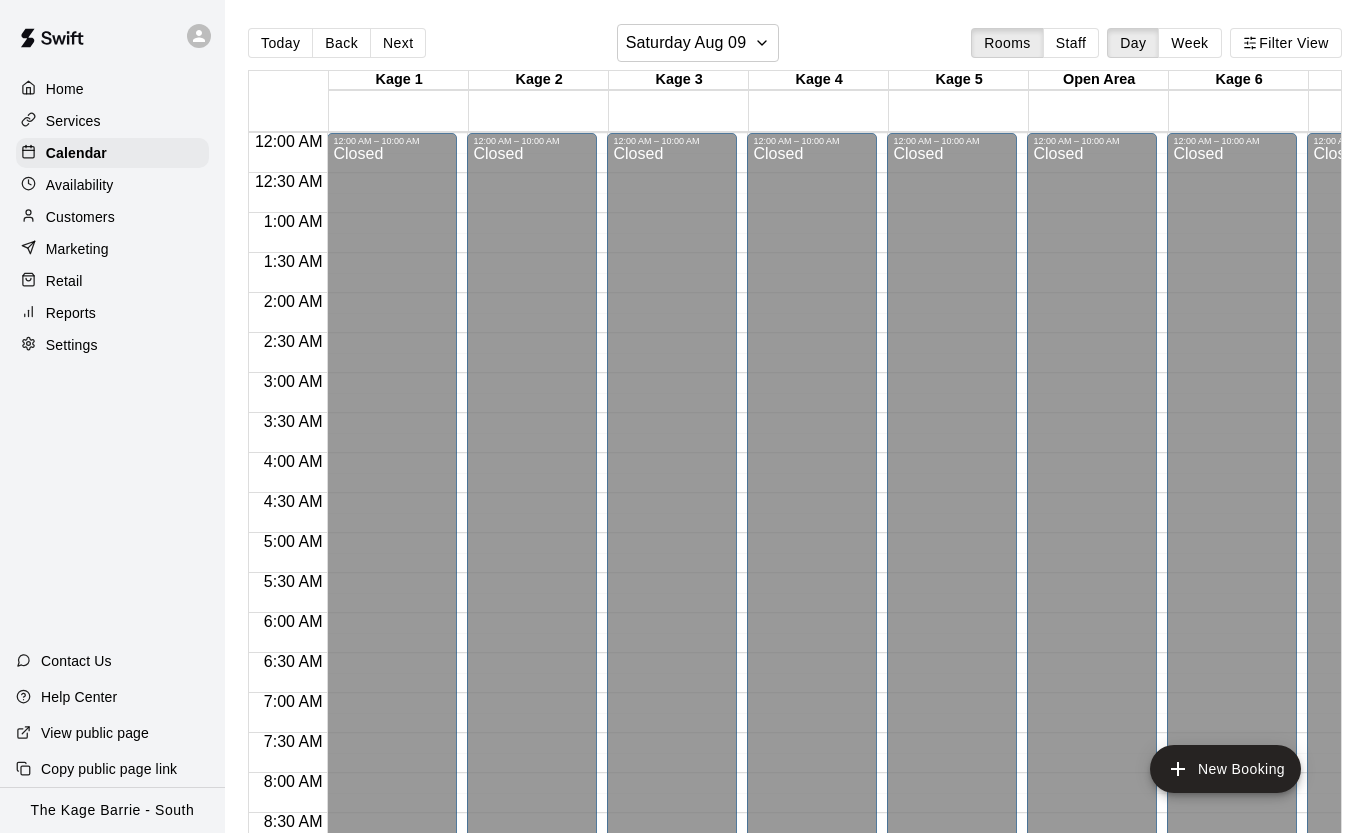 scroll, scrollTop: 0, scrollLeft: 0, axis: both 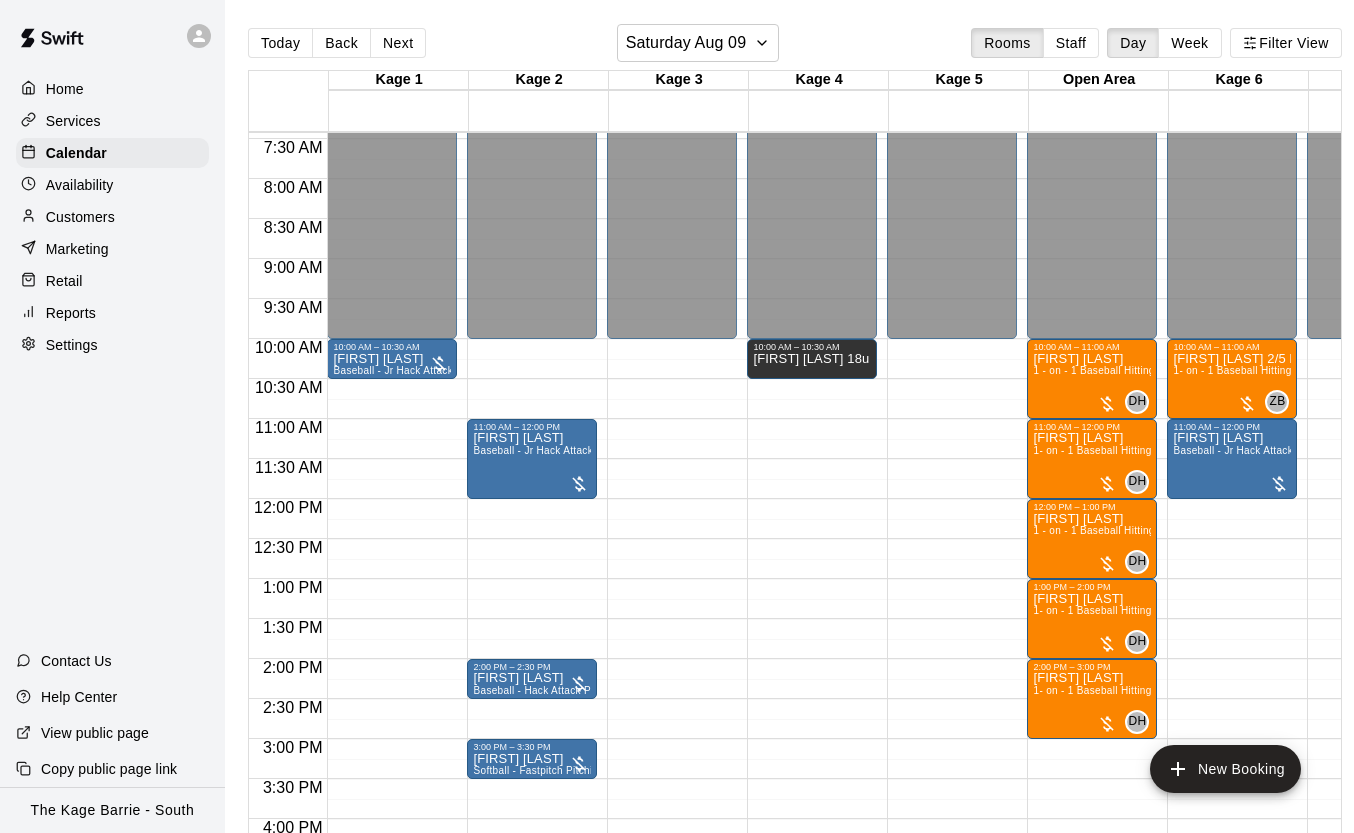 click on "Services" at bounding box center (73, 121) 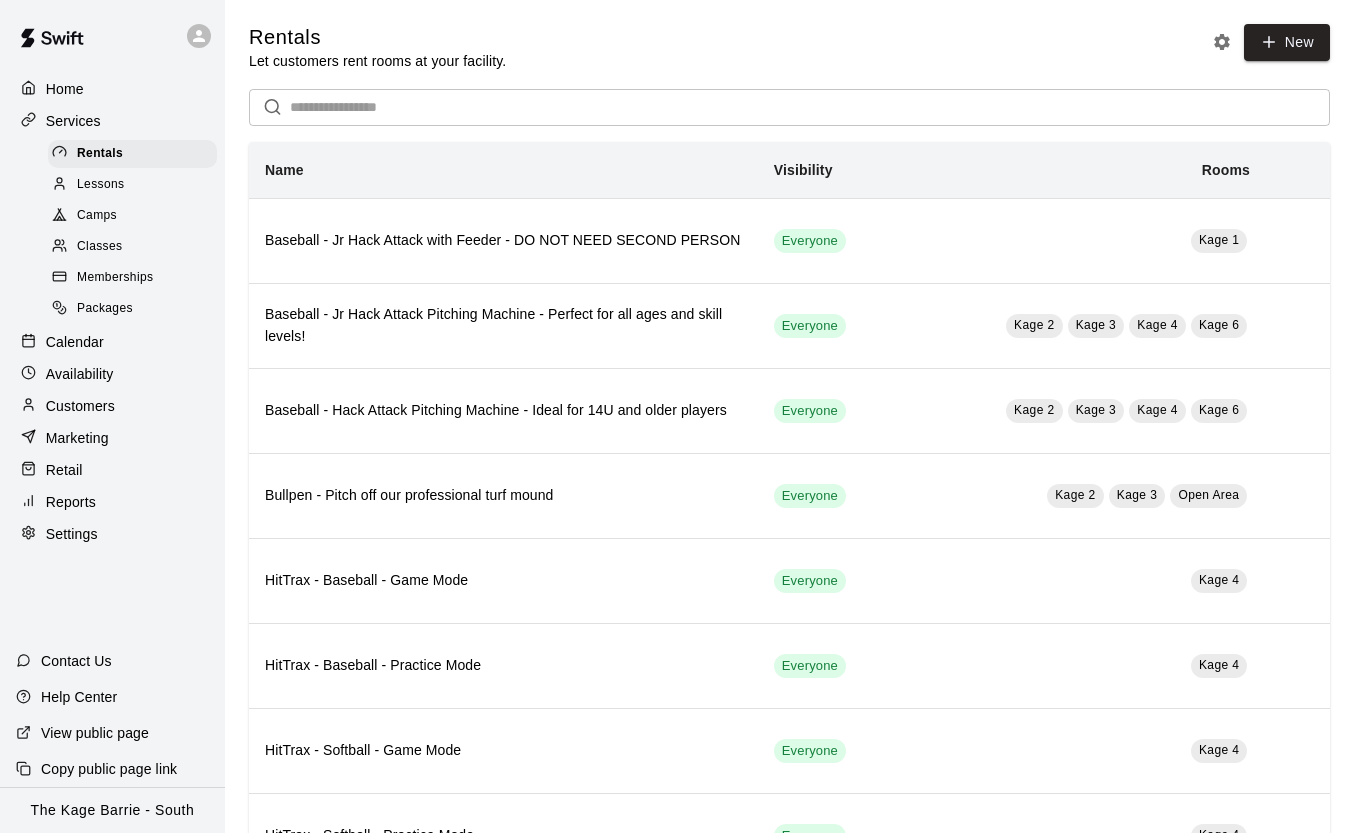 click on "Camps" at bounding box center [132, 216] 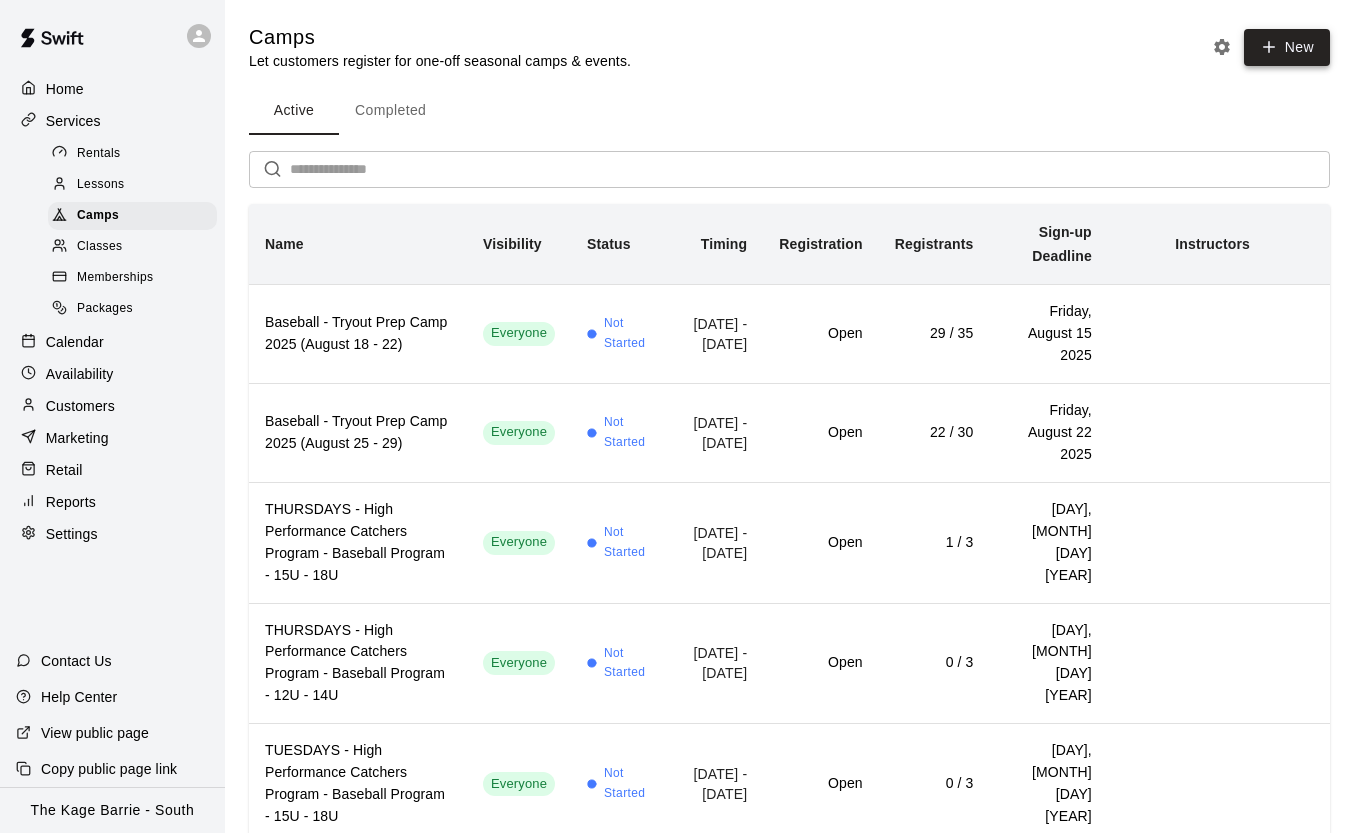 click on "New" at bounding box center (1287, 47) 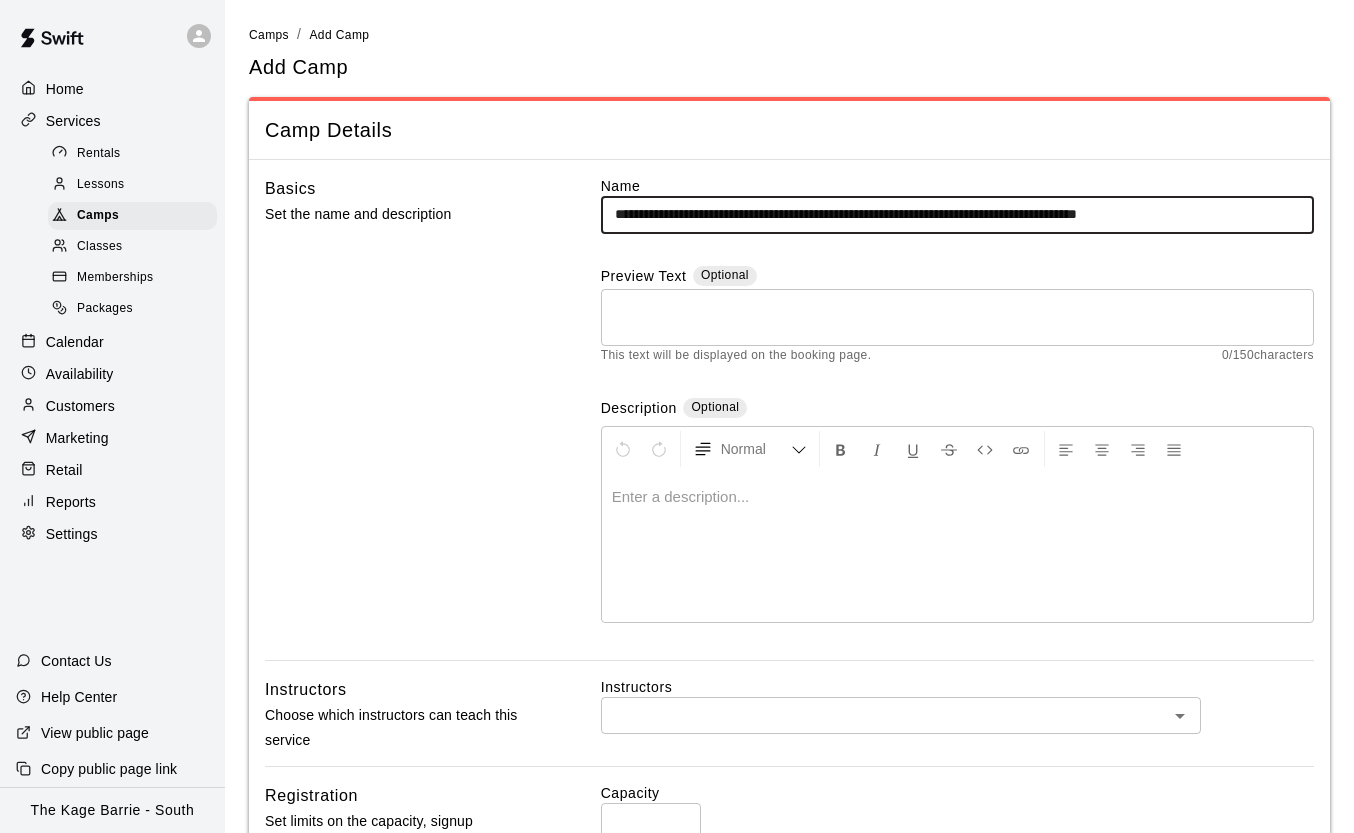 drag, startPoint x: 1235, startPoint y: 217, endPoint x: 775, endPoint y: 215, distance: 460.00433 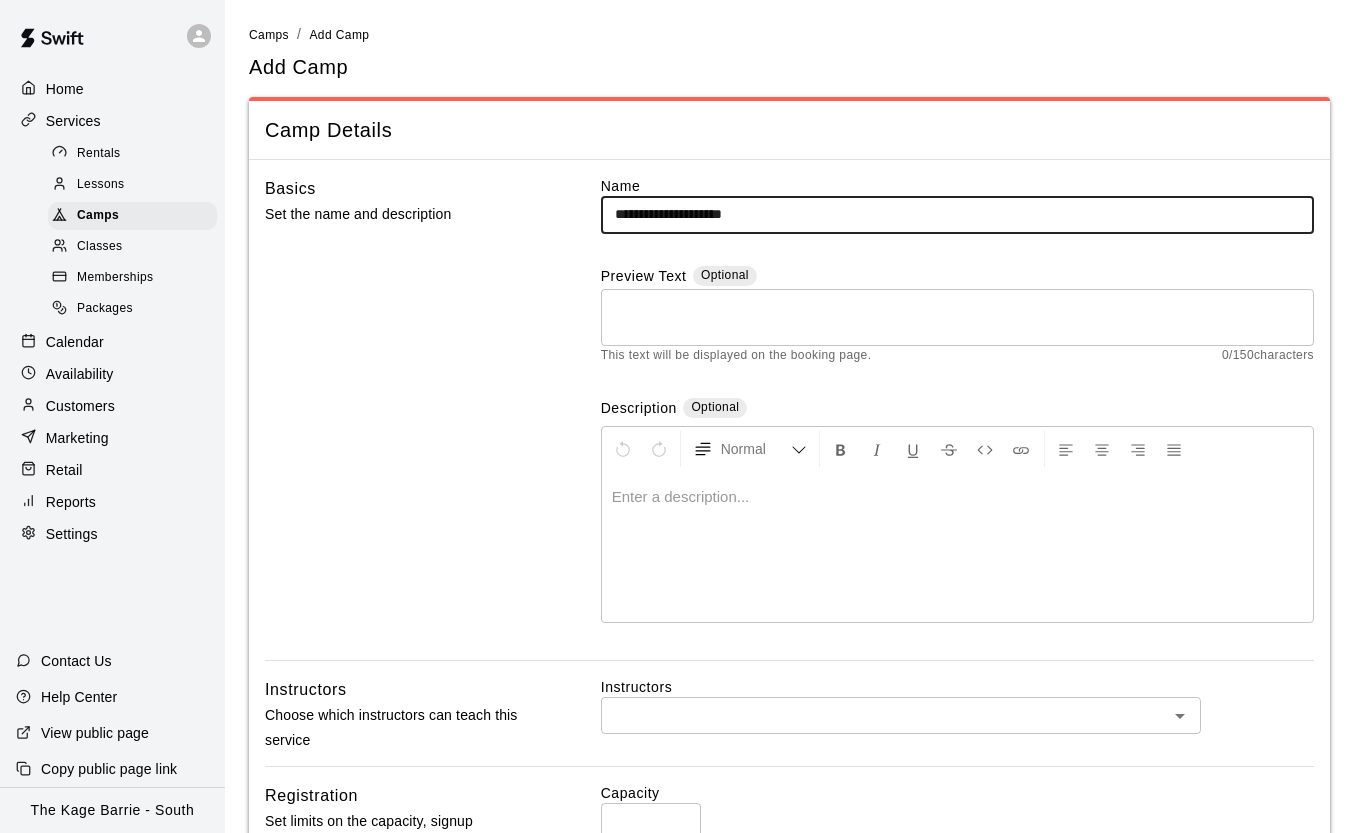 type on "**********" 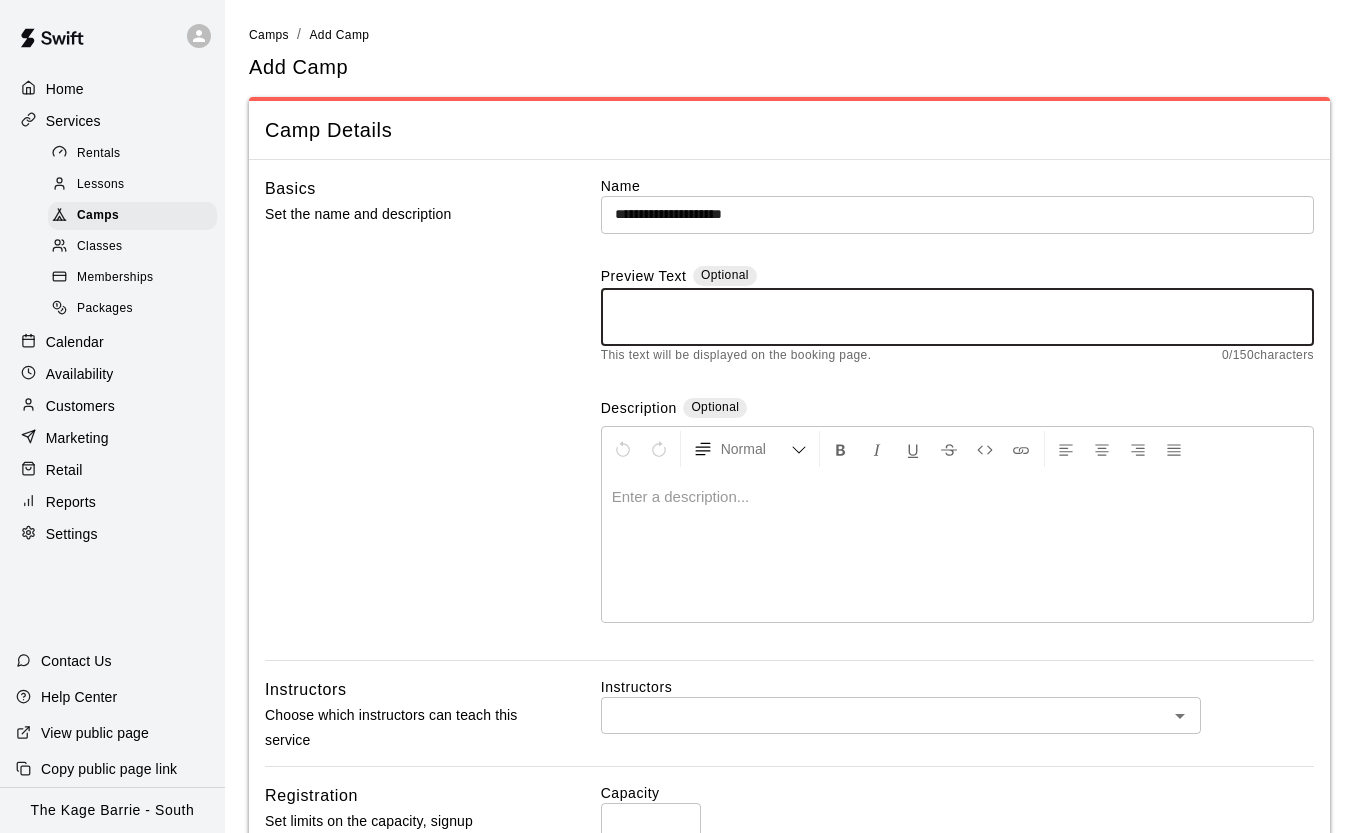 paste on "**********" 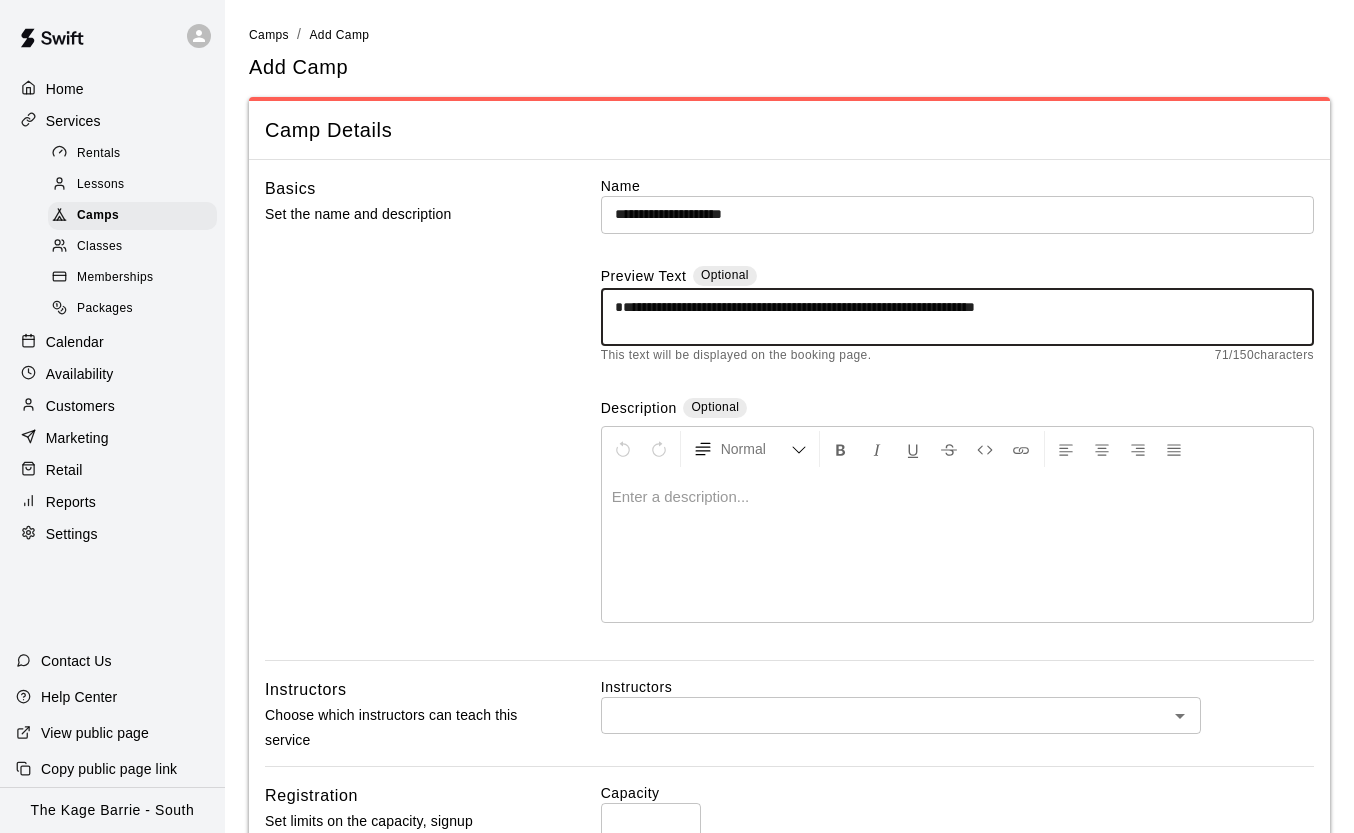 click on "**********" at bounding box center [957, 317] 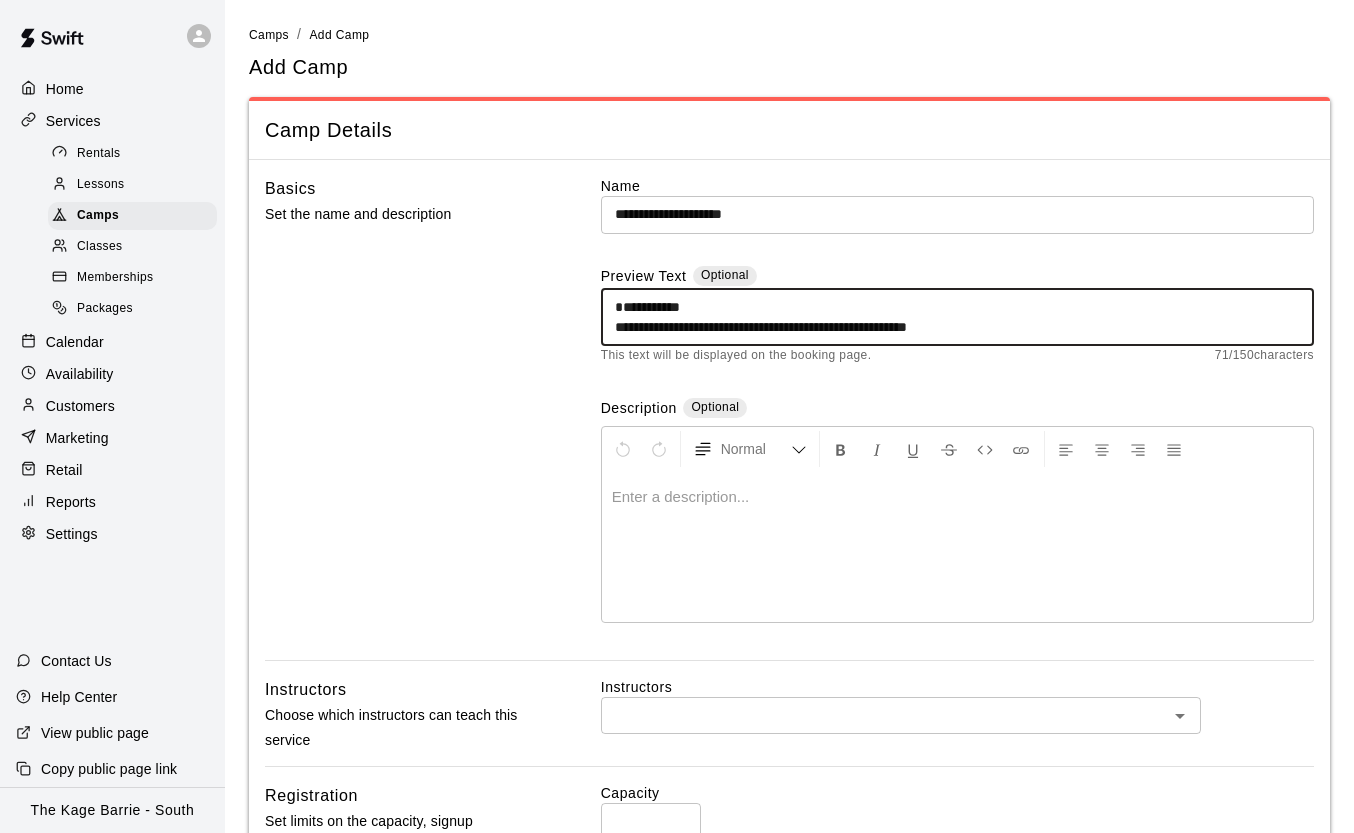 click on "**********" at bounding box center [957, 317] 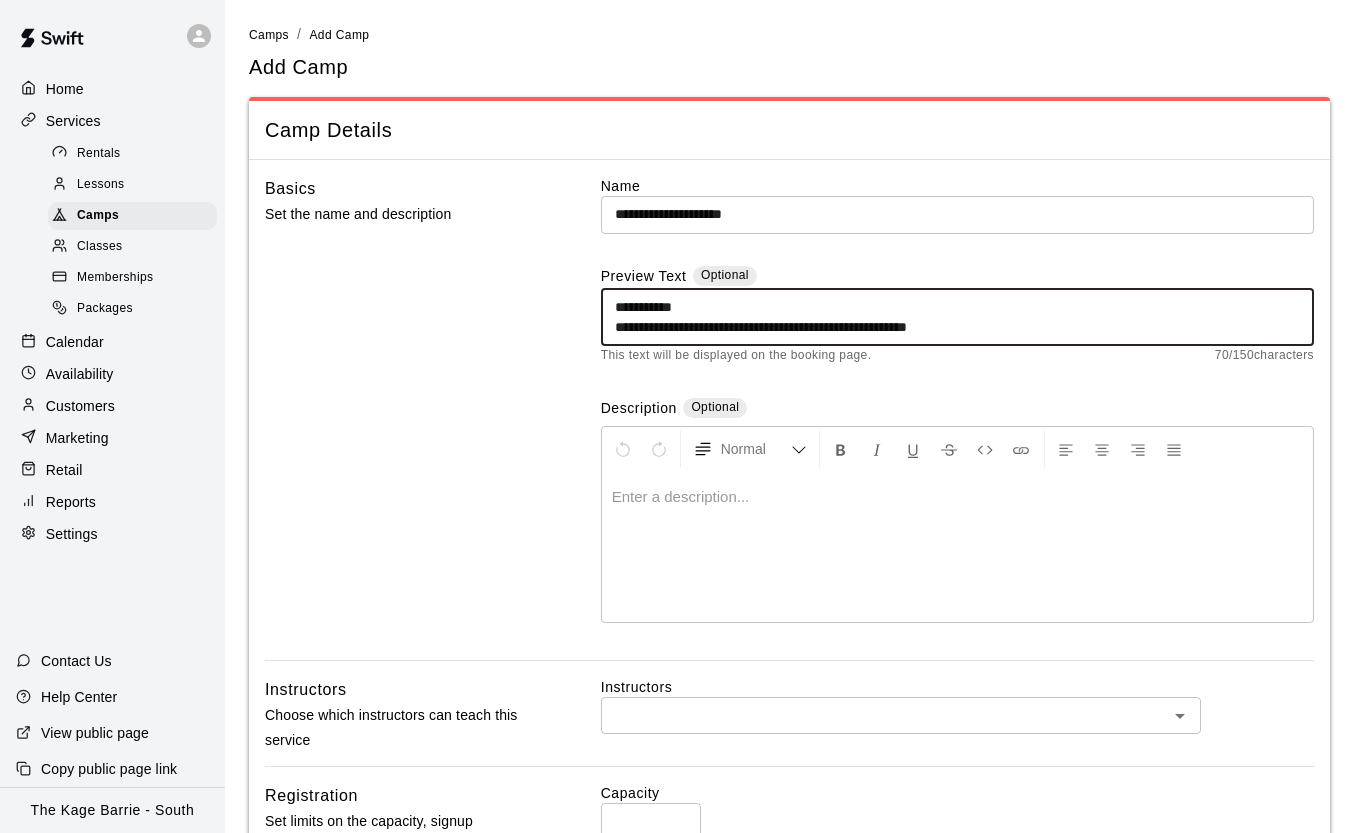 drag, startPoint x: 744, startPoint y: 327, endPoint x: 726, endPoint y: 331, distance: 18.439089 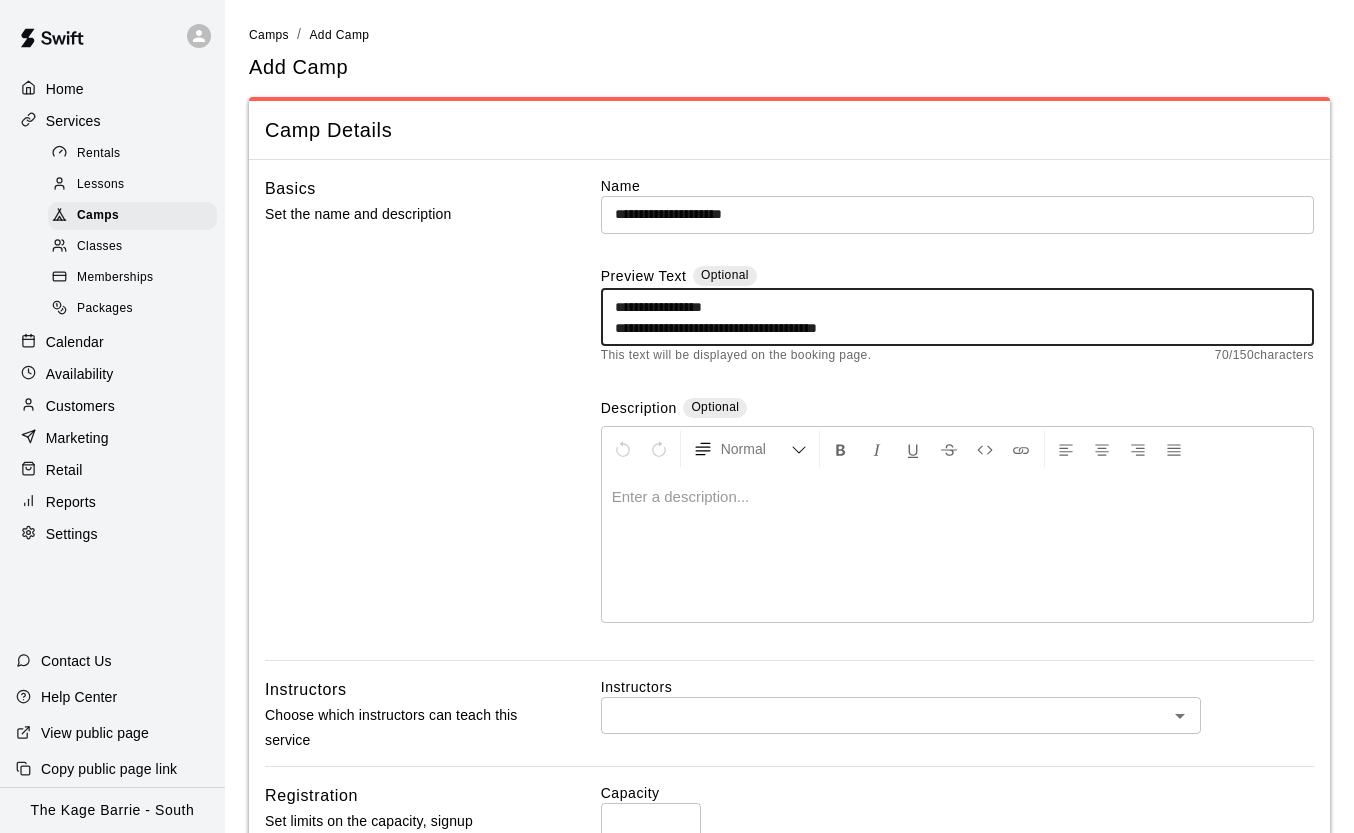 scroll, scrollTop: 0, scrollLeft: 0, axis: both 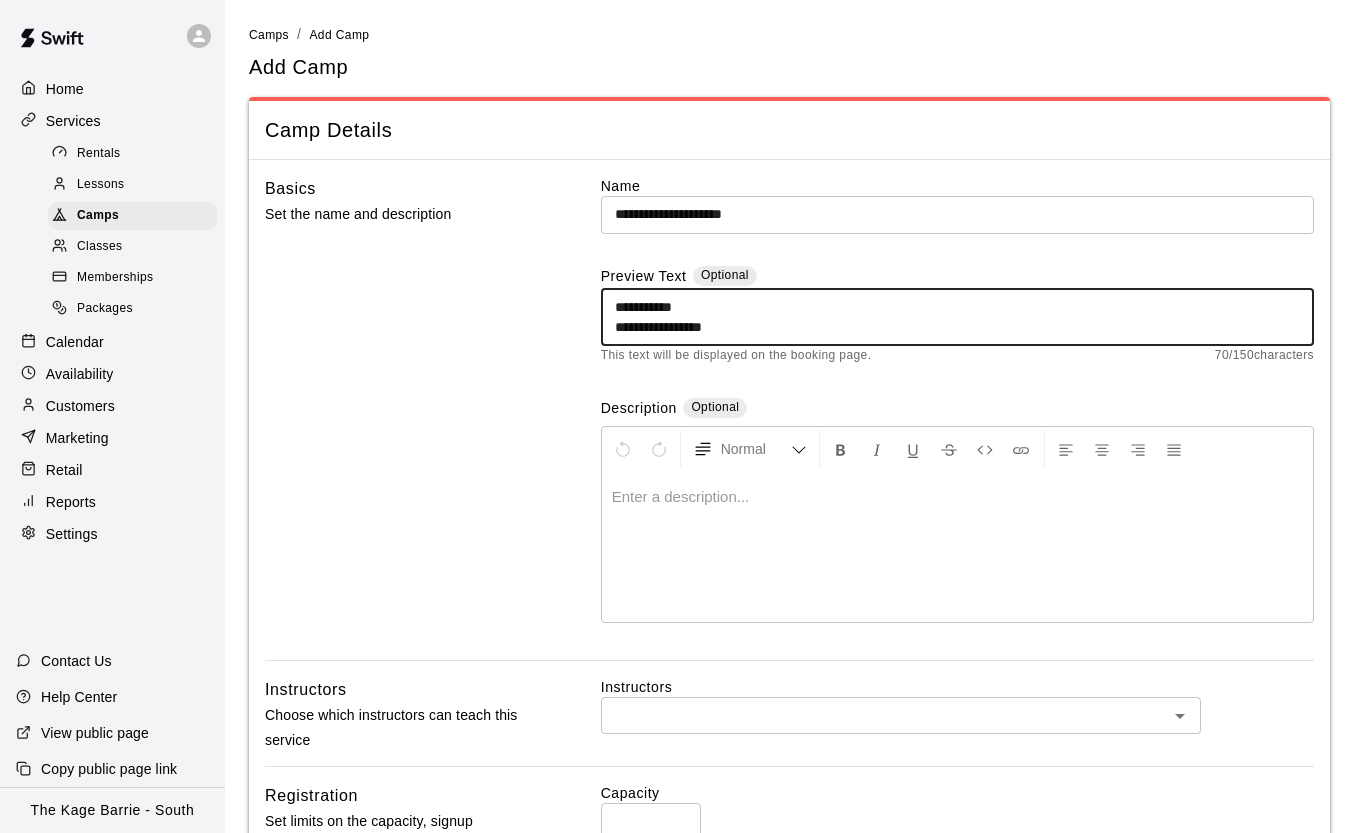 click on "**********" at bounding box center [957, 317] 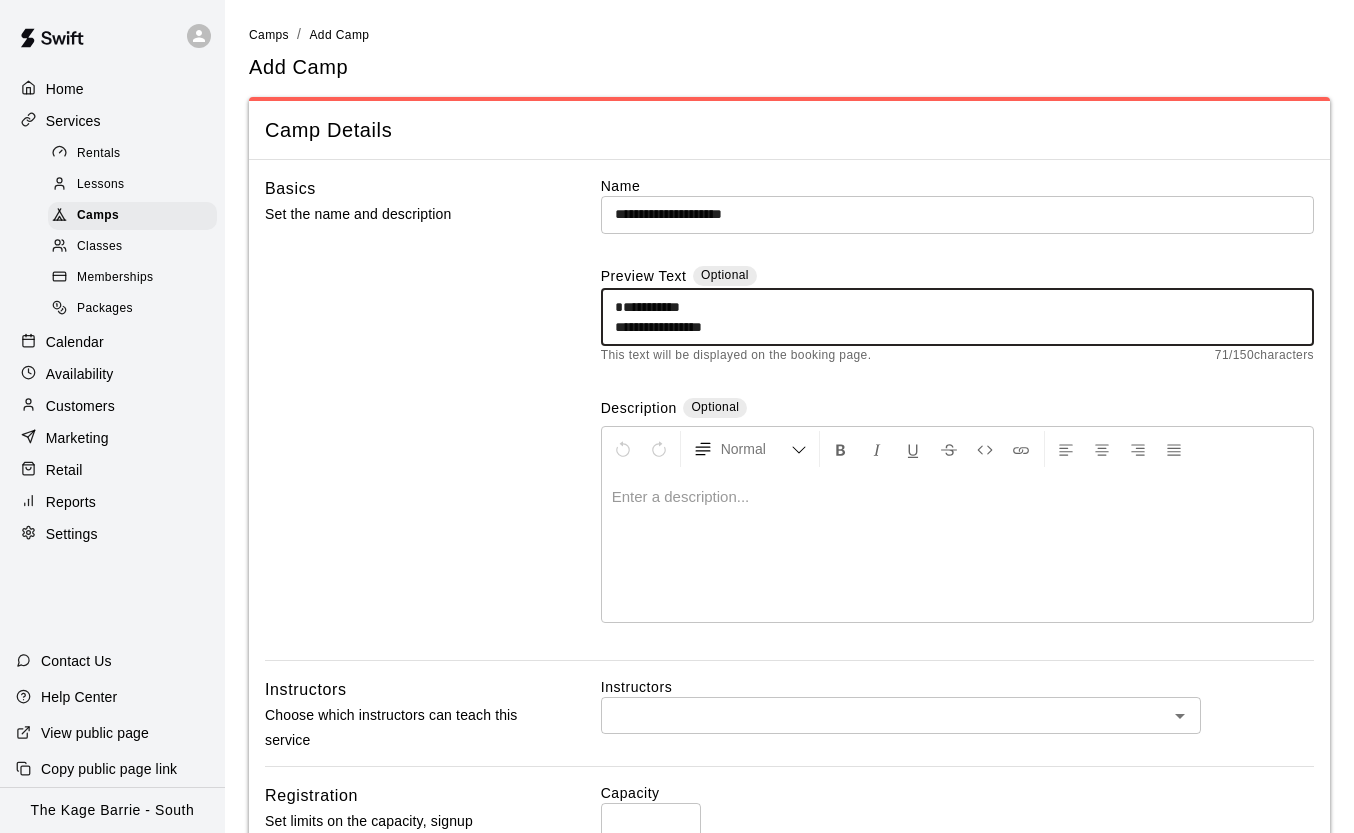 scroll, scrollTop: 41, scrollLeft: 0, axis: vertical 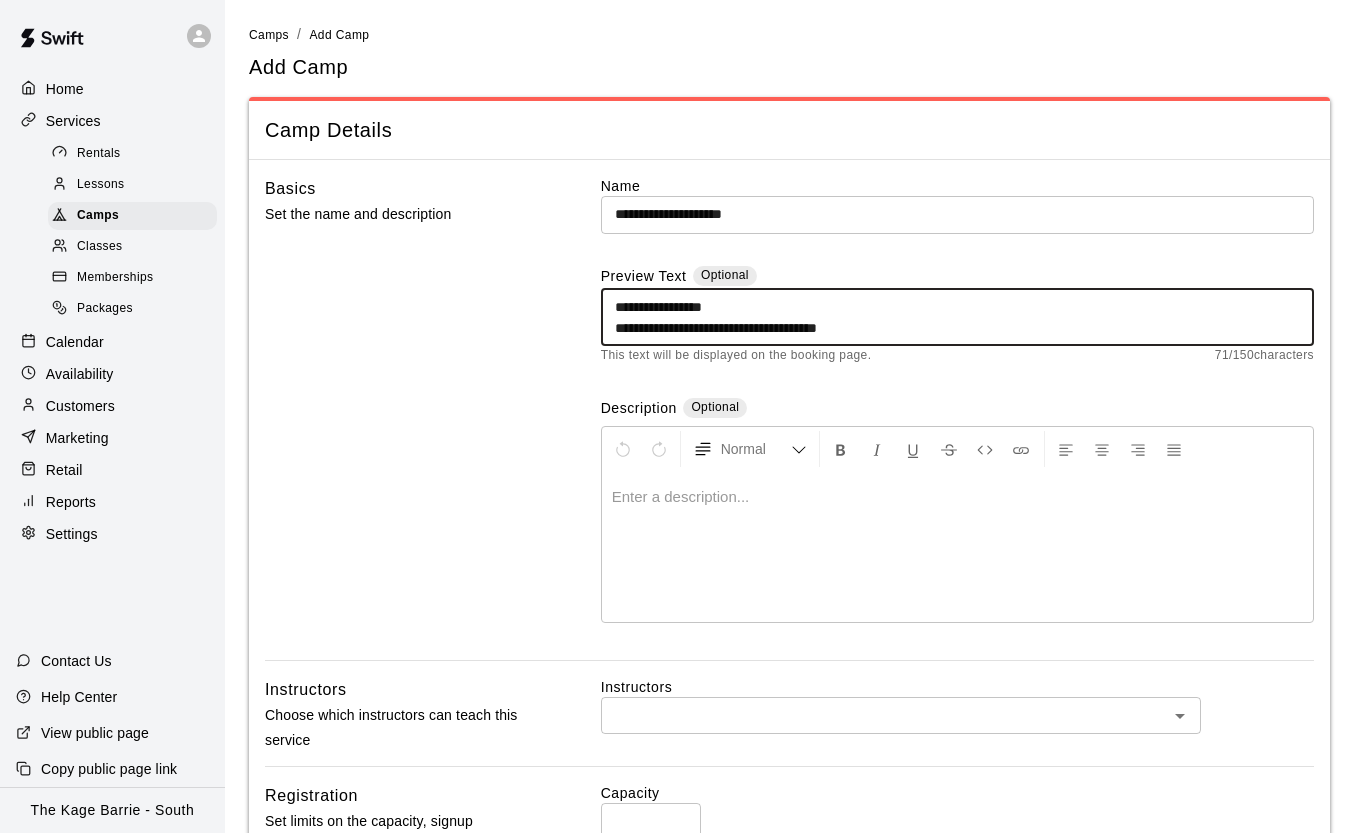 drag, startPoint x: 884, startPoint y: 328, endPoint x: 715, endPoint y: 330, distance: 169.01184 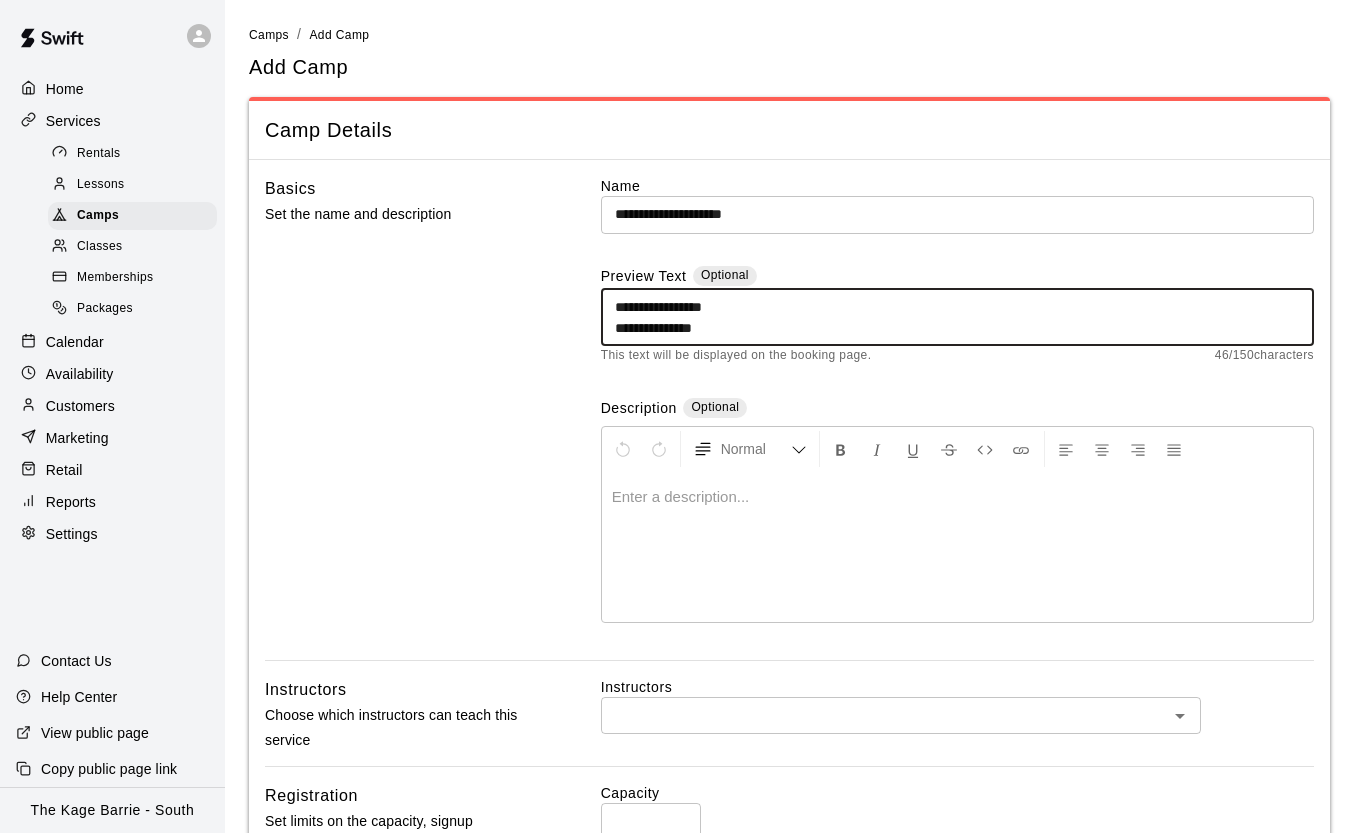 scroll, scrollTop: 0, scrollLeft: 0, axis: both 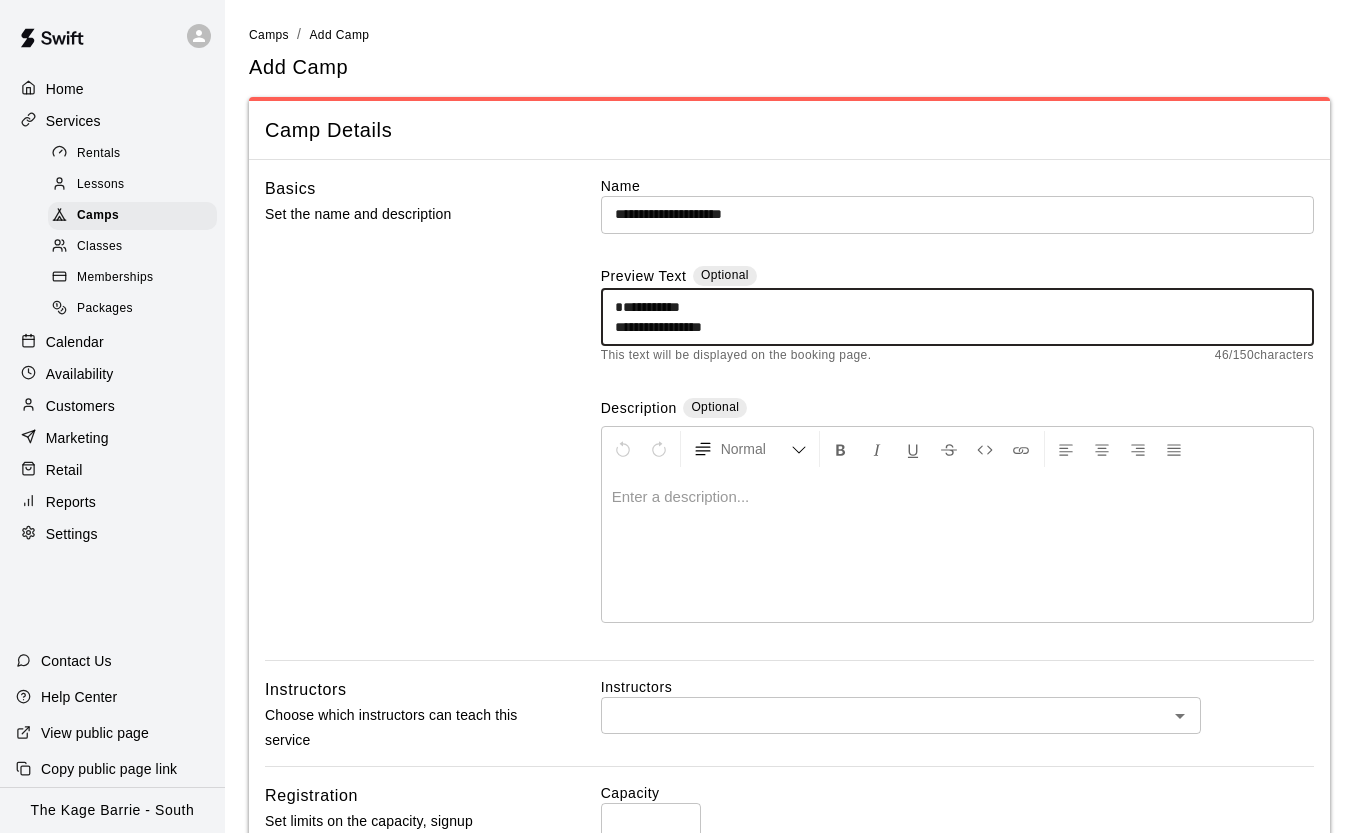 click on "**********" at bounding box center [957, 317] 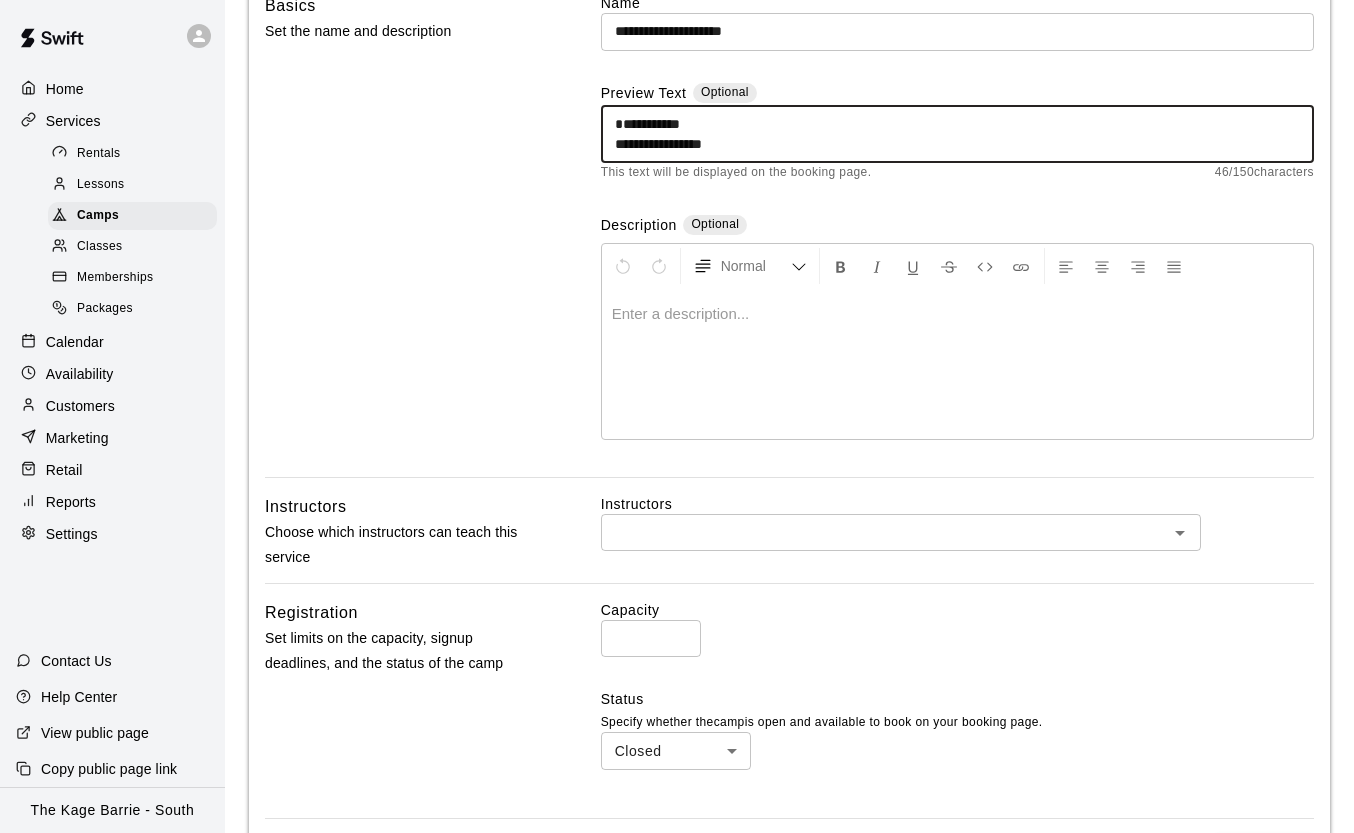 scroll, scrollTop: 184, scrollLeft: 0, axis: vertical 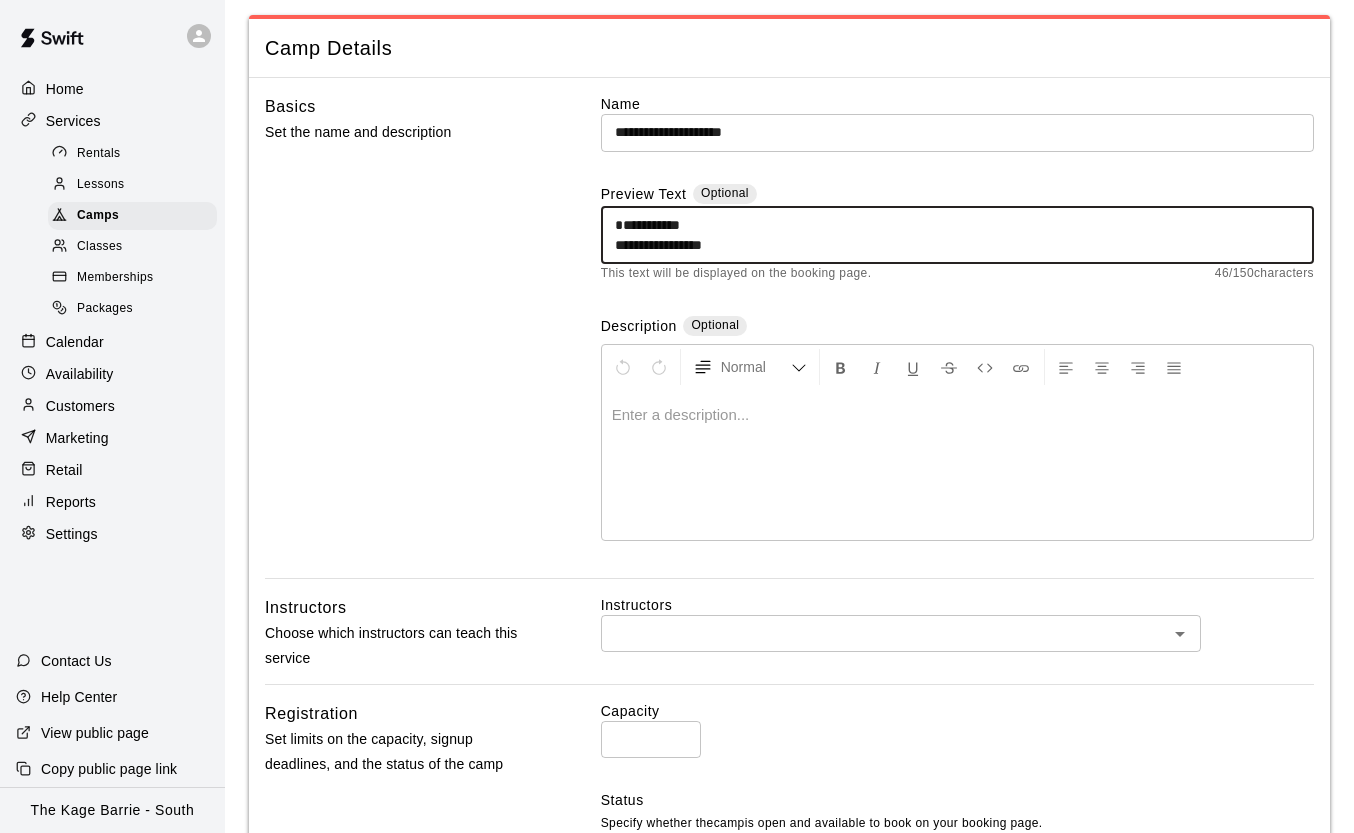 paste on "**********" 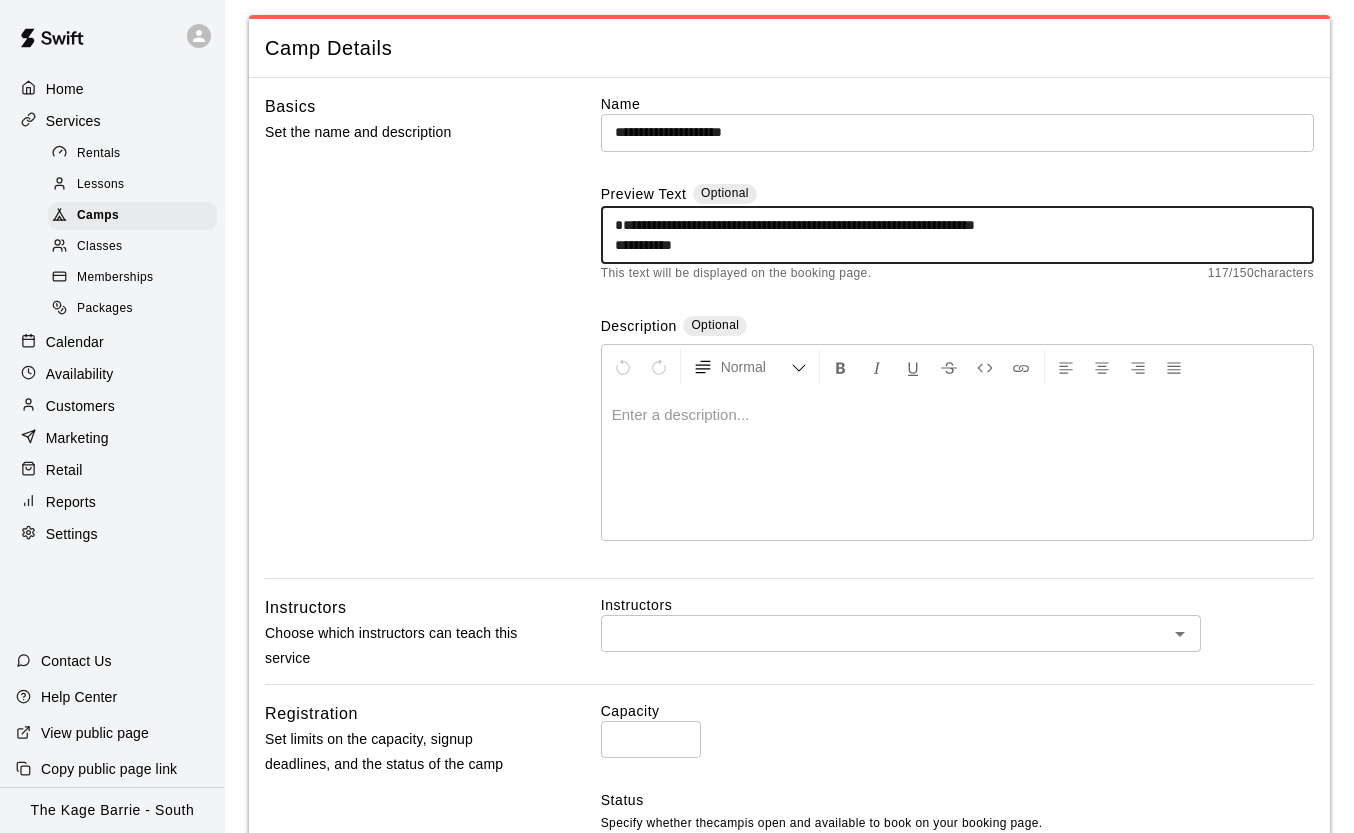 drag, startPoint x: 935, startPoint y: 224, endPoint x: 460, endPoint y: 223, distance: 475.00104 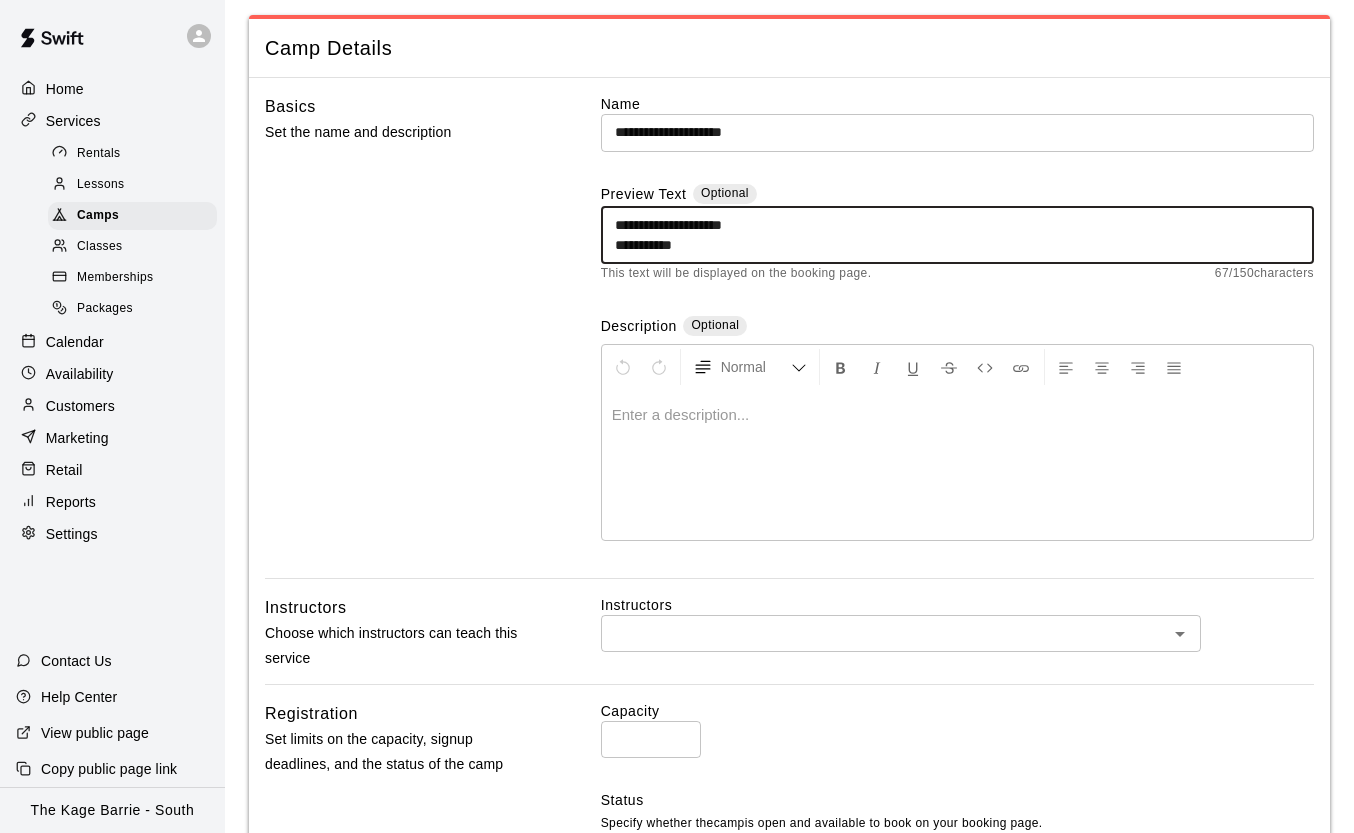 click on "**********" at bounding box center [957, 235] 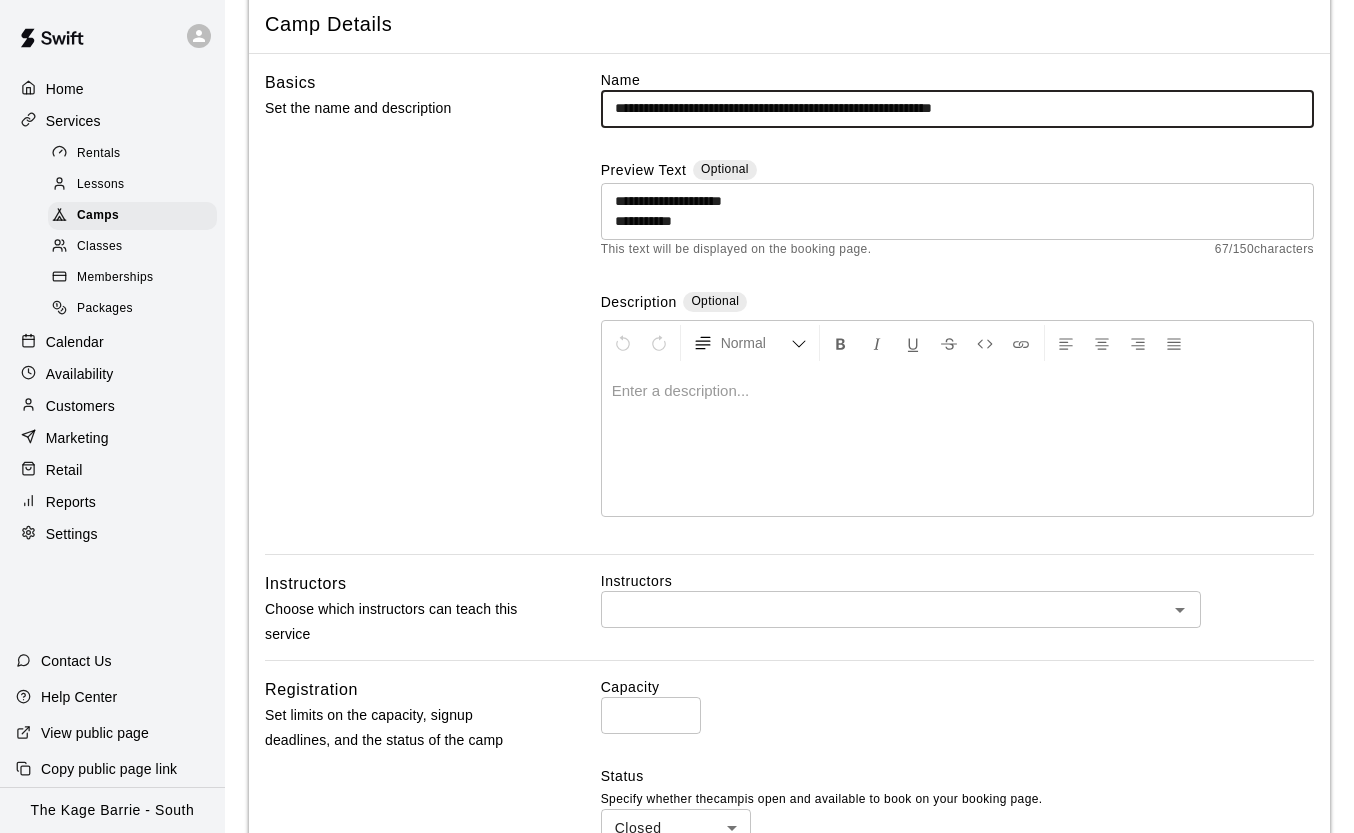 scroll, scrollTop: 118, scrollLeft: 0, axis: vertical 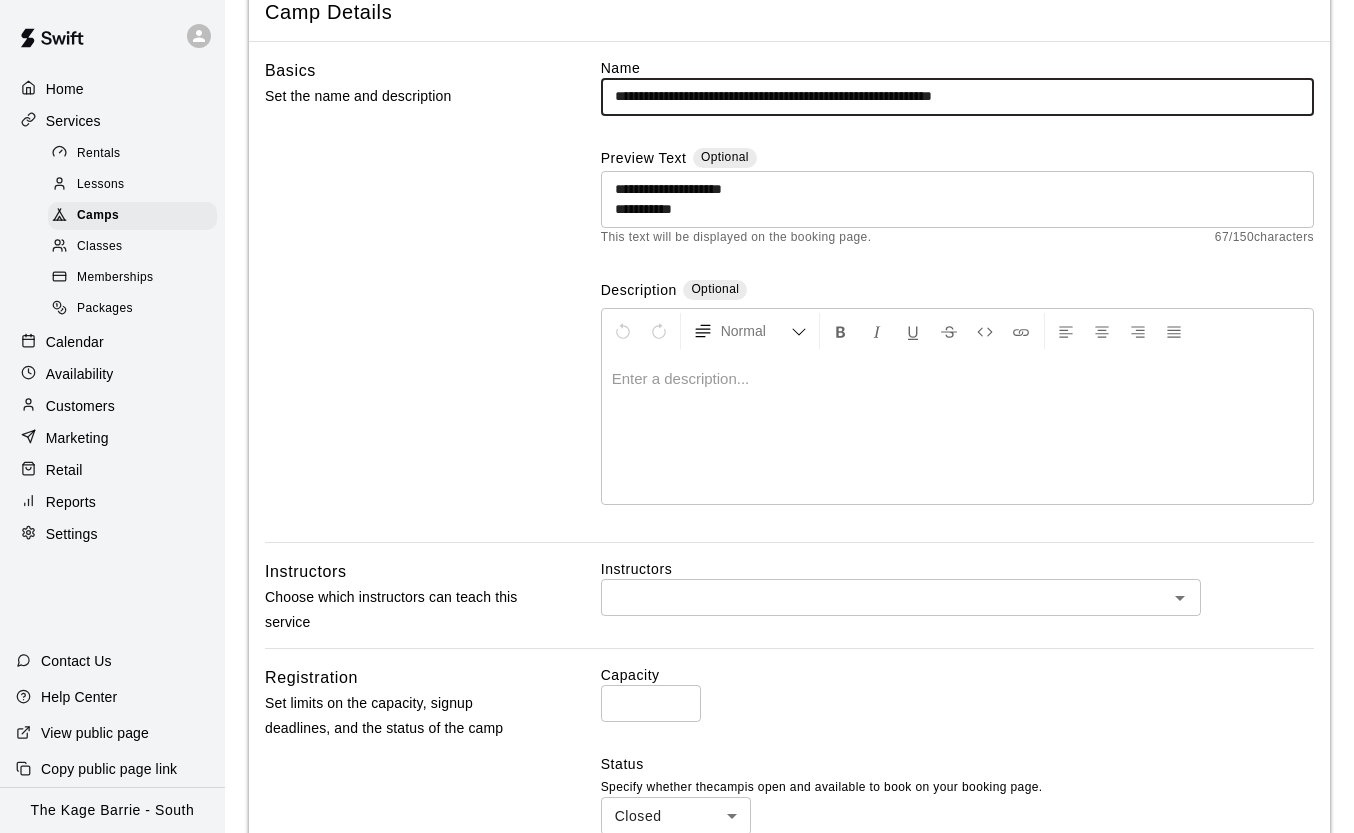 type on "**********" 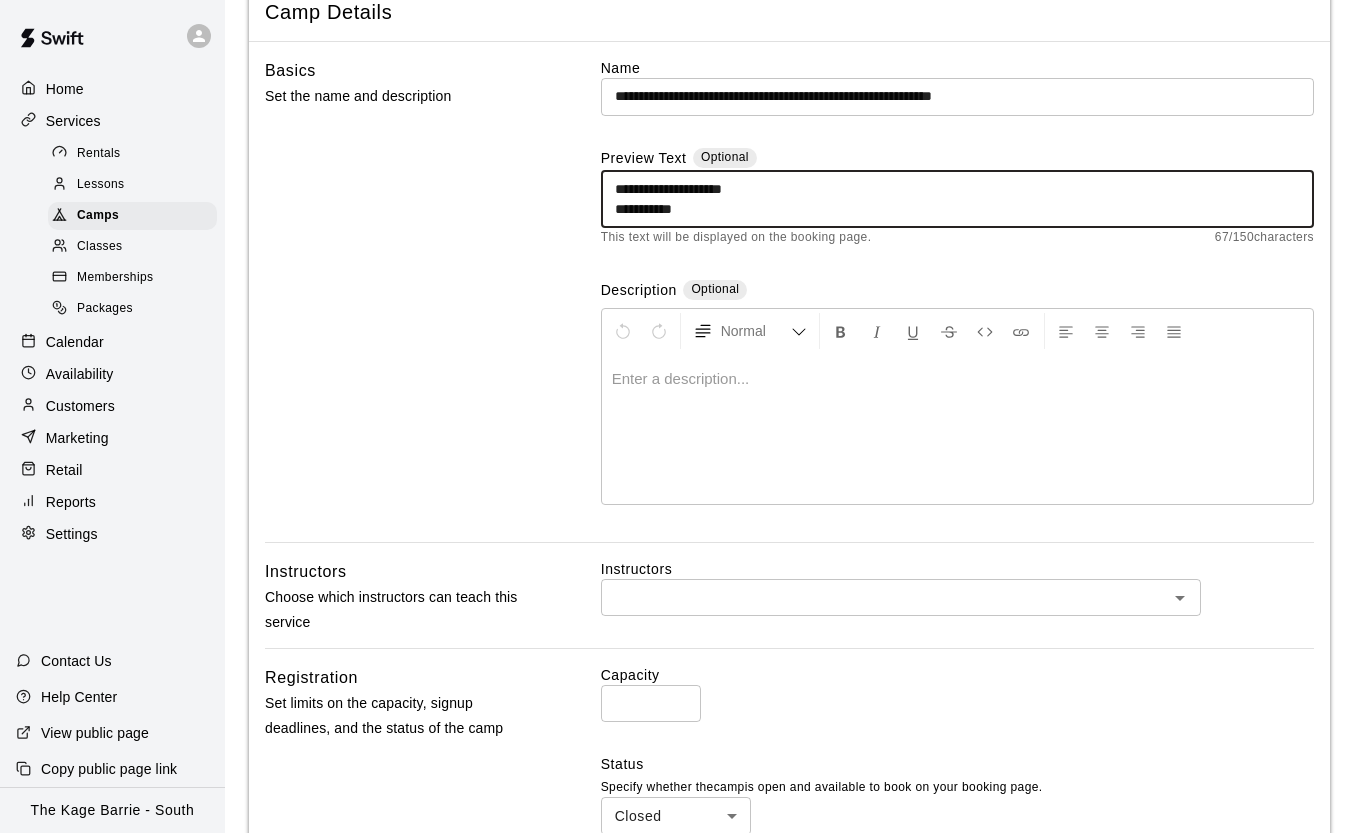 click on "**********" at bounding box center [957, 199] 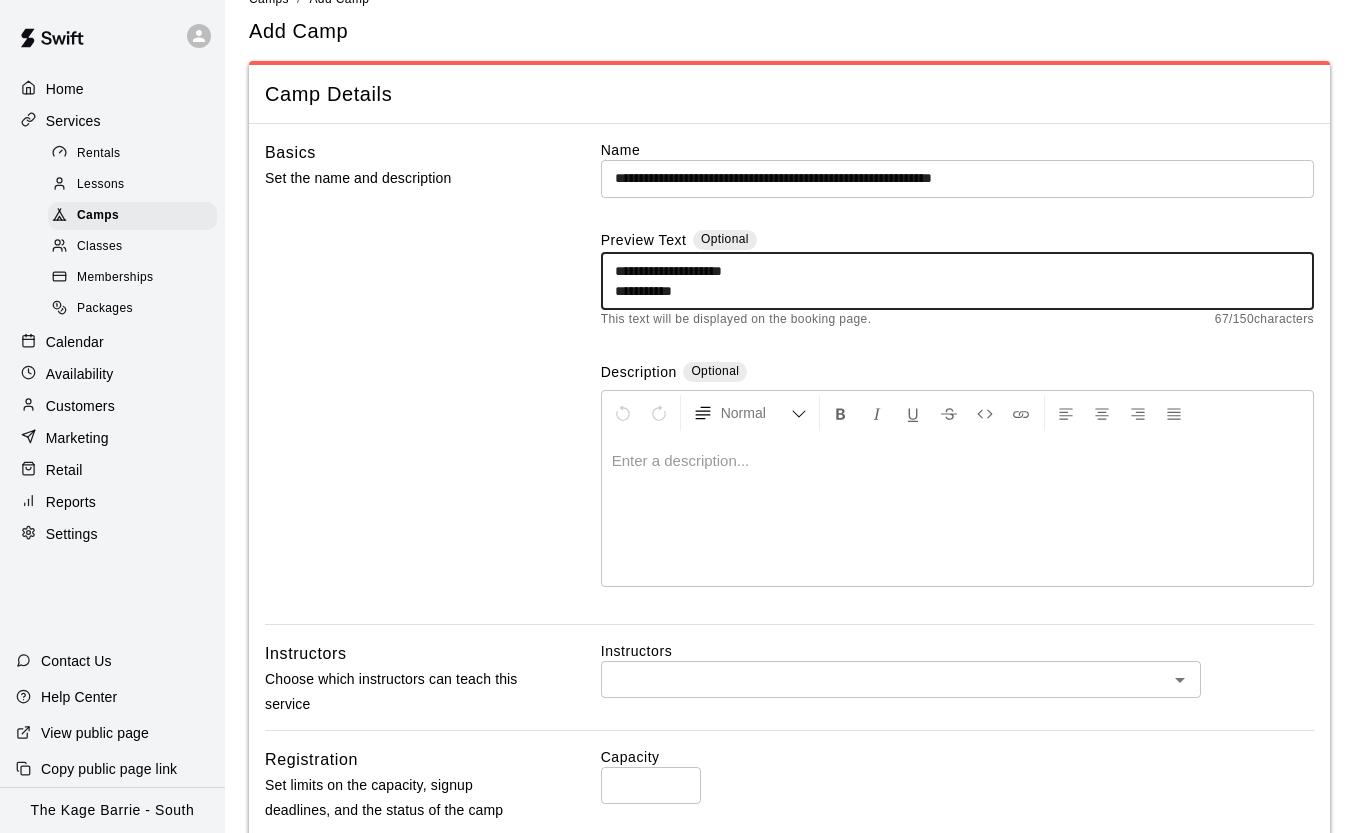 scroll, scrollTop: 0, scrollLeft: 0, axis: both 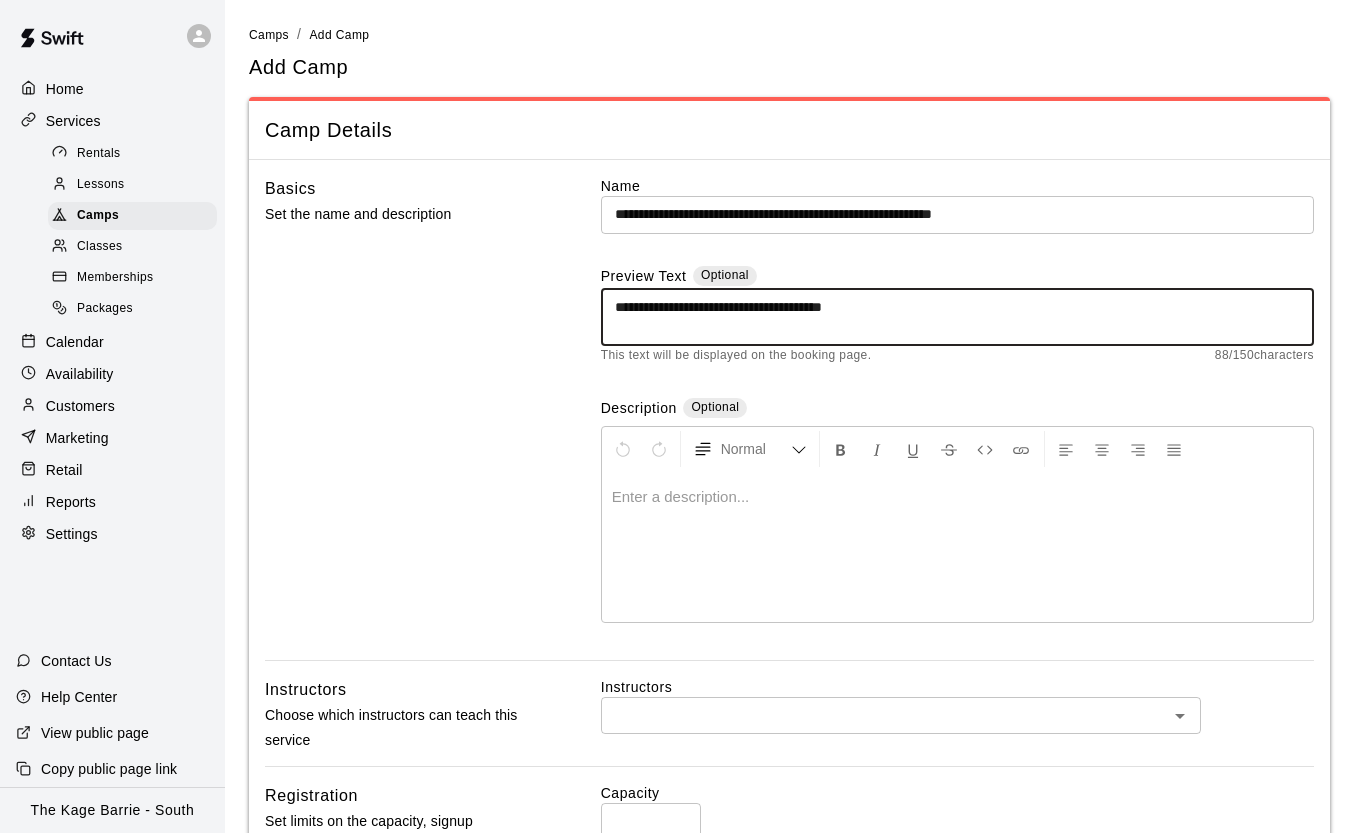 paste on "**********" 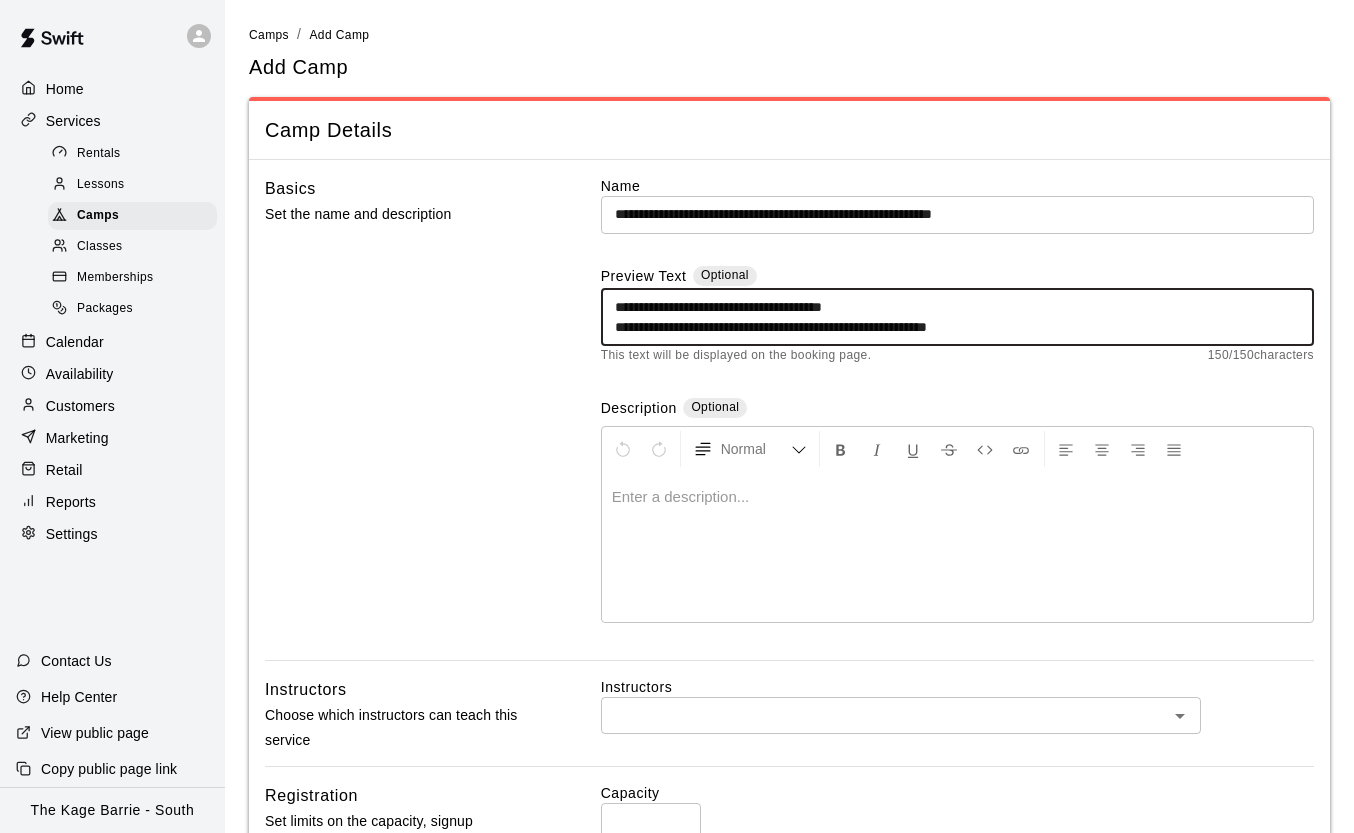 scroll, scrollTop: 61, scrollLeft: 0, axis: vertical 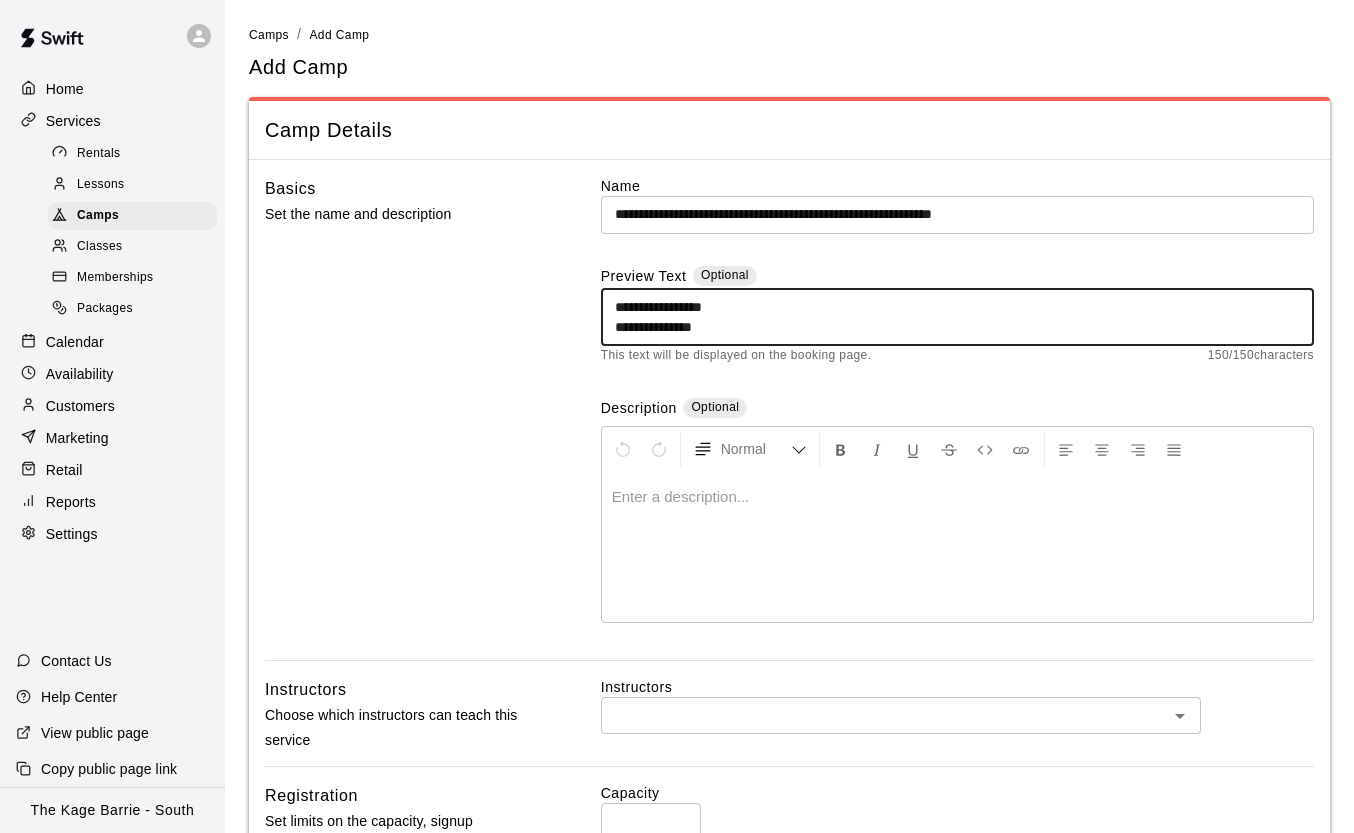 click on "**********" at bounding box center (957, 317) 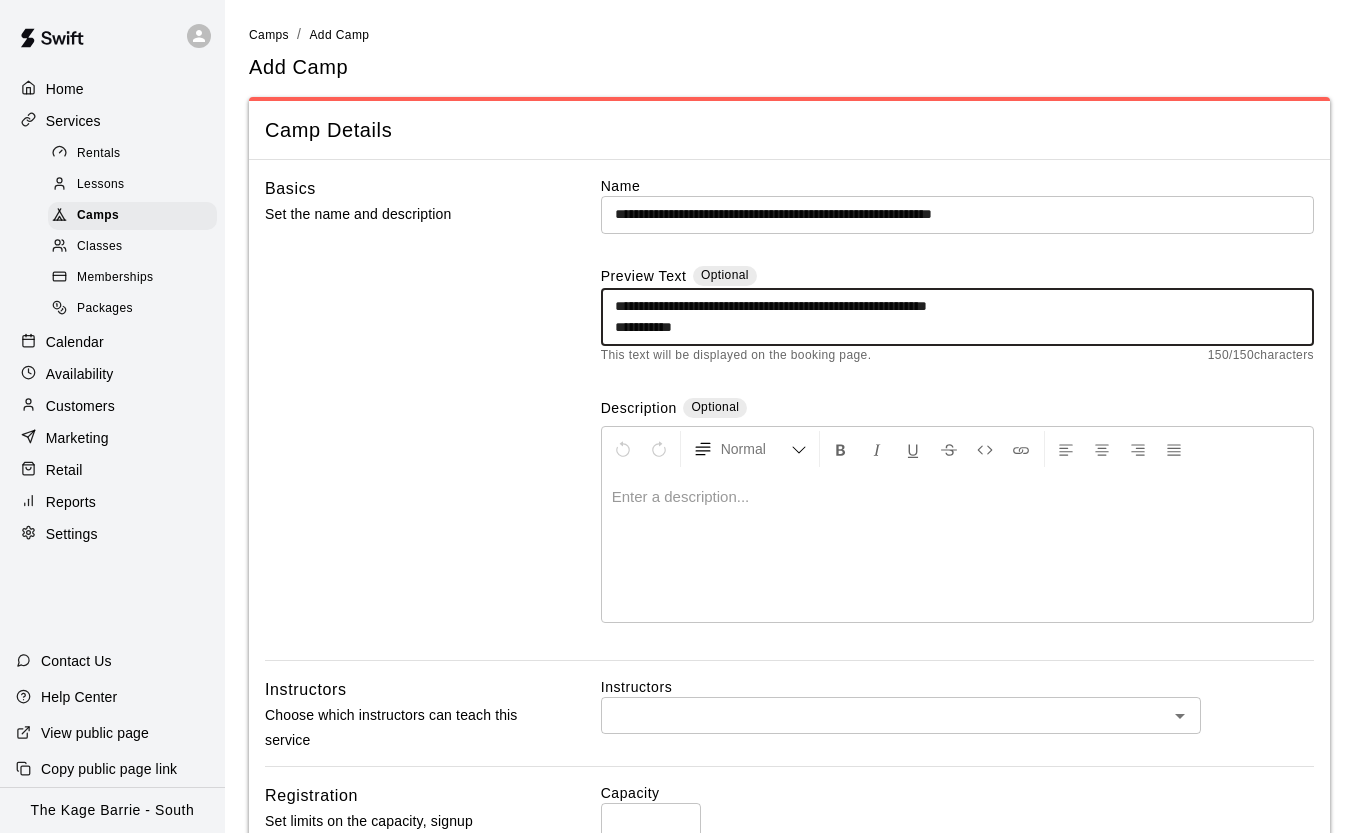 scroll, scrollTop: 0, scrollLeft: 0, axis: both 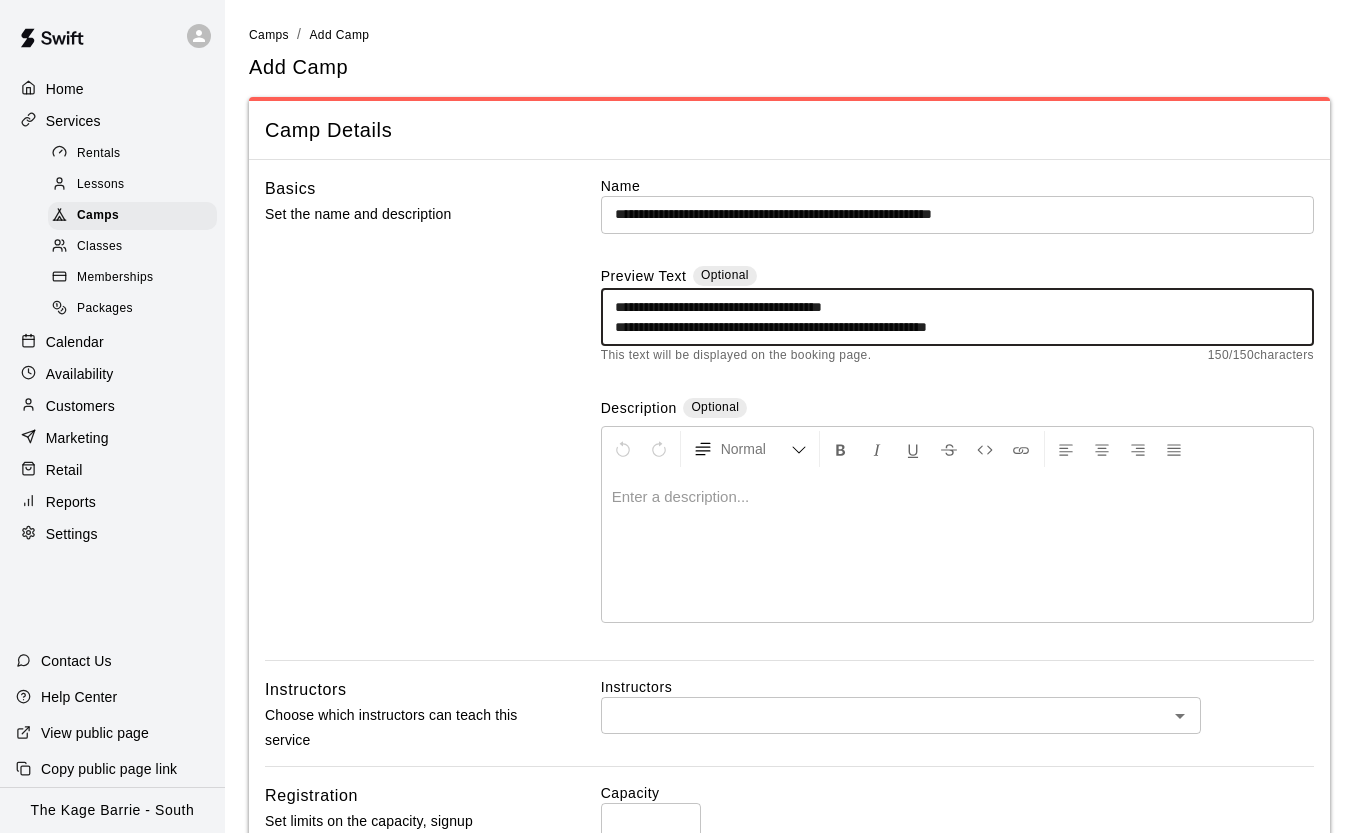 type on "**********" 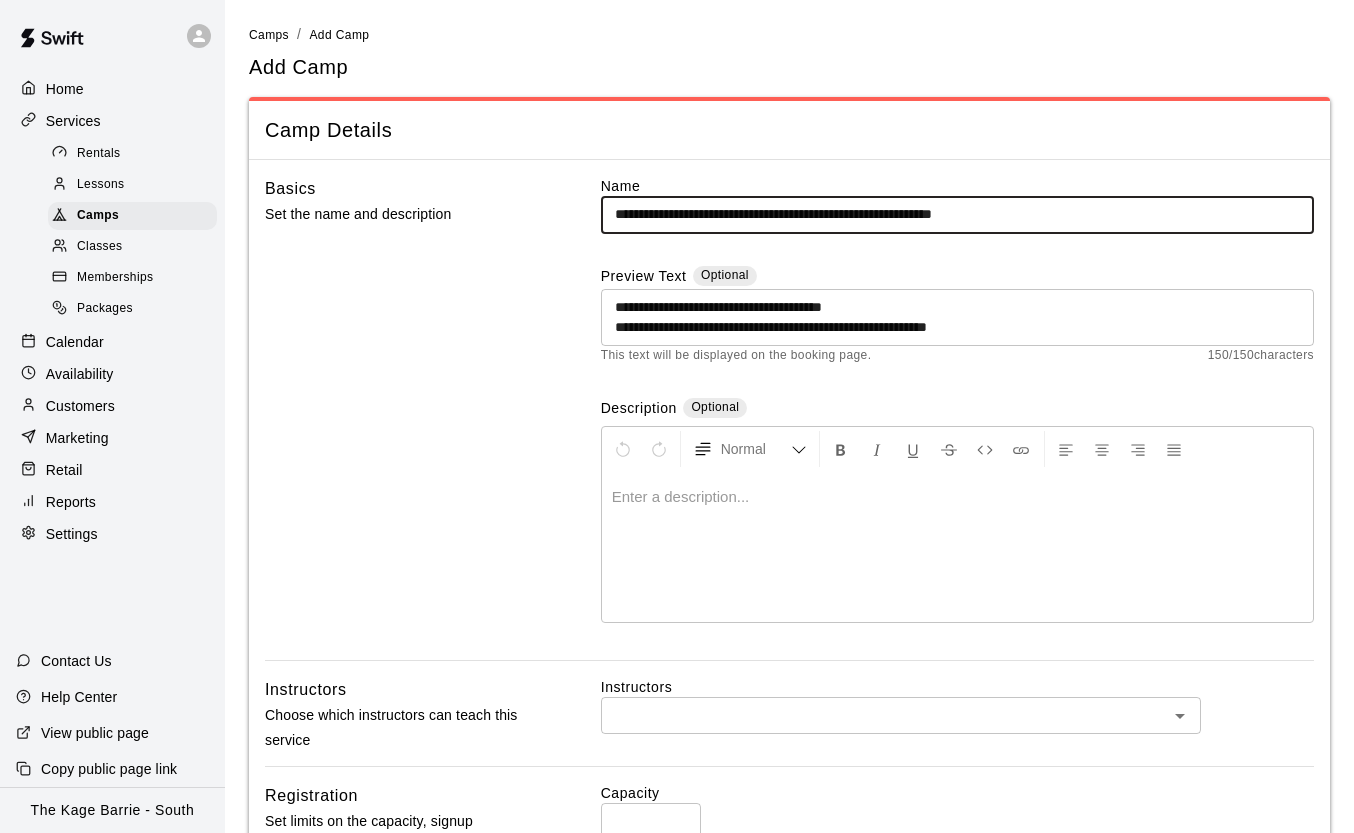 drag, startPoint x: 770, startPoint y: 215, endPoint x: 571, endPoint y: 208, distance: 199.12308 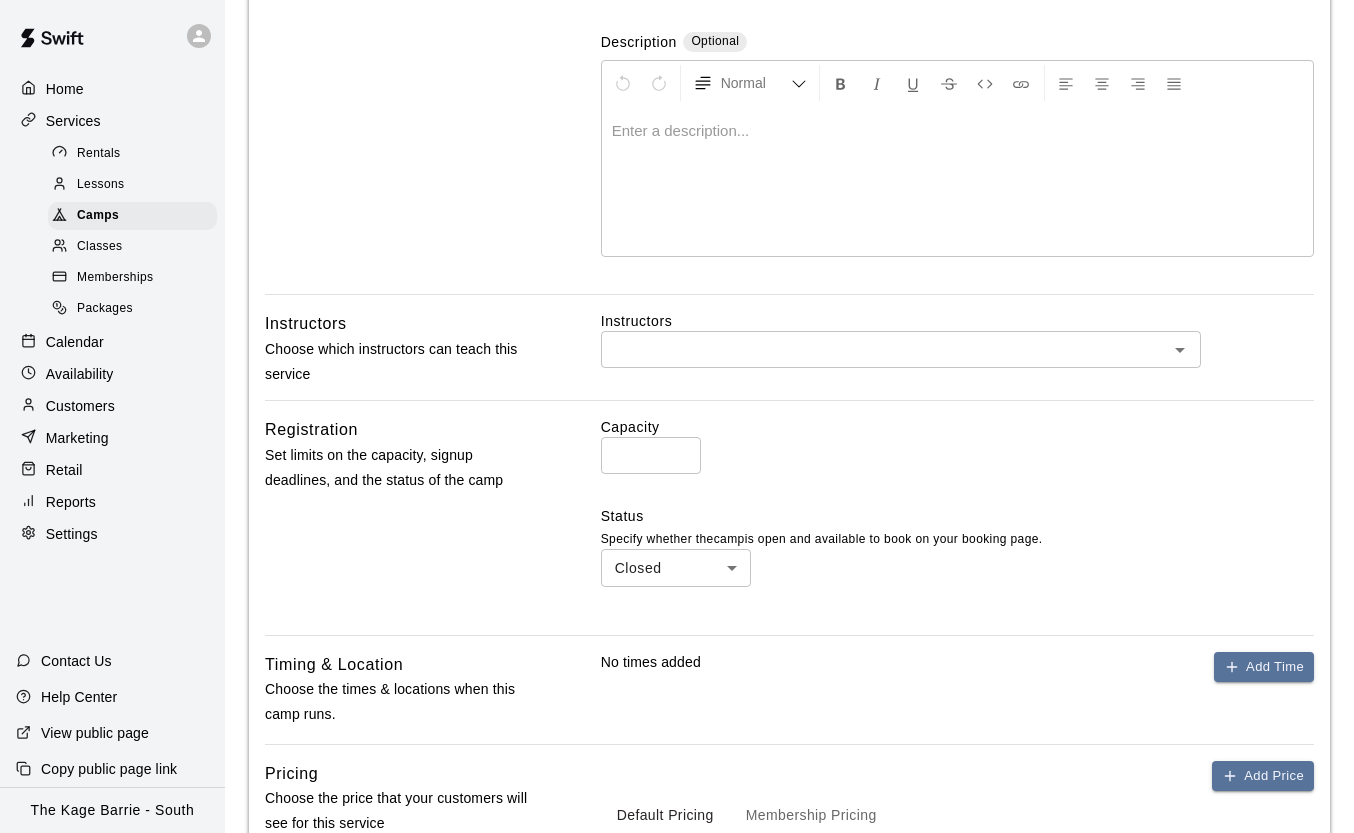scroll, scrollTop: 135, scrollLeft: 0, axis: vertical 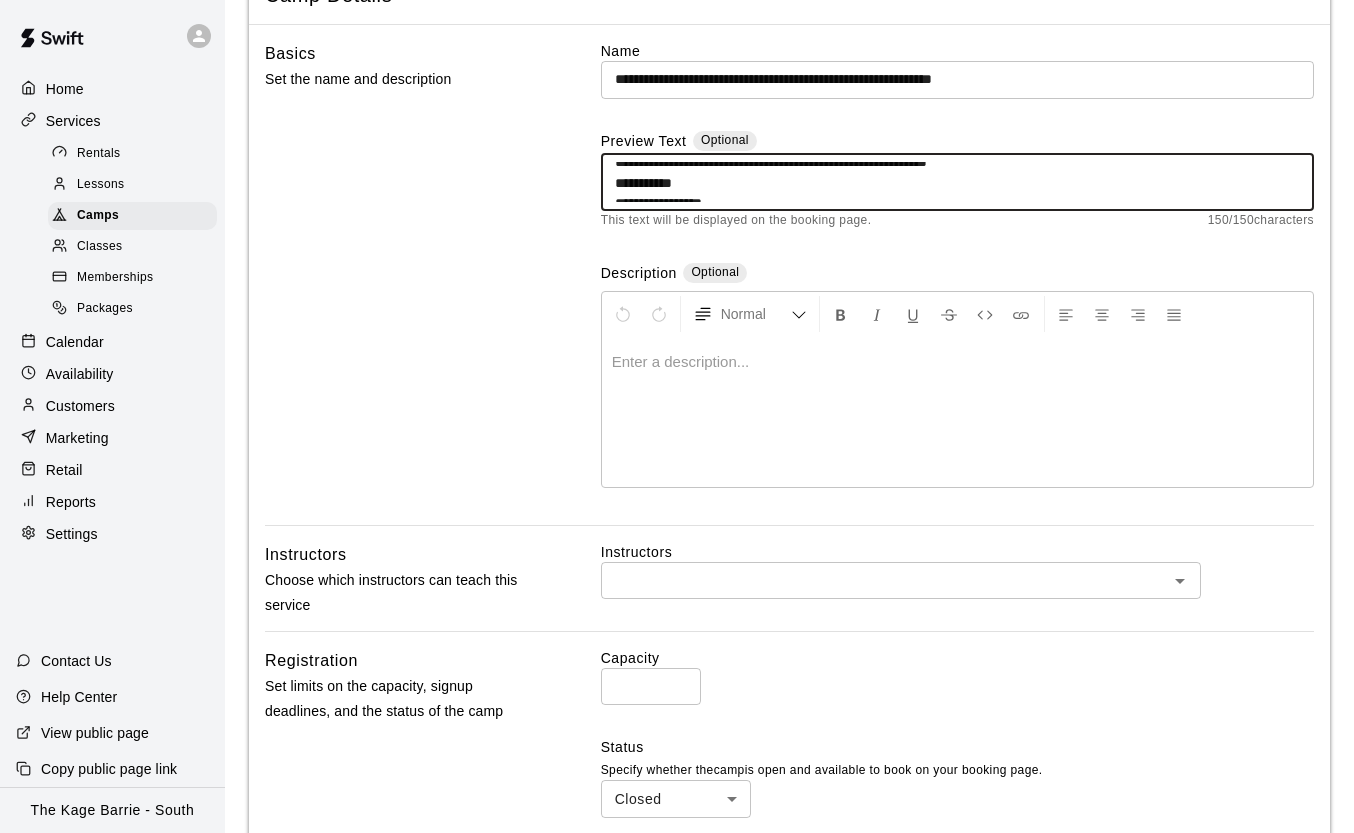 drag, startPoint x: 720, startPoint y: 199, endPoint x: 614, endPoint y: 182, distance: 107.35455 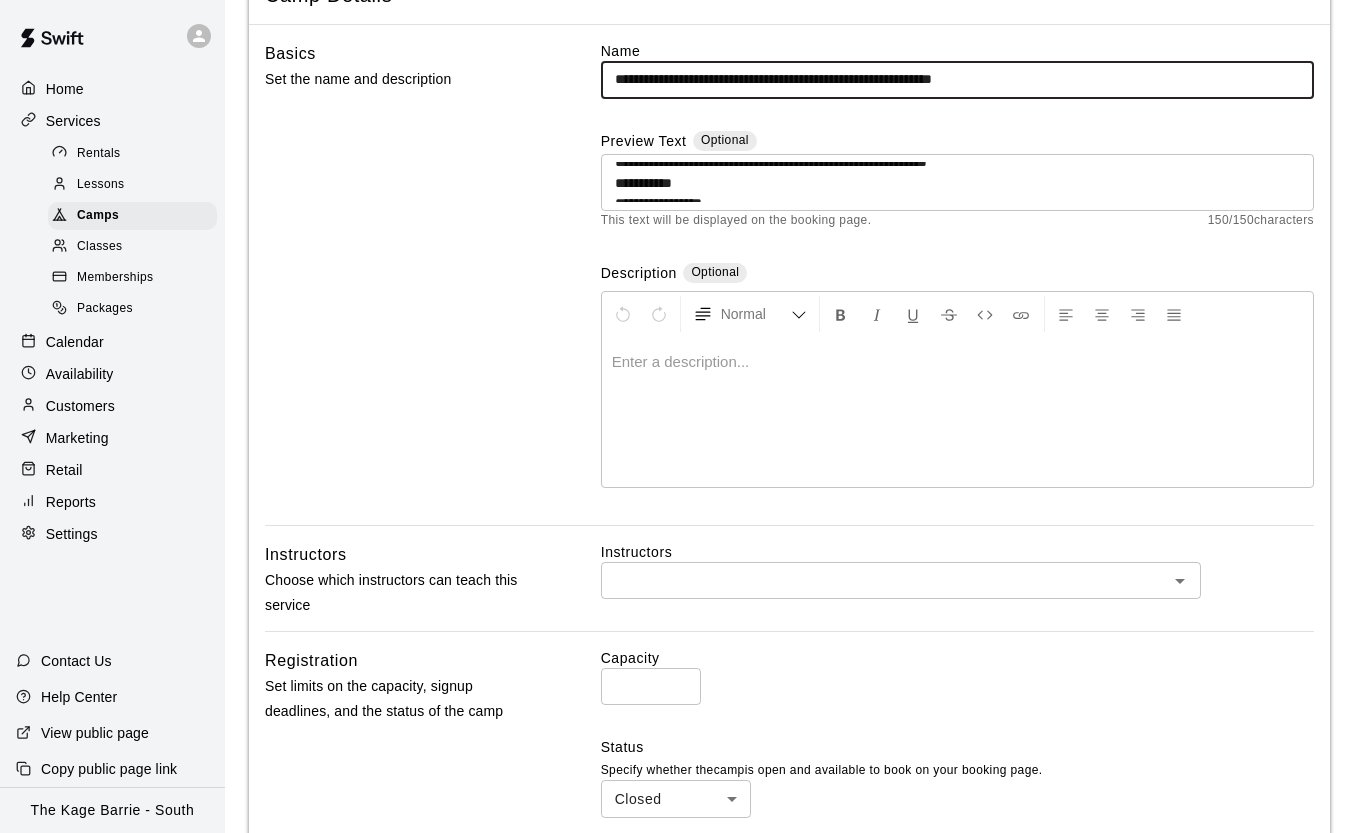 paste on "**********" 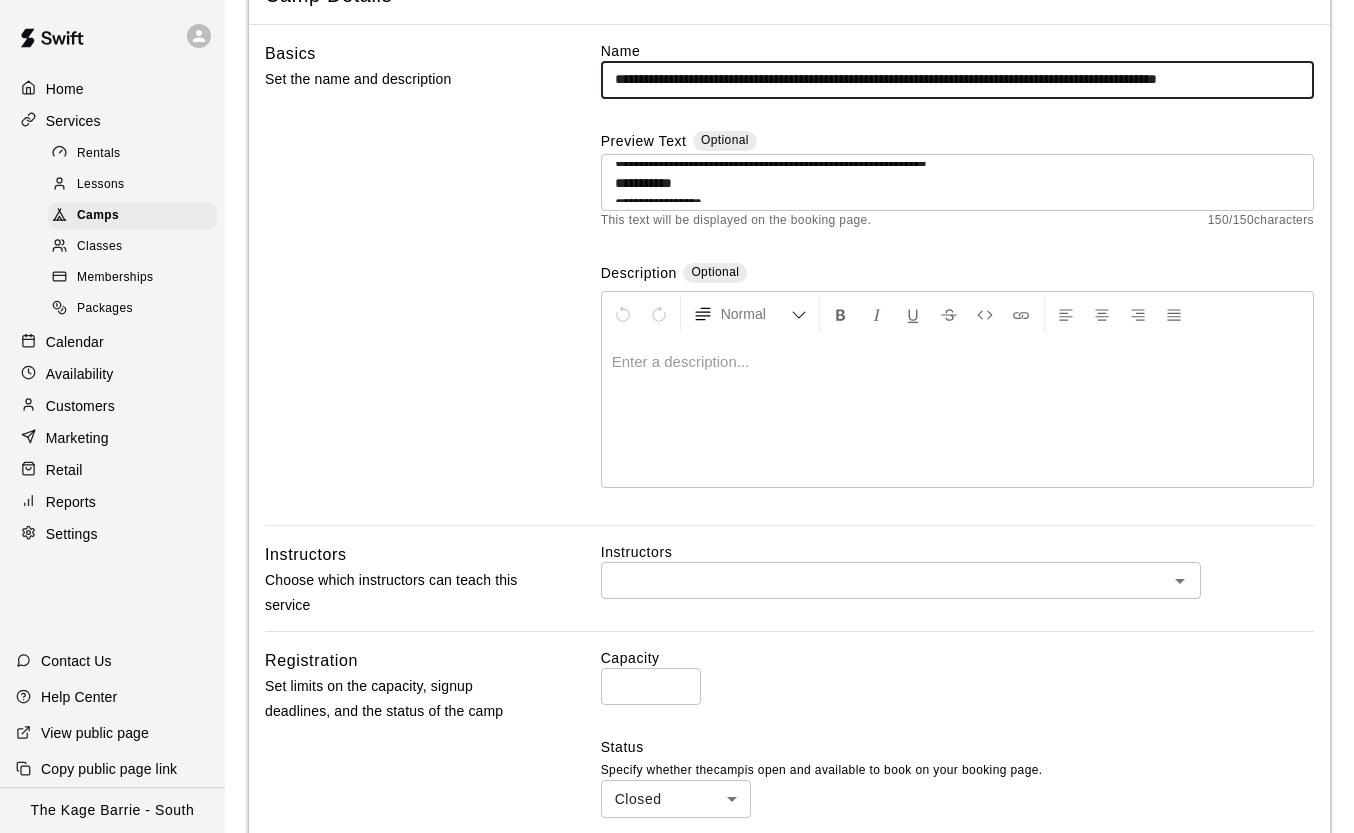 click on "**********" at bounding box center (957, 79) 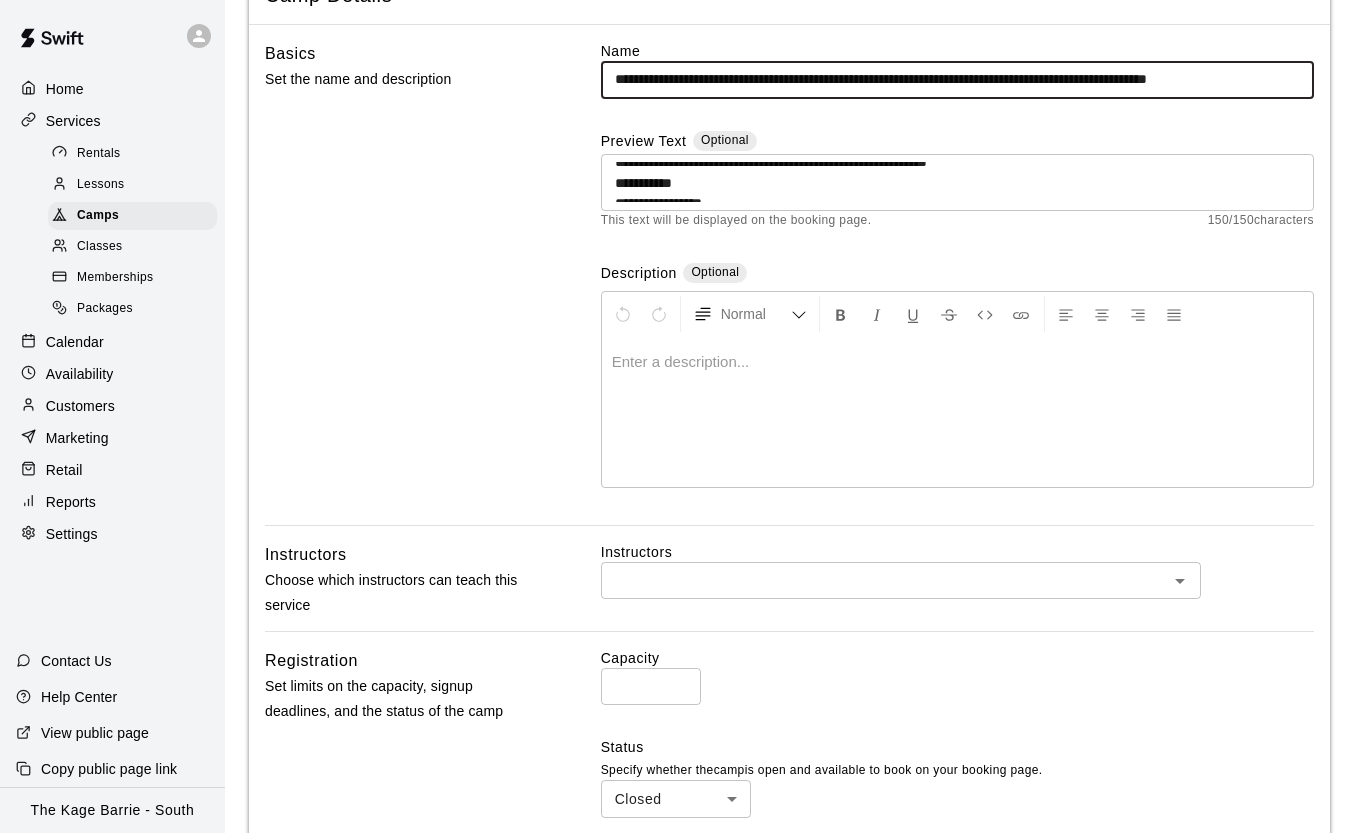 click on "**********" at bounding box center [957, 79] 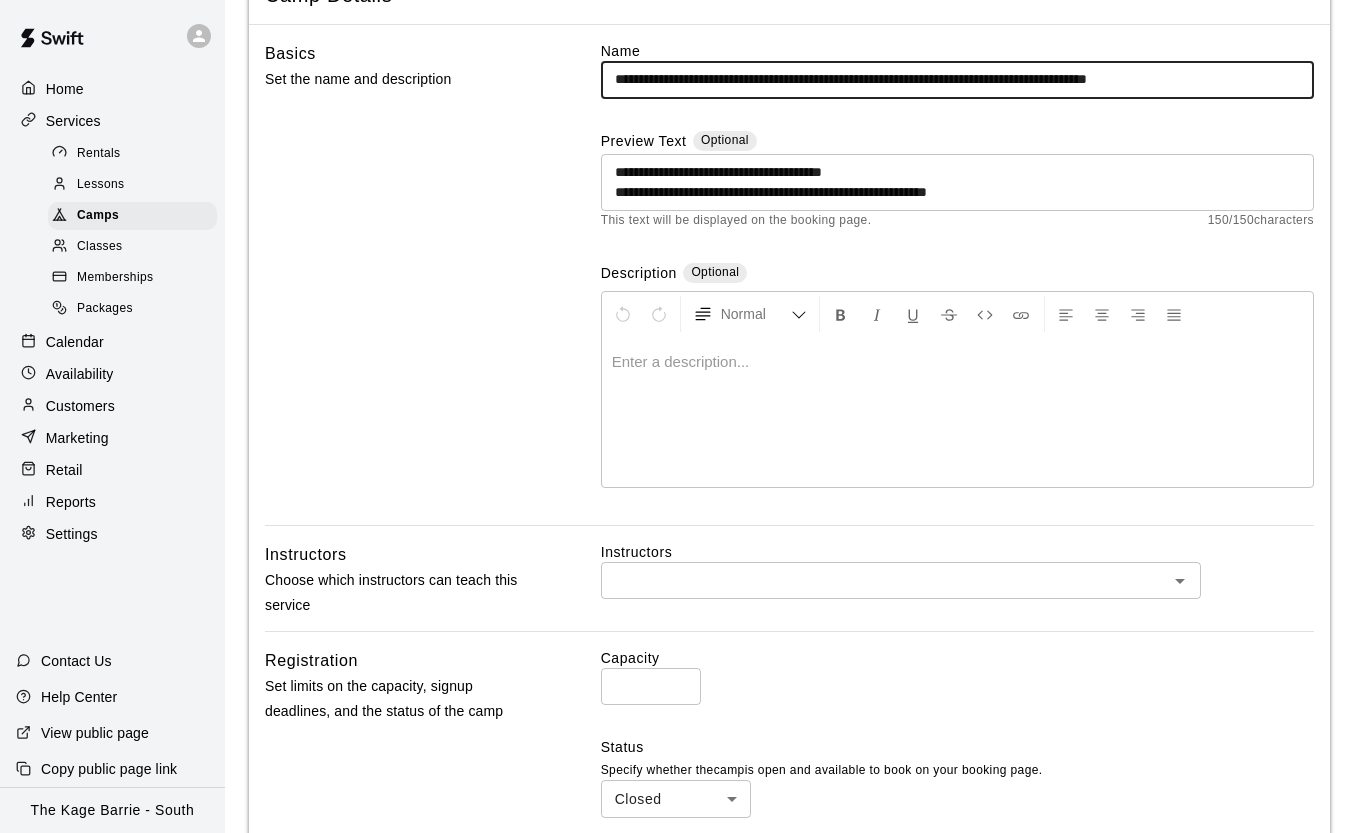 scroll, scrollTop: 61, scrollLeft: 0, axis: vertical 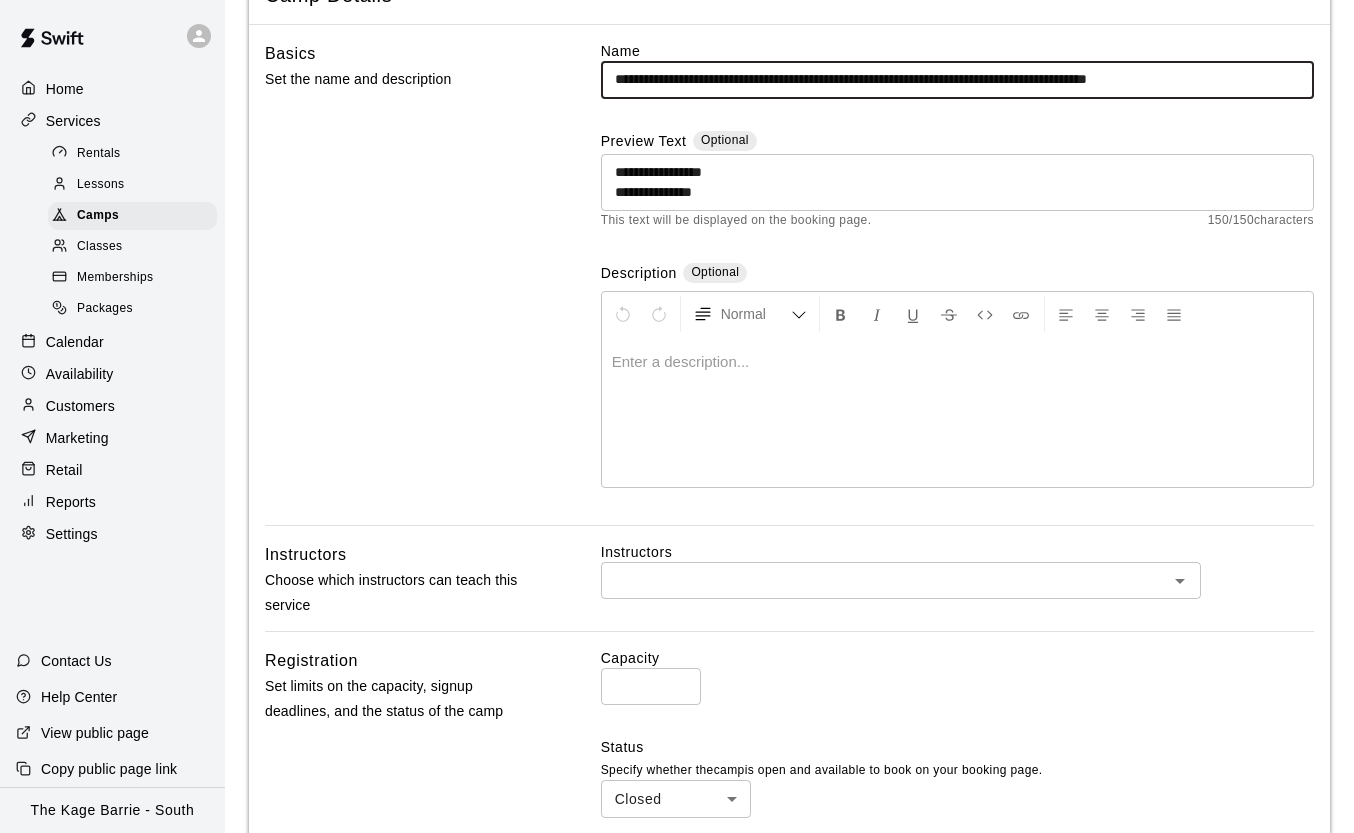 type on "**********" 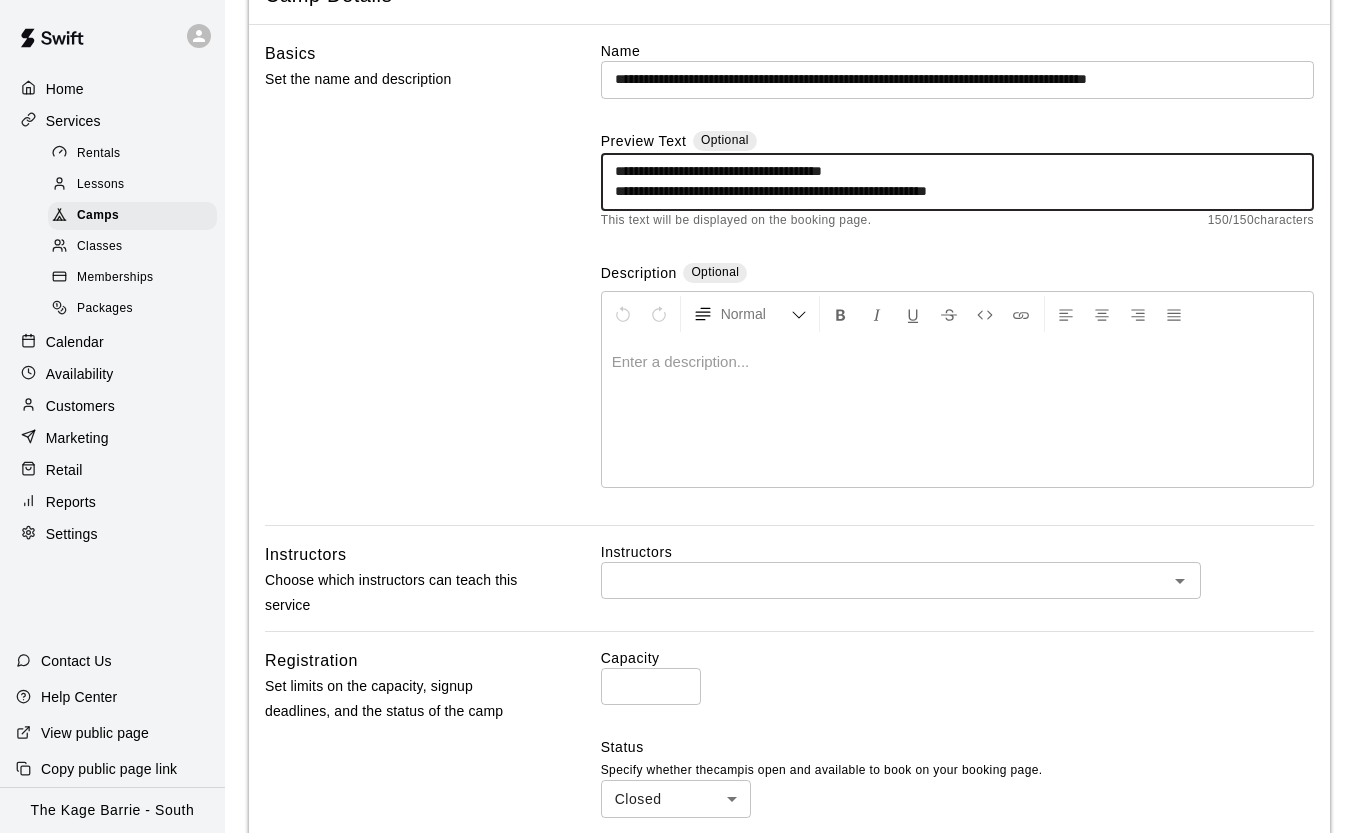 scroll, scrollTop: 0, scrollLeft: 0, axis: both 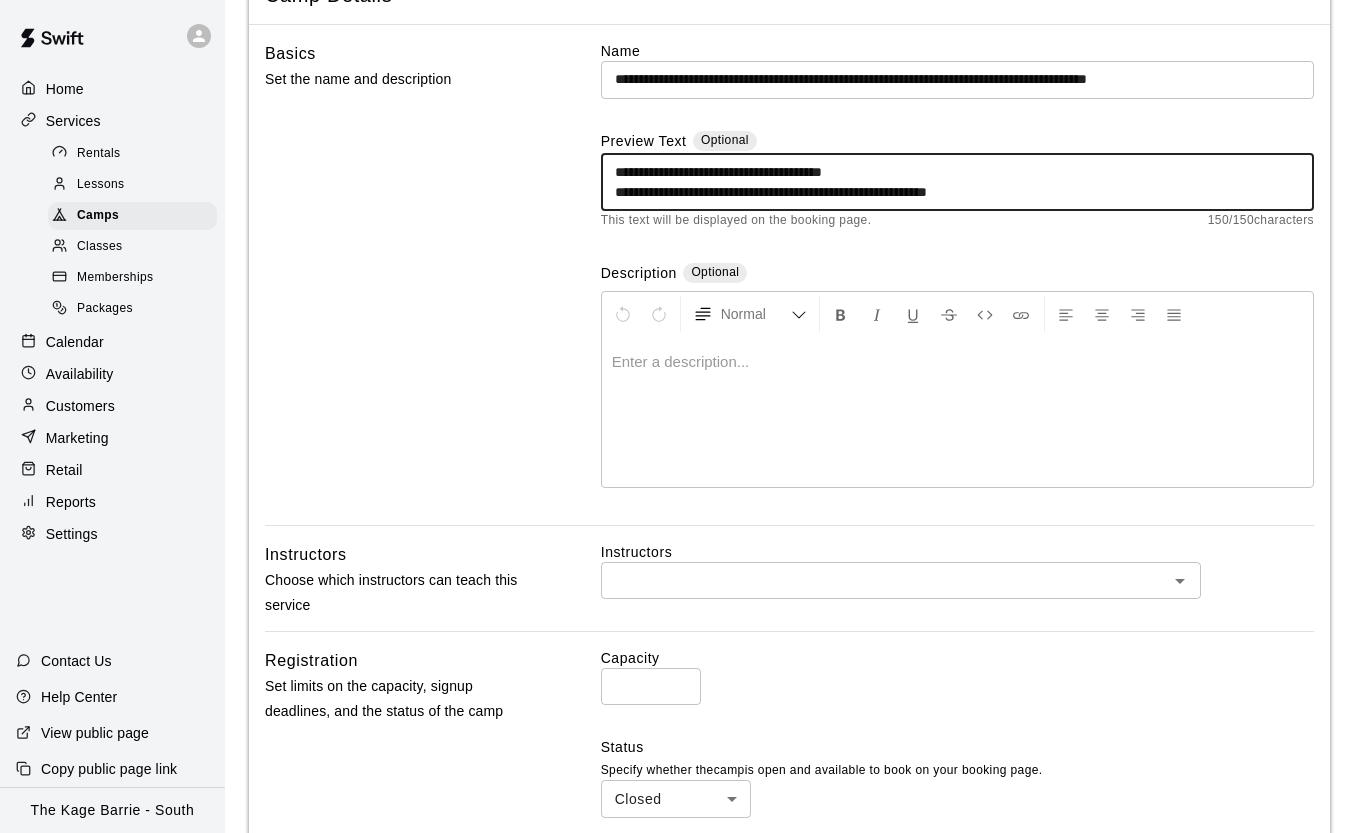 drag, startPoint x: 751, startPoint y: 194, endPoint x: 612, endPoint y: 179, distance: 139.807 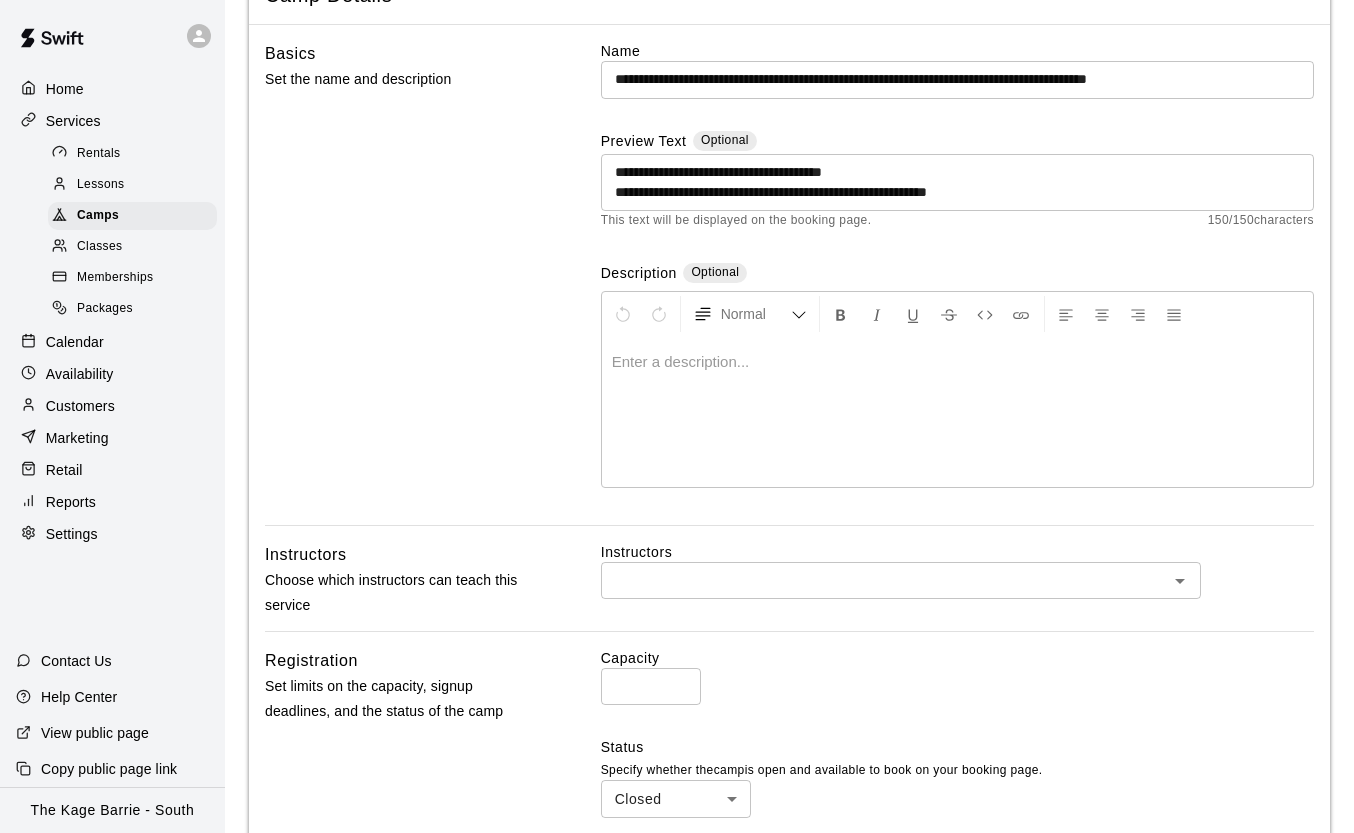 click on "**********" at bounding box center (957, 182) 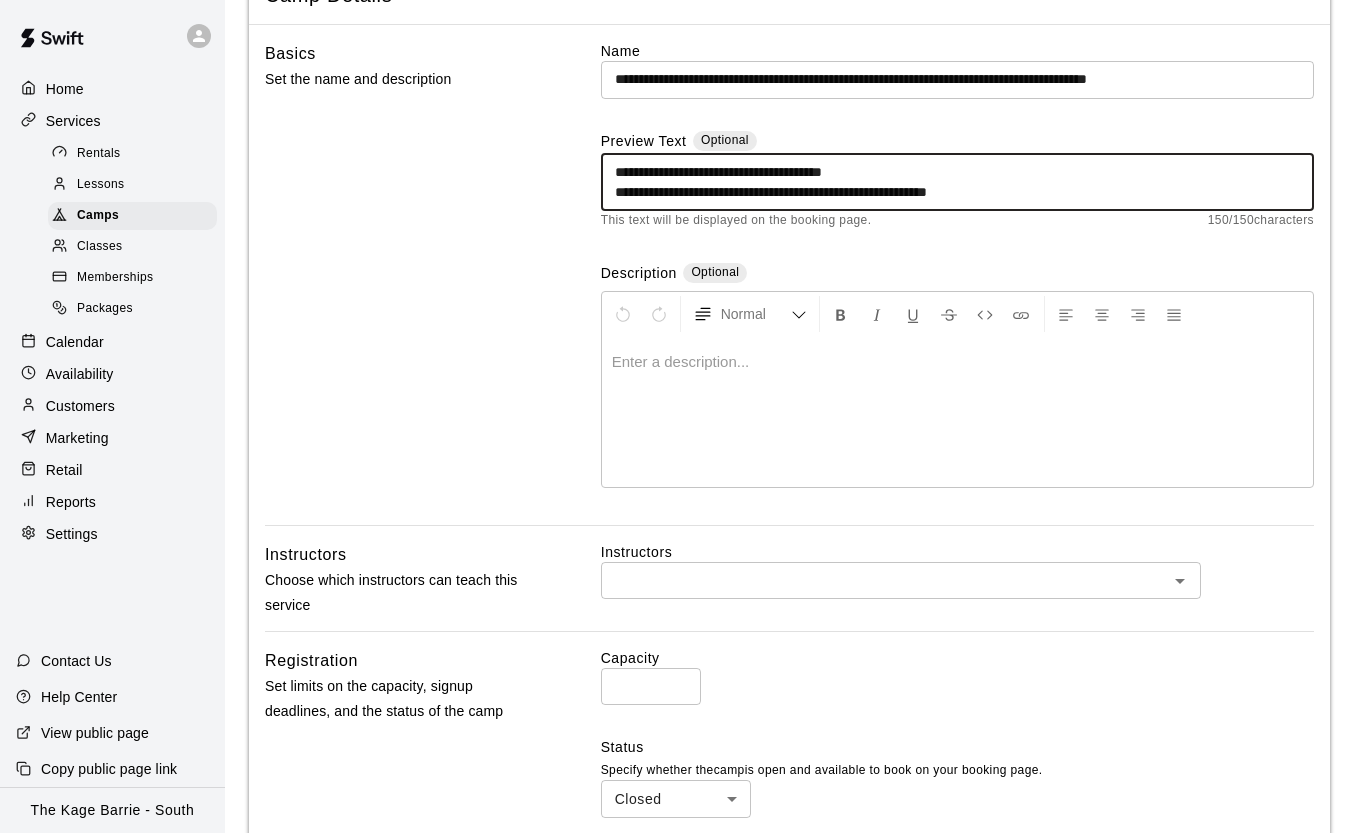 scroll, scrollTop: 61, scrollLeft: 0, axis: vertical 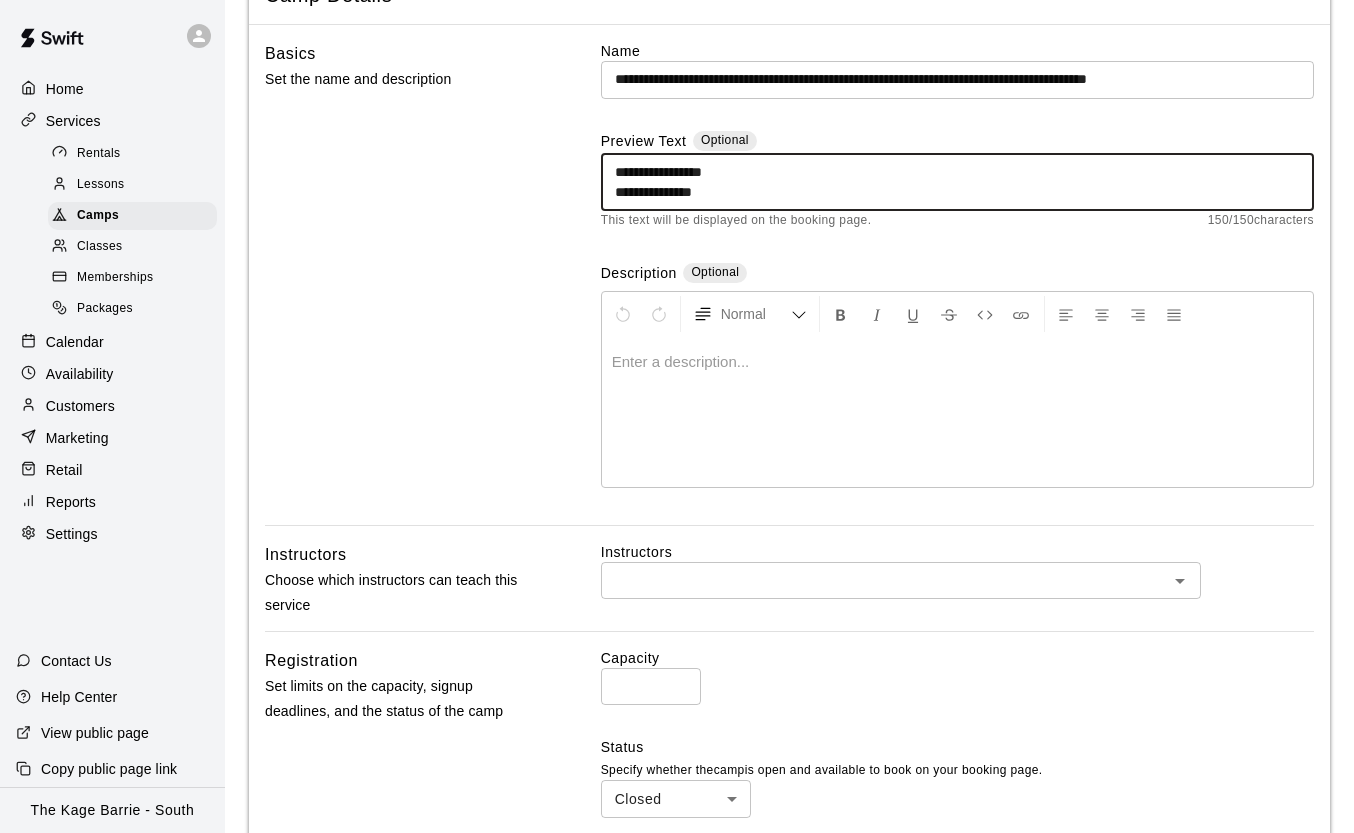 click on "**********" at bounding box center [957, 182] 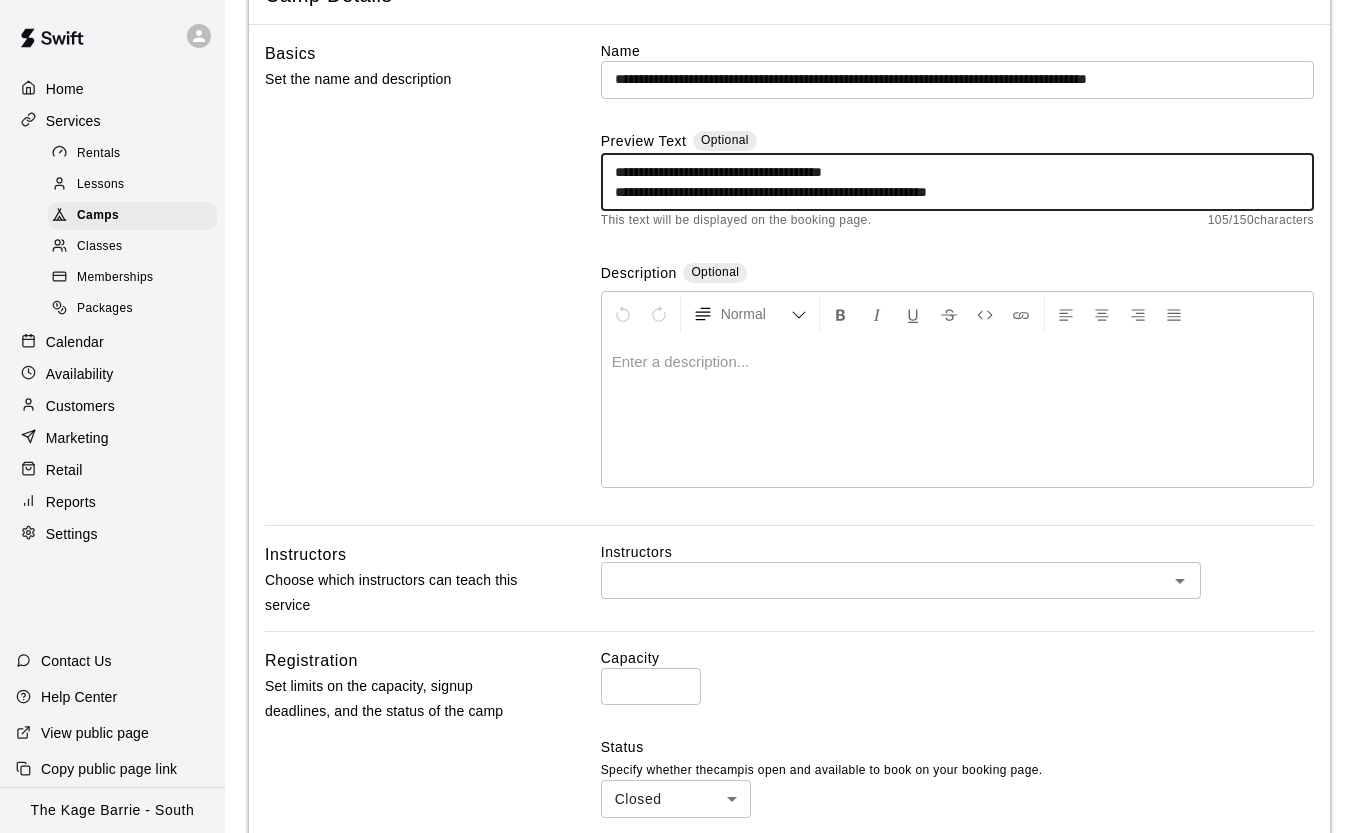 scroll, scrollTop: 0, scrollLeft: 0, axis: both 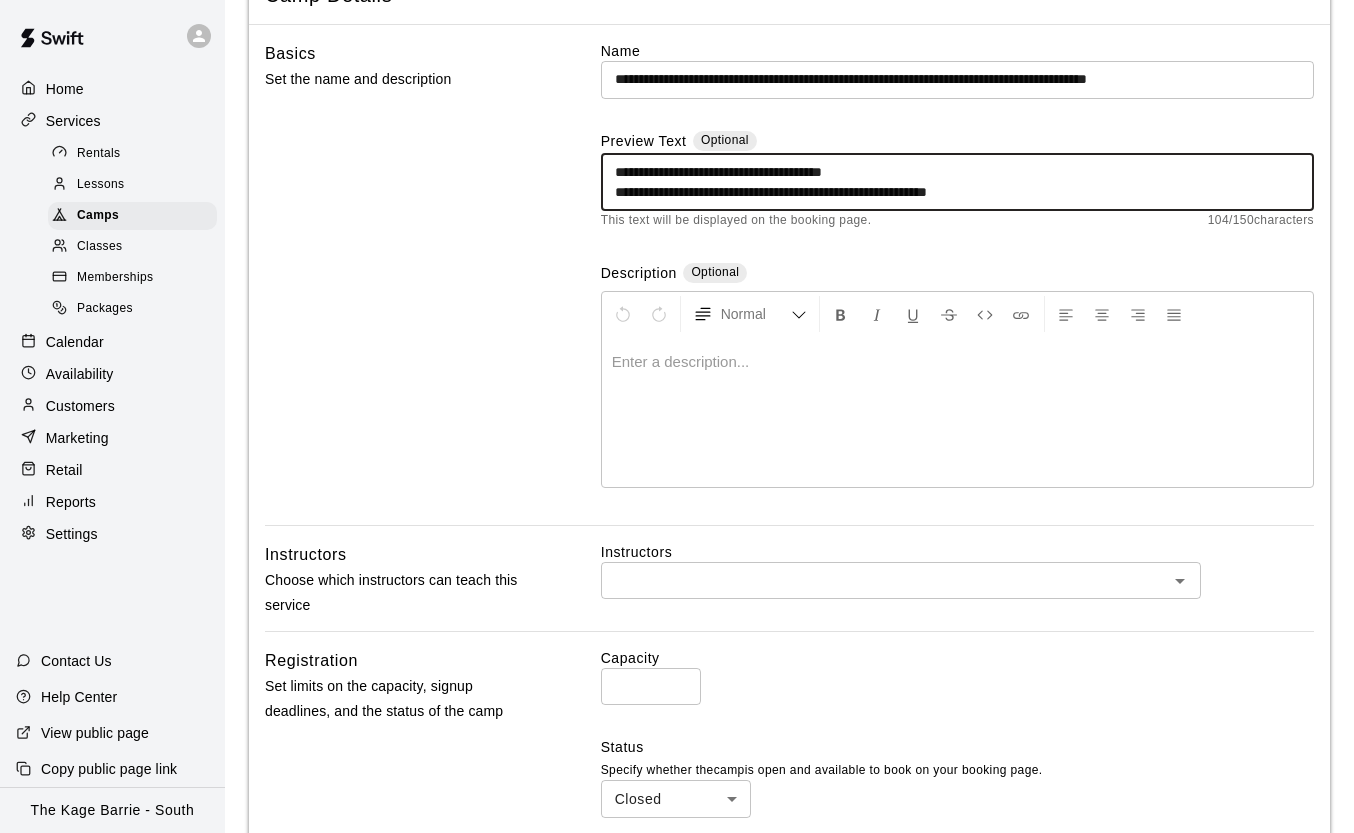 drag, startPoint x: 889, startPoint y: 197, endPoint x: 529, endPoint y: 198, distance: 360.0014 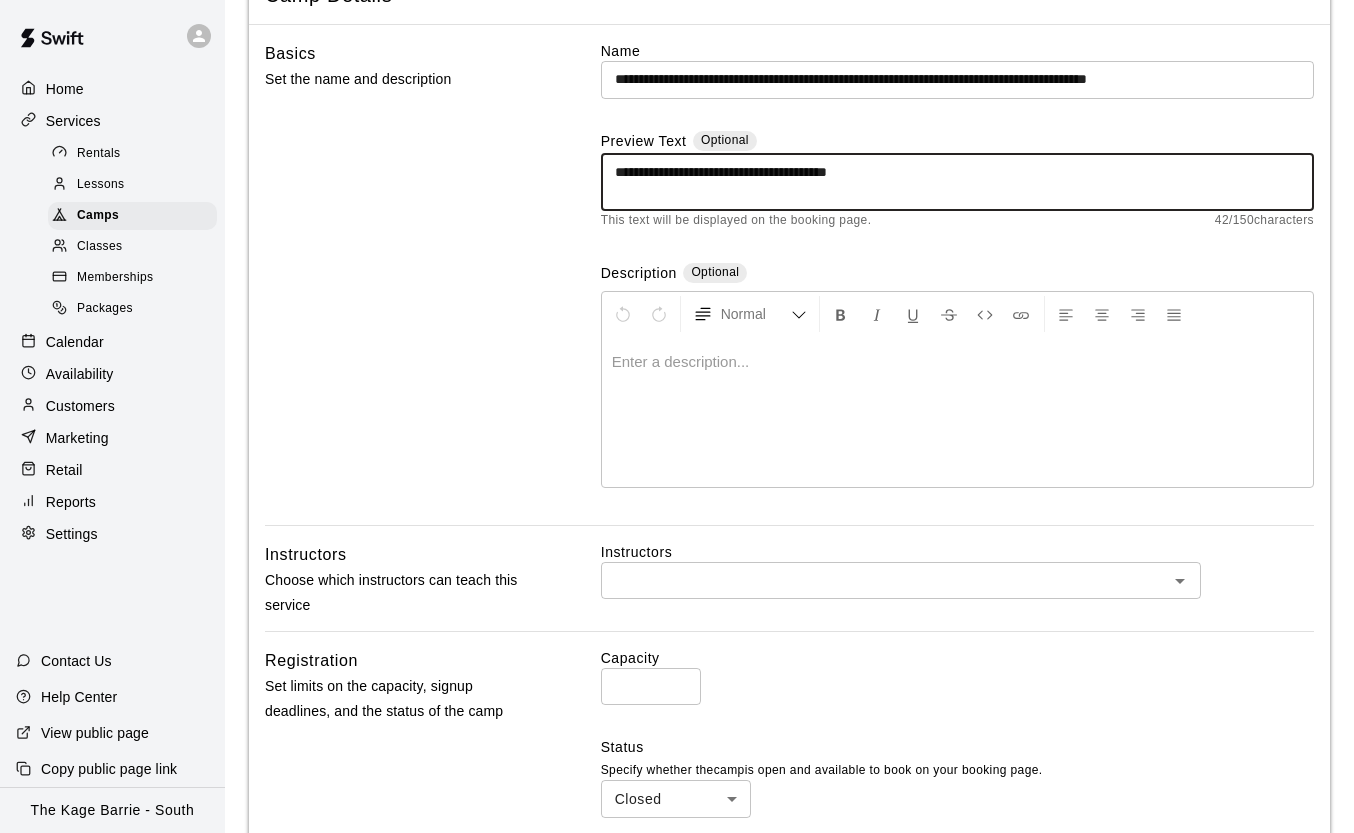 paste on "**********" 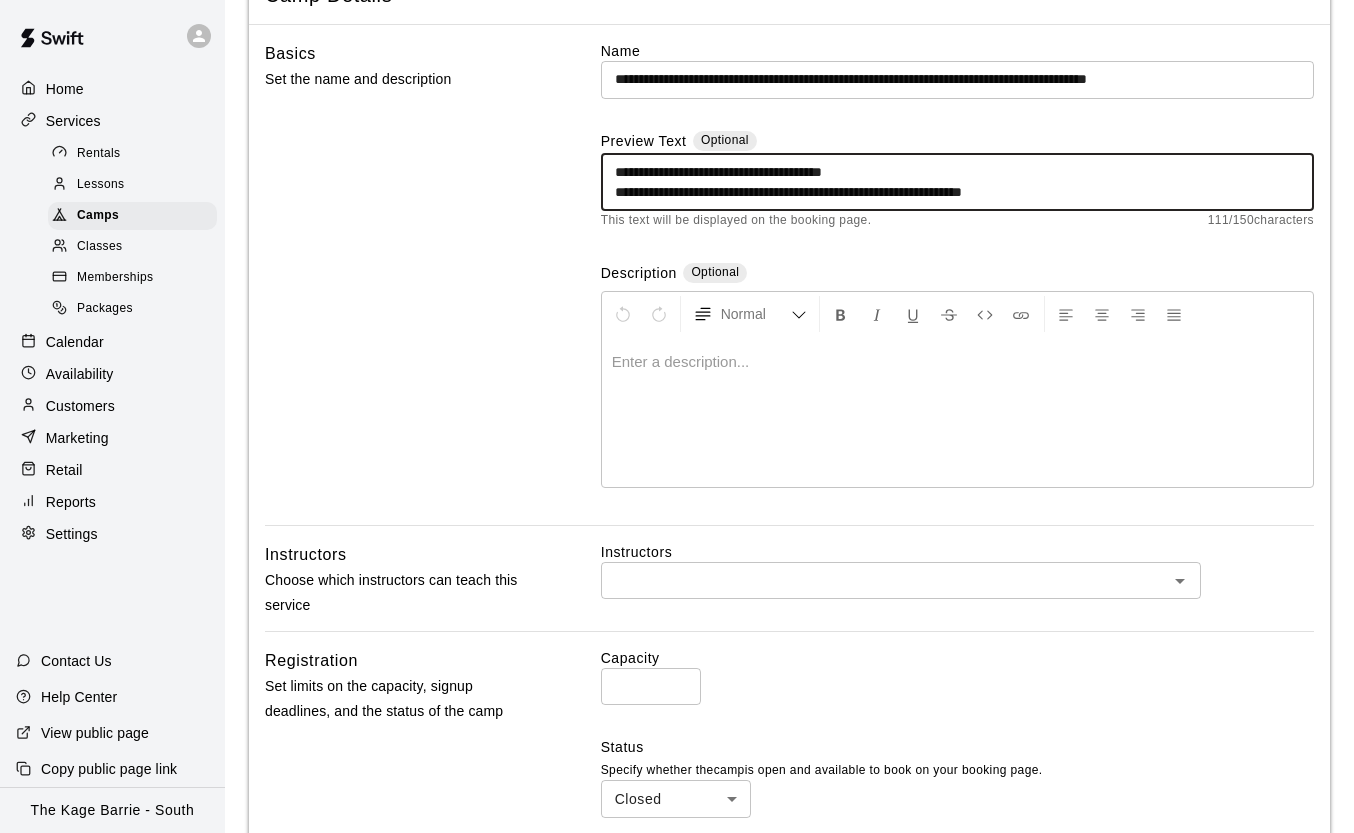 drag, startPoint x: 801, startPoint y: 172, endPoint x: 718, endPoint y: 173, distance: 83.00603 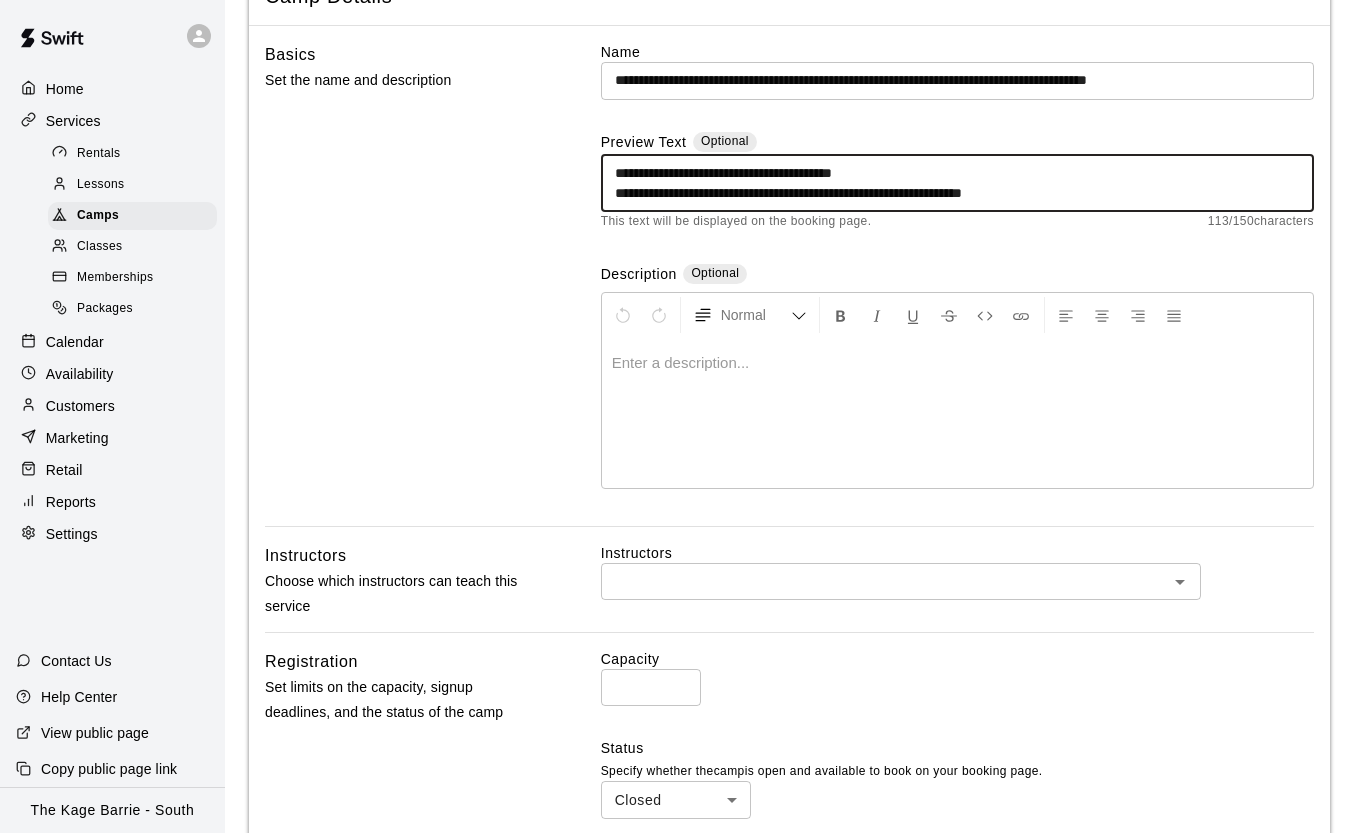 scroll, scrollTop: 133, scrollLeft: 0, axis: vertical 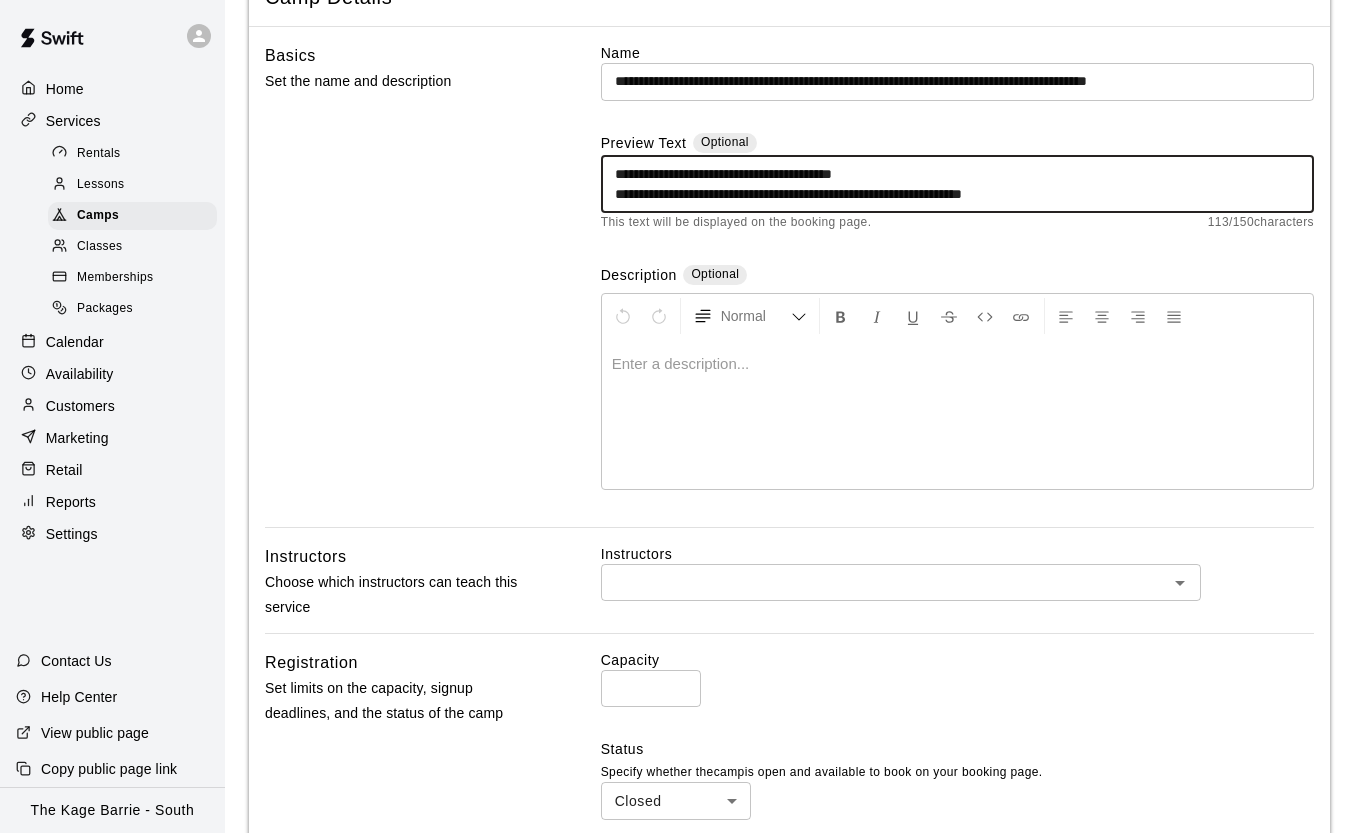 click on "**********" at bounding box center [957, 184] 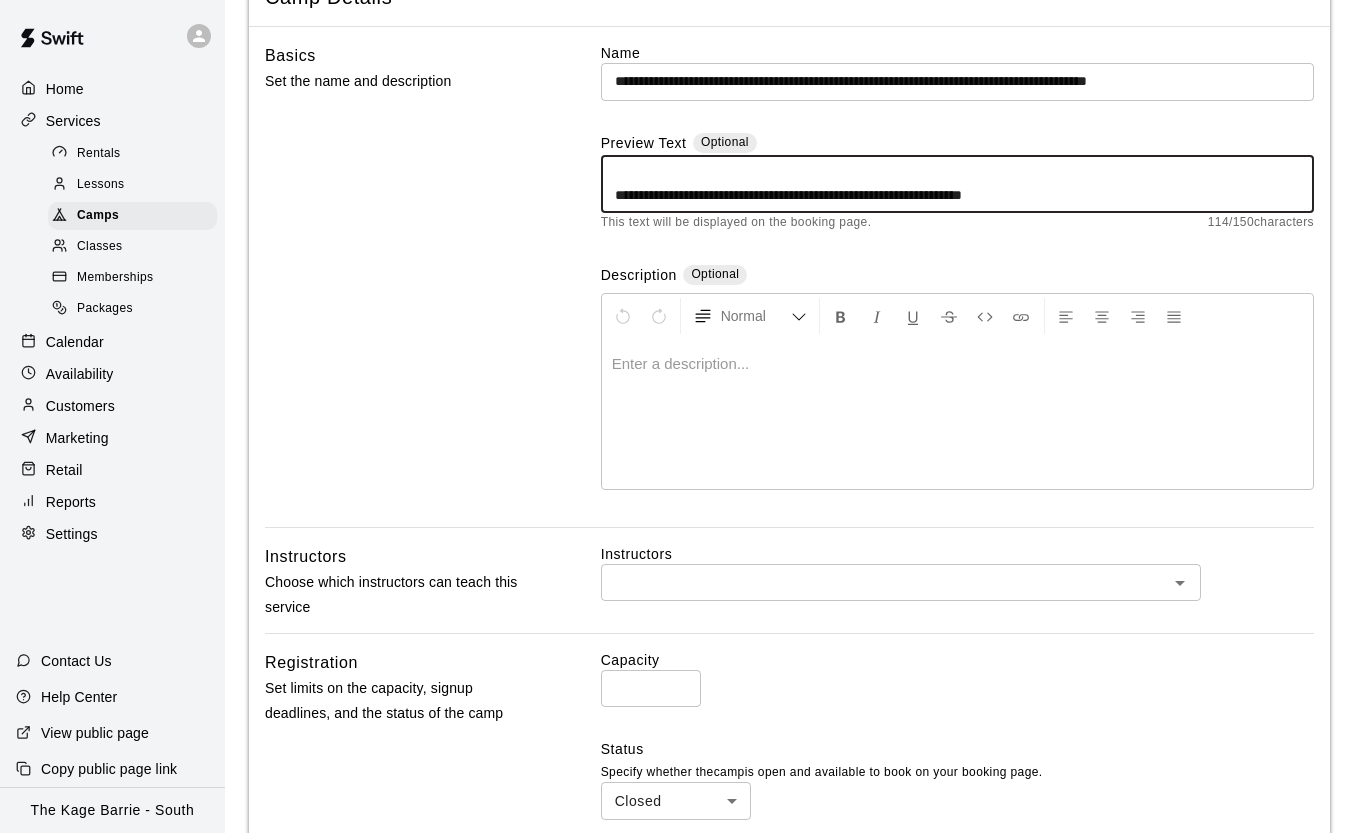 scroll, scrollTop: 0, scrollLeft: 0, axis: both 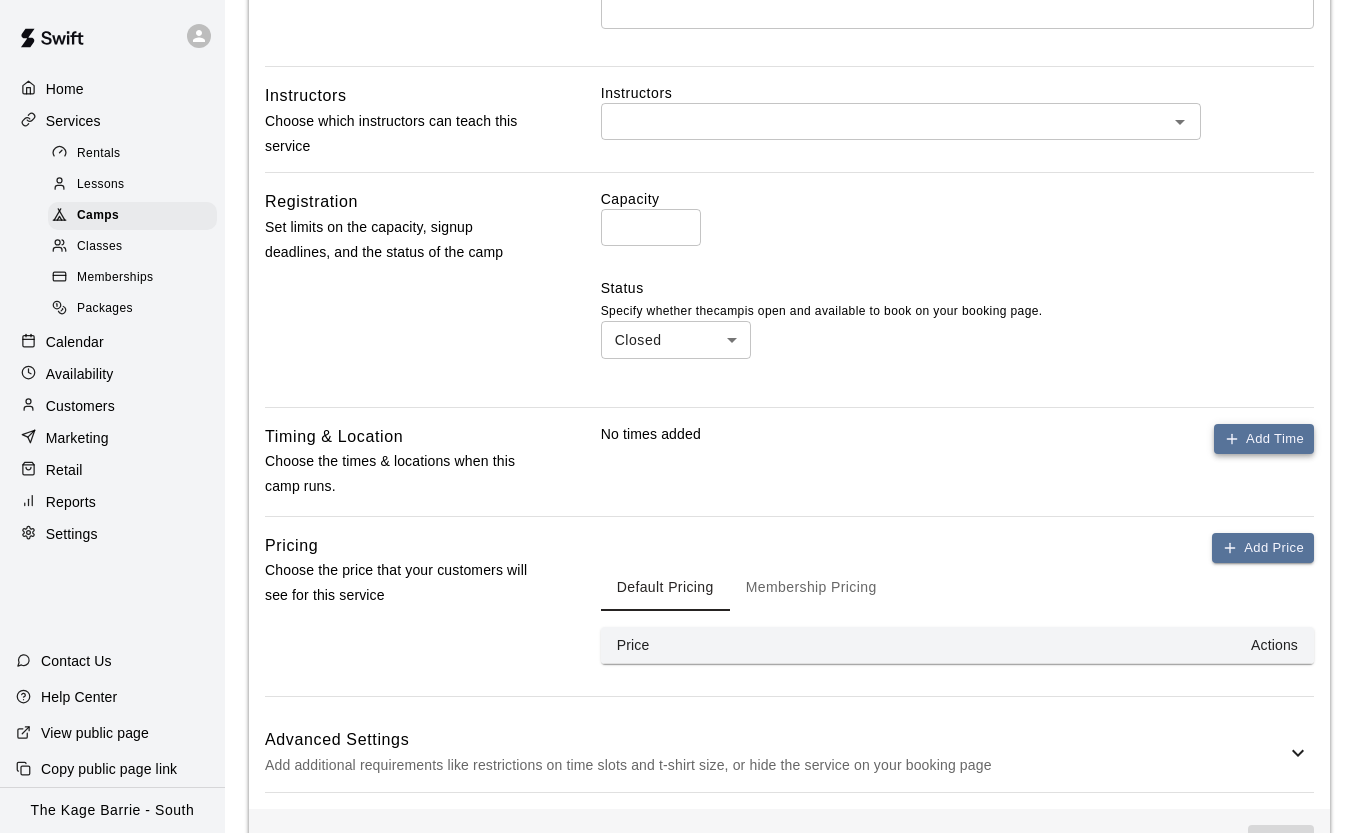 type on "**********" 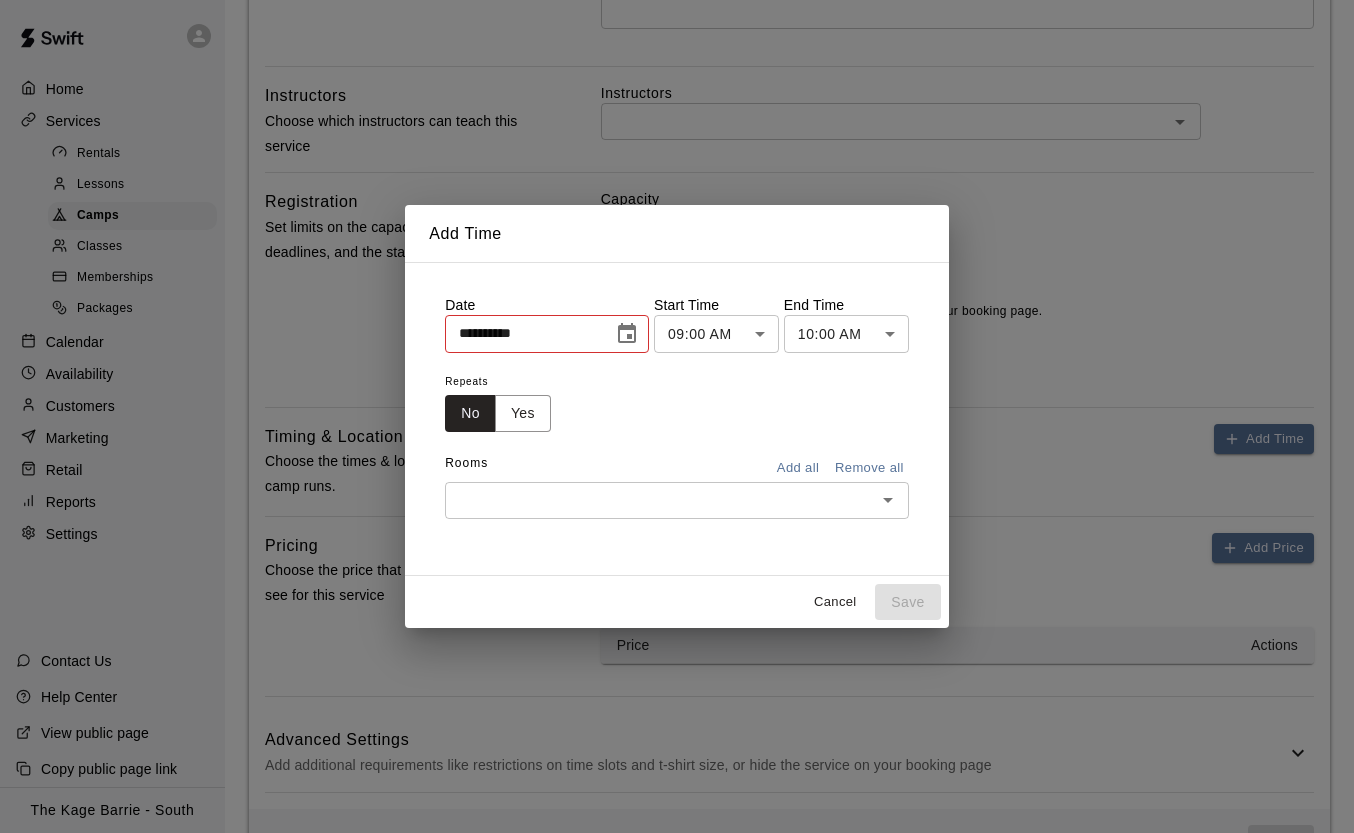 click 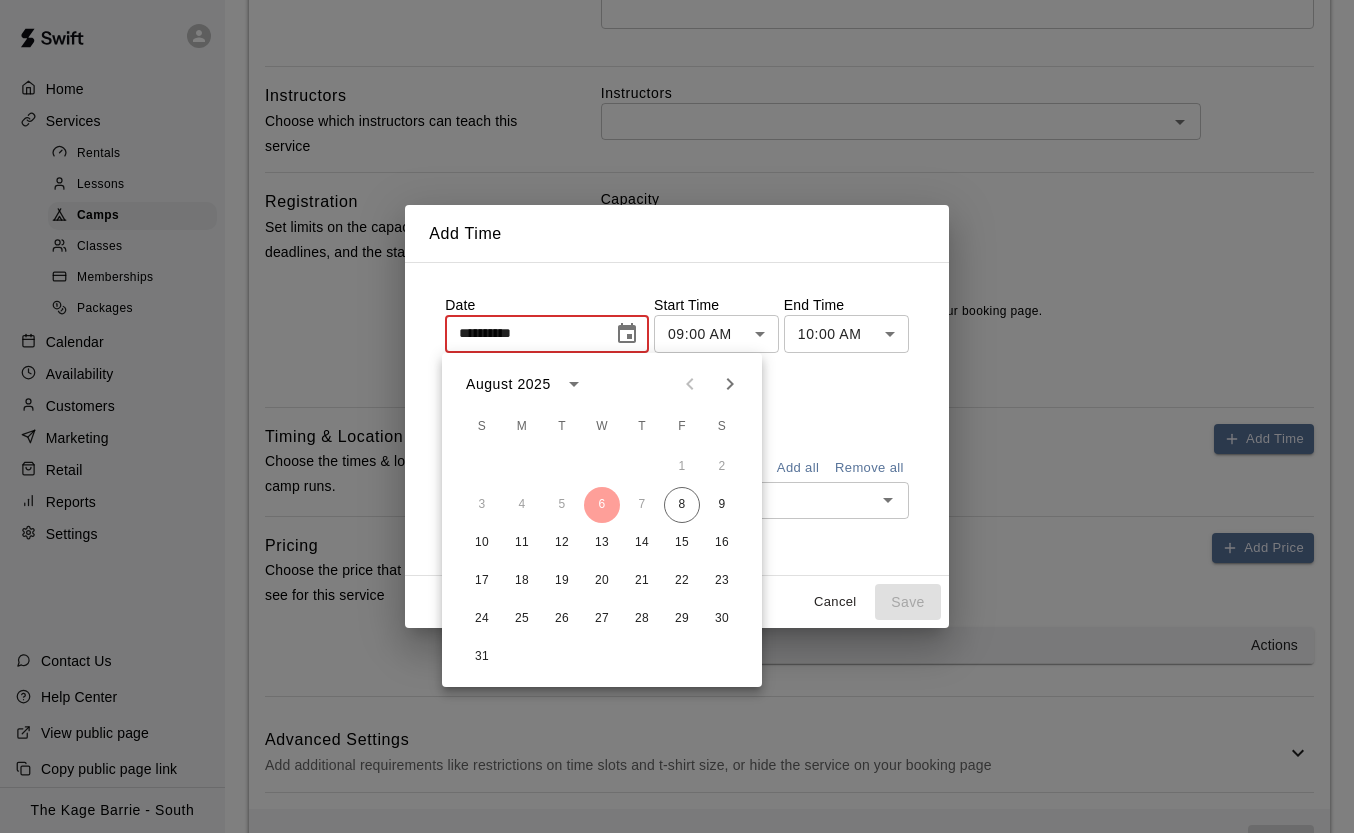click 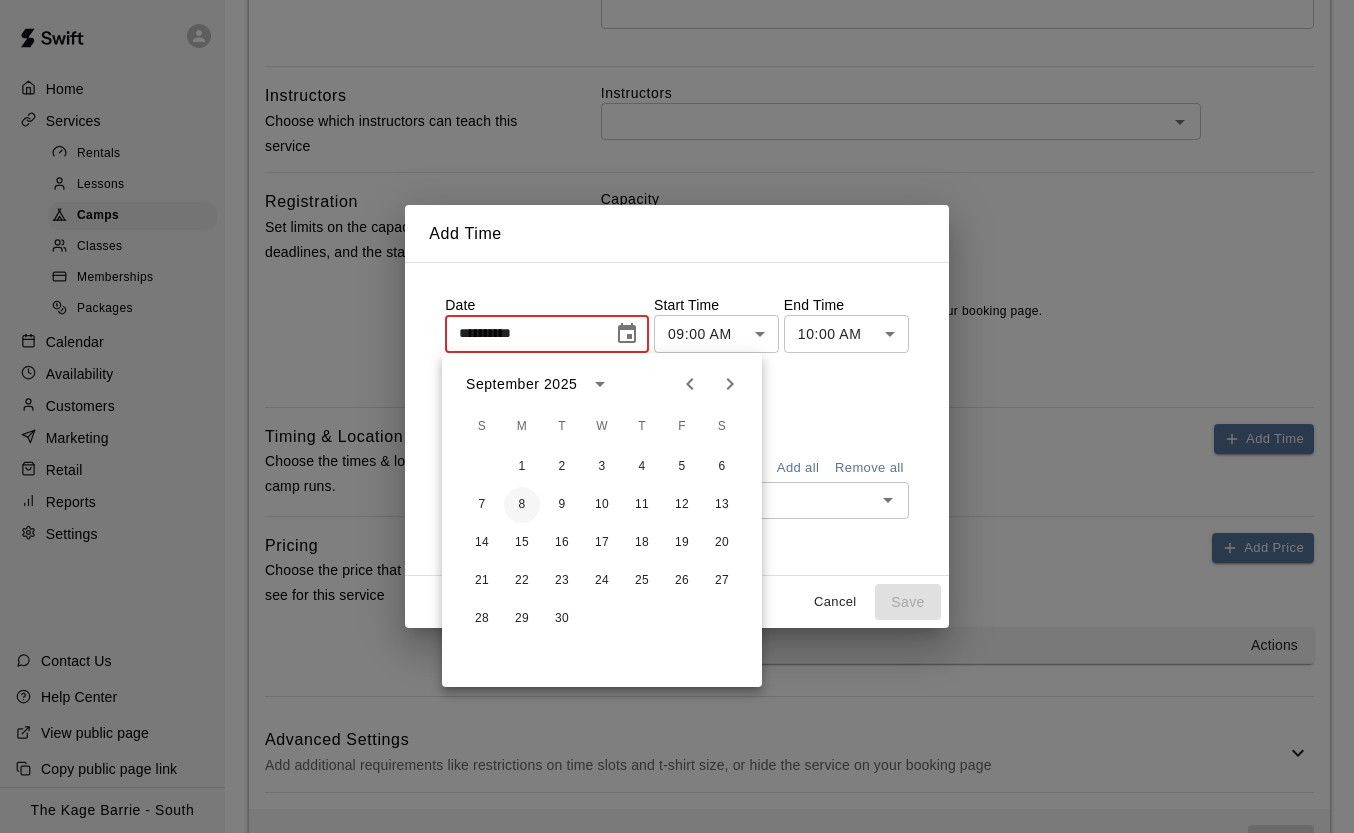 click on "8" at bounding box center (522, 505) 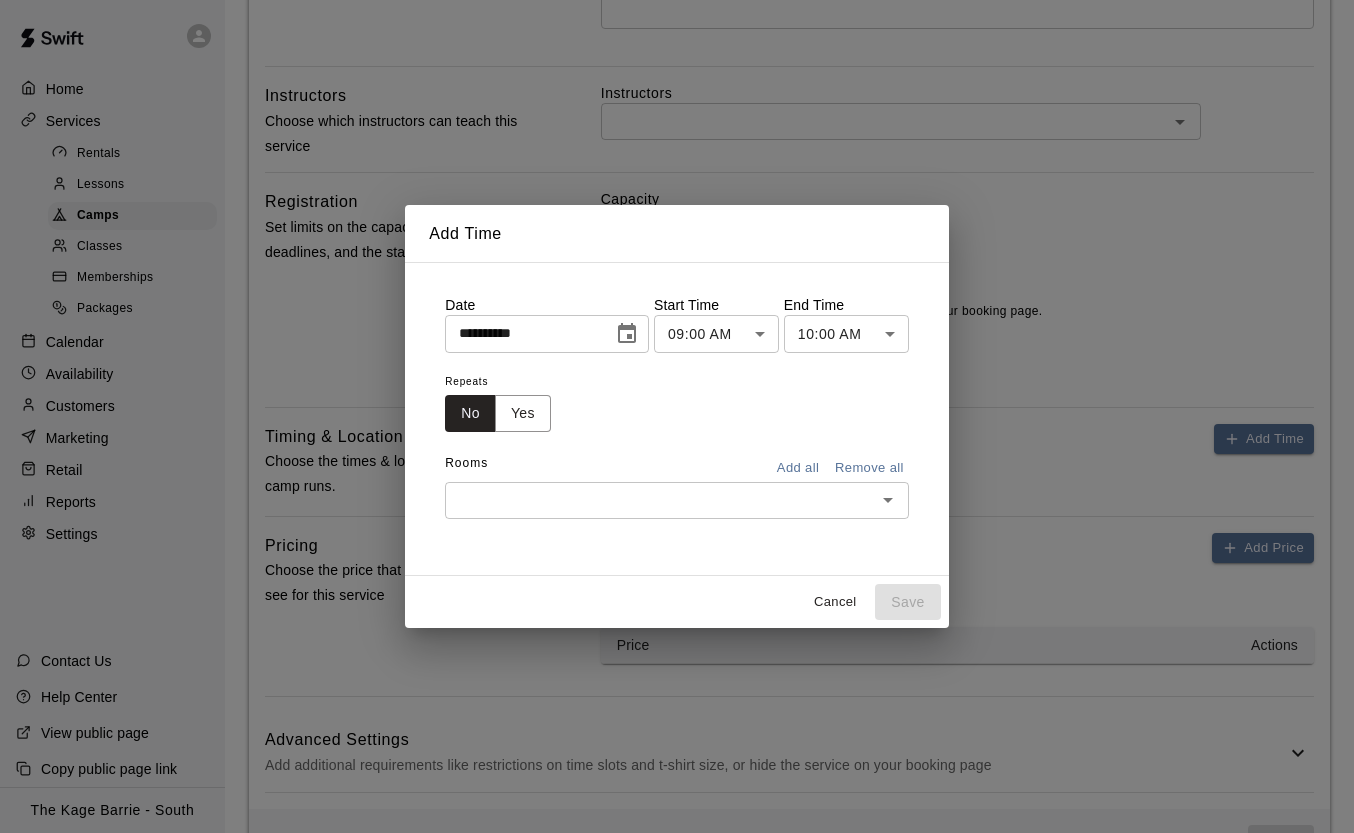 click at bounding box center (660, 500) 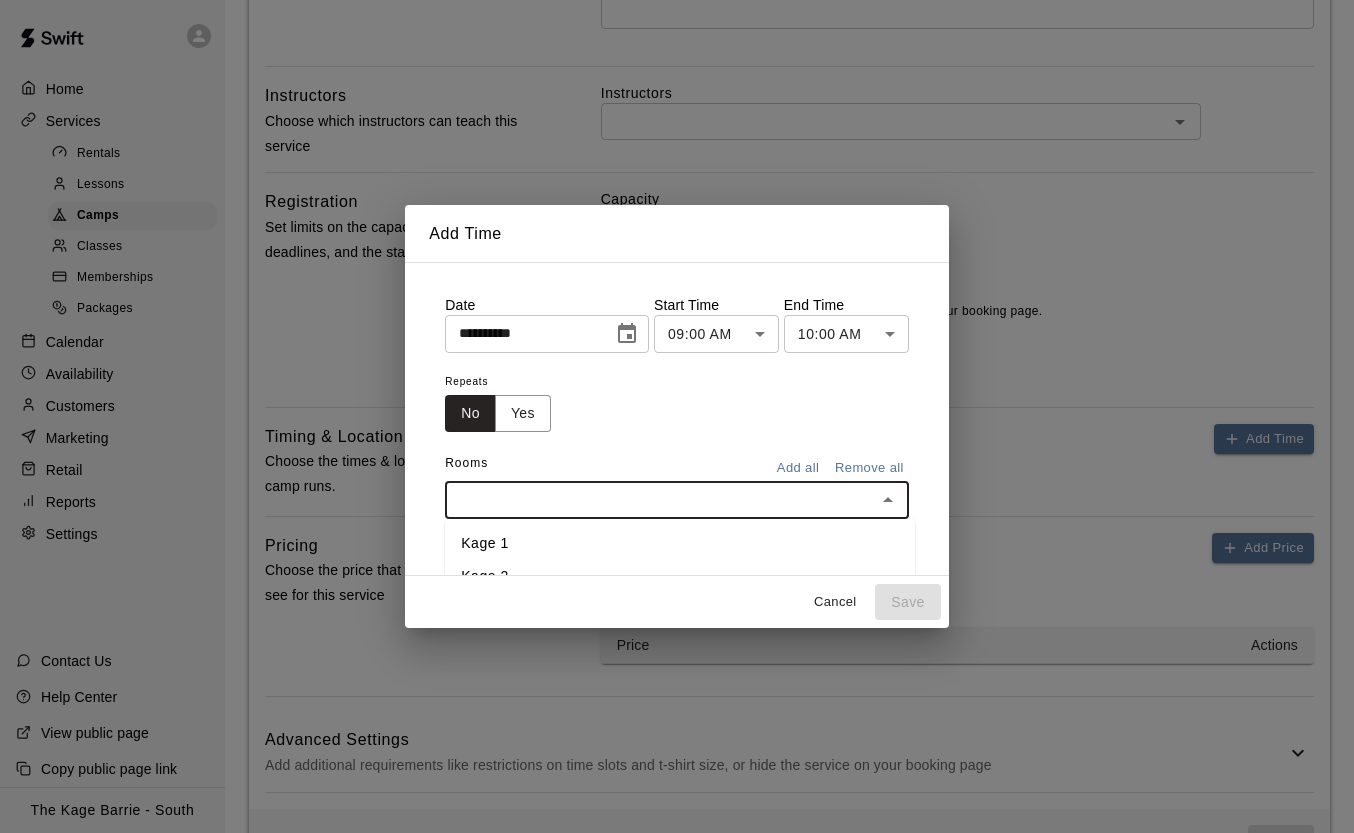 click on "Kage 1" at bounding box center (680, 543) 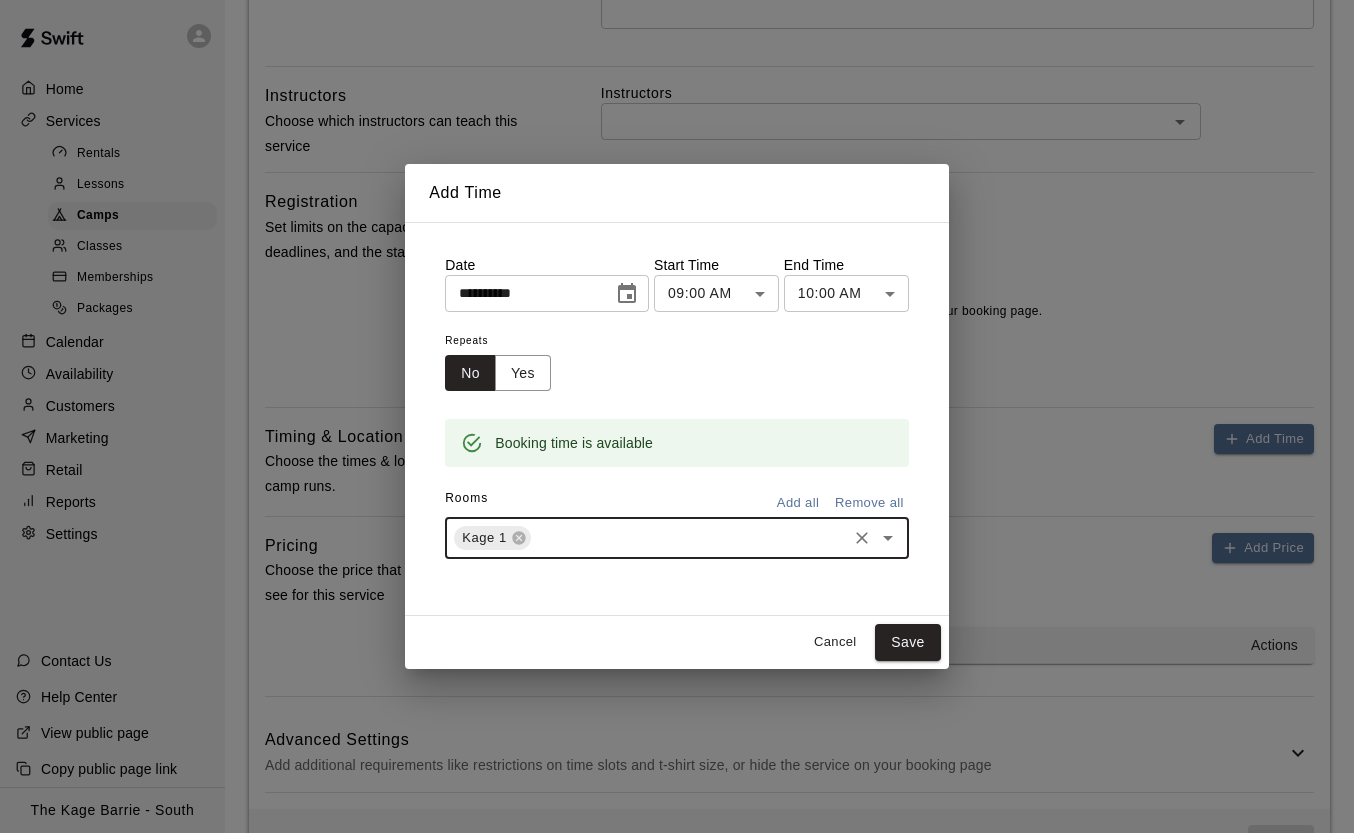 click on "Save" at bounding box center (908, 642) 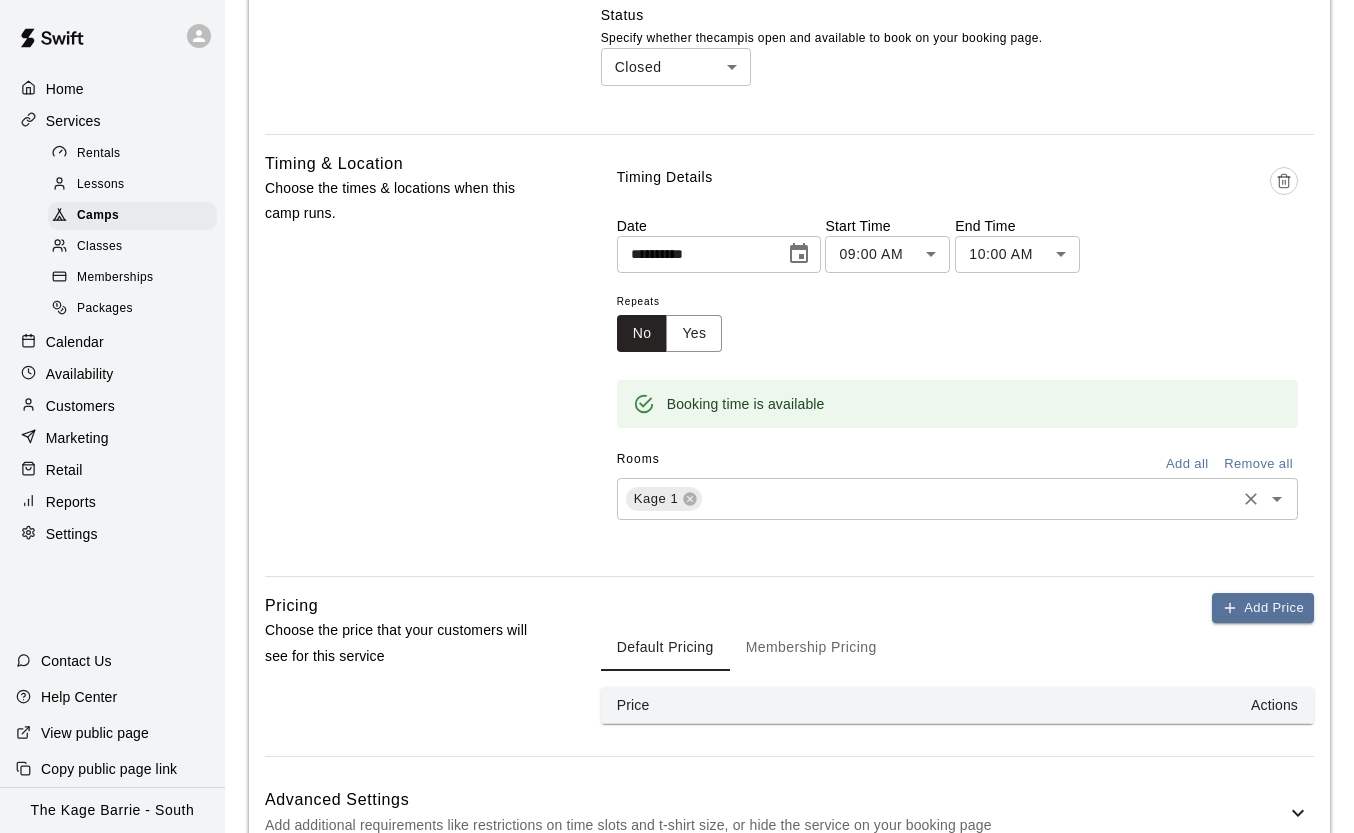 scroll, scrollTop: 727, scrollLeft: 0, axis: vertical 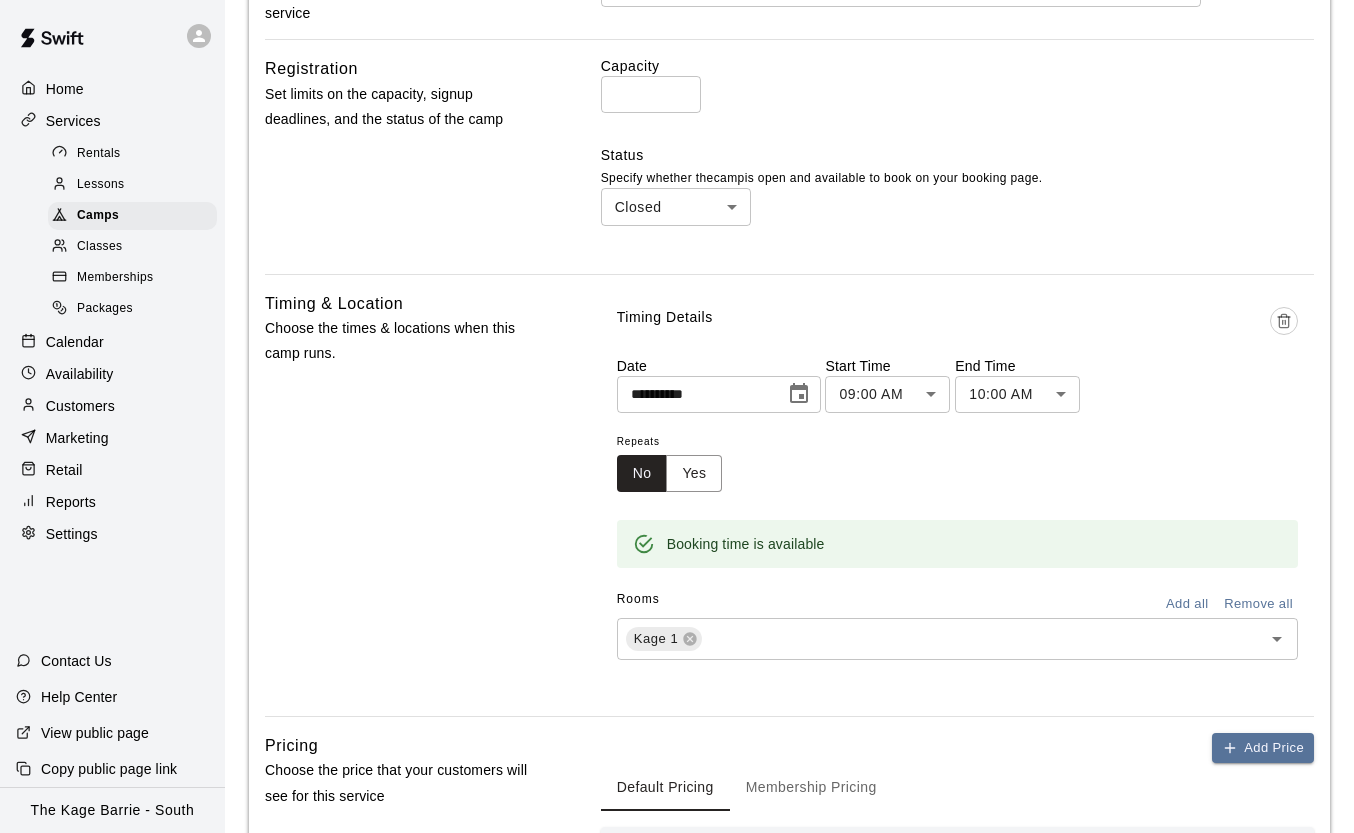 click on "**********" at bounding box center [677, 187] 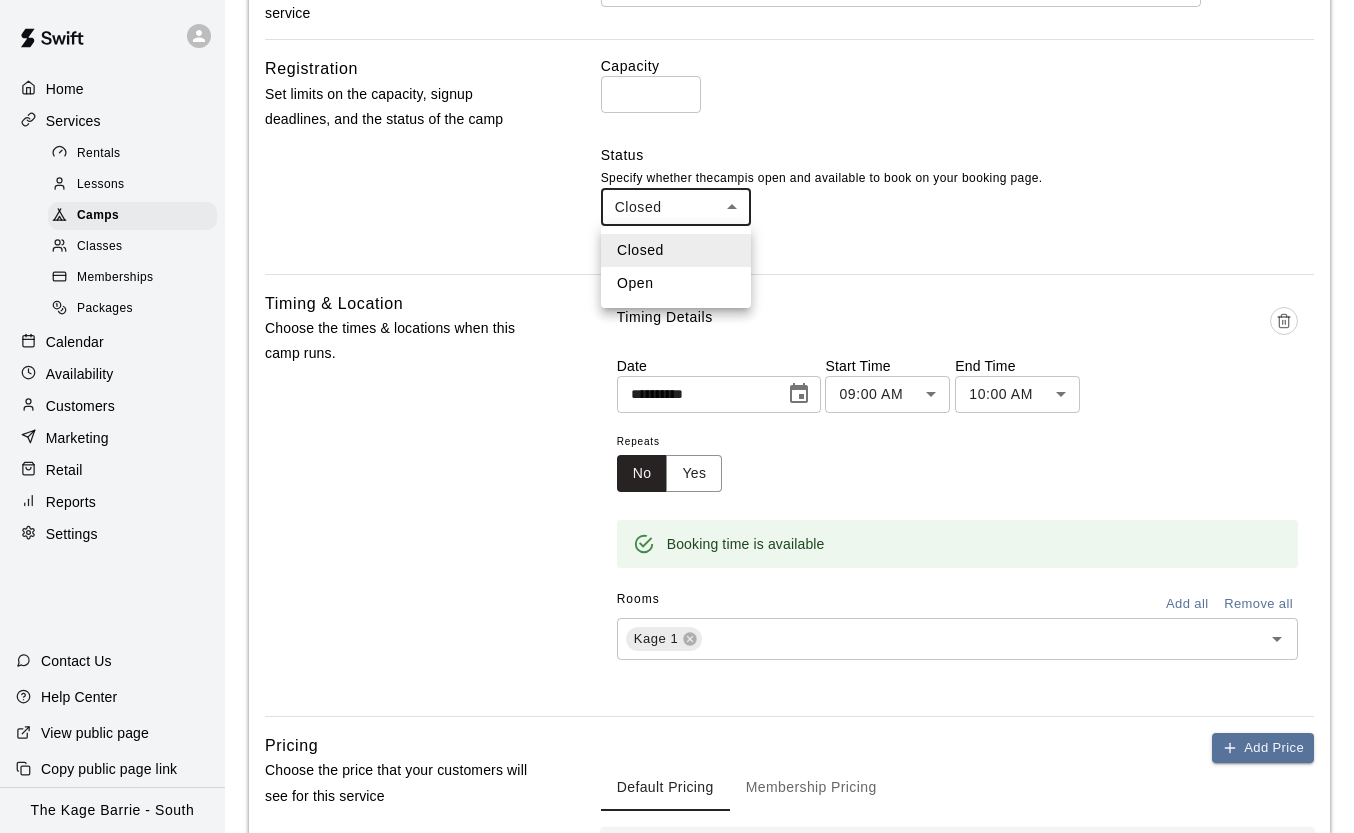 click on "Open" at bounding box center (676, 283) 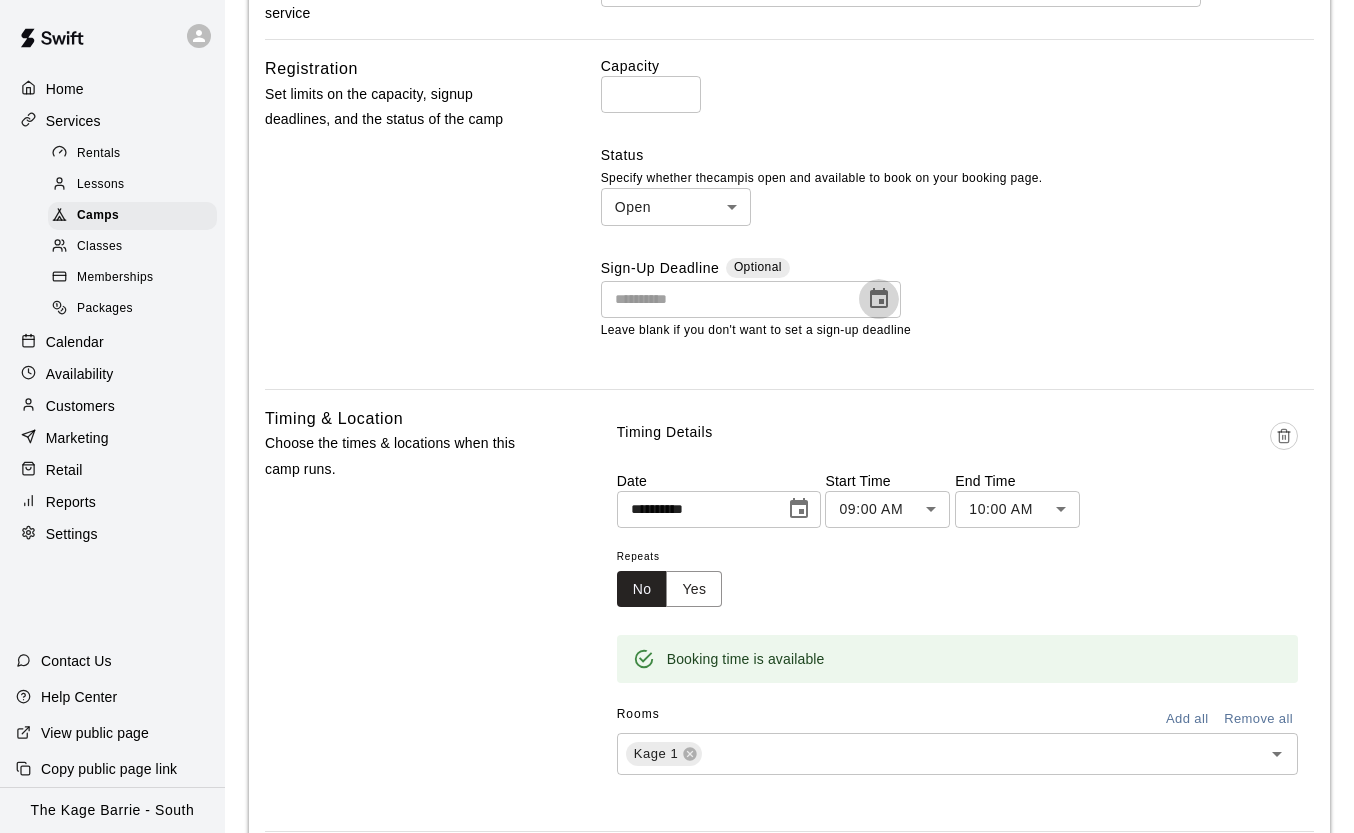 drag, startPoint x: 885, startPoint y: 302, endPoint x: 875, endPoint y: 303, distance: 10.049875 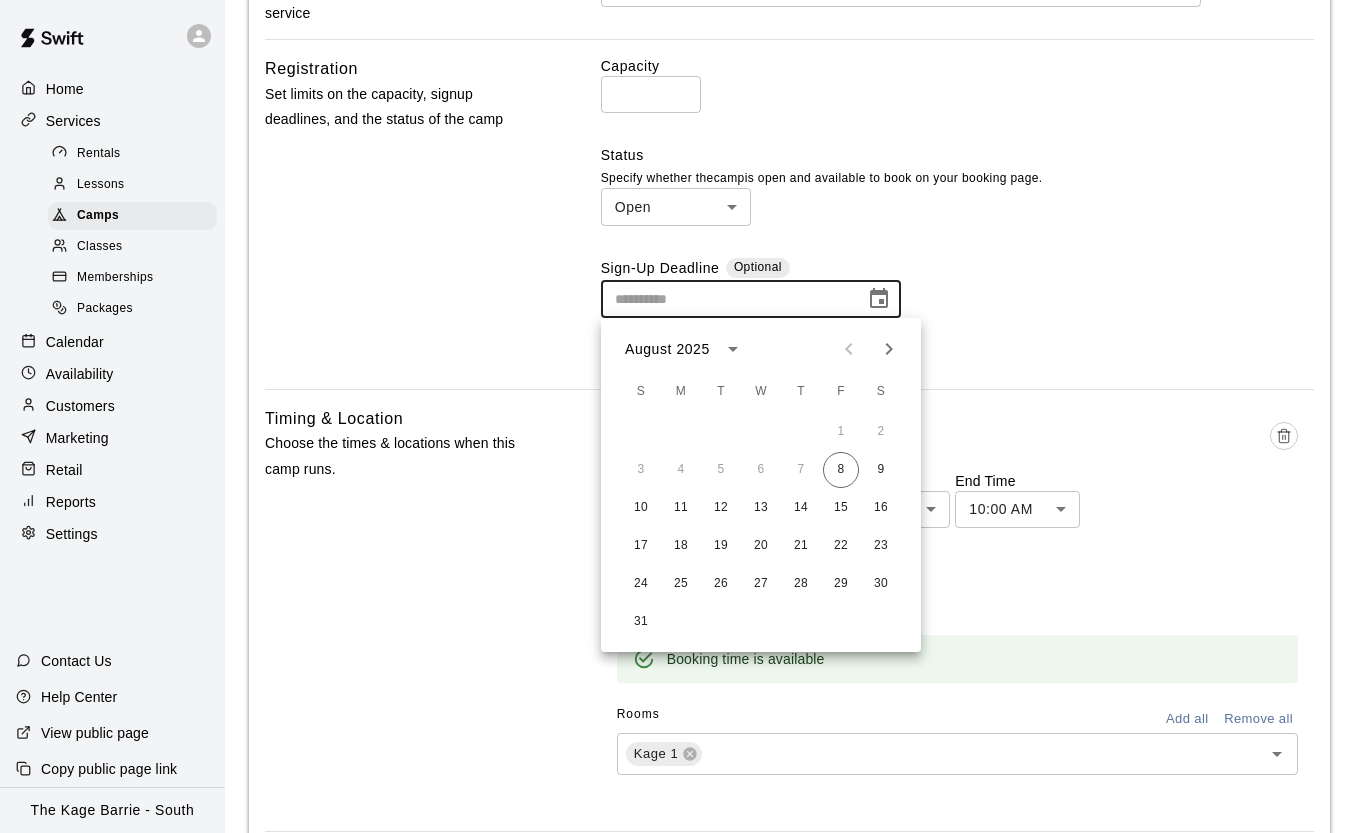 click at bounding box center [889, 349] 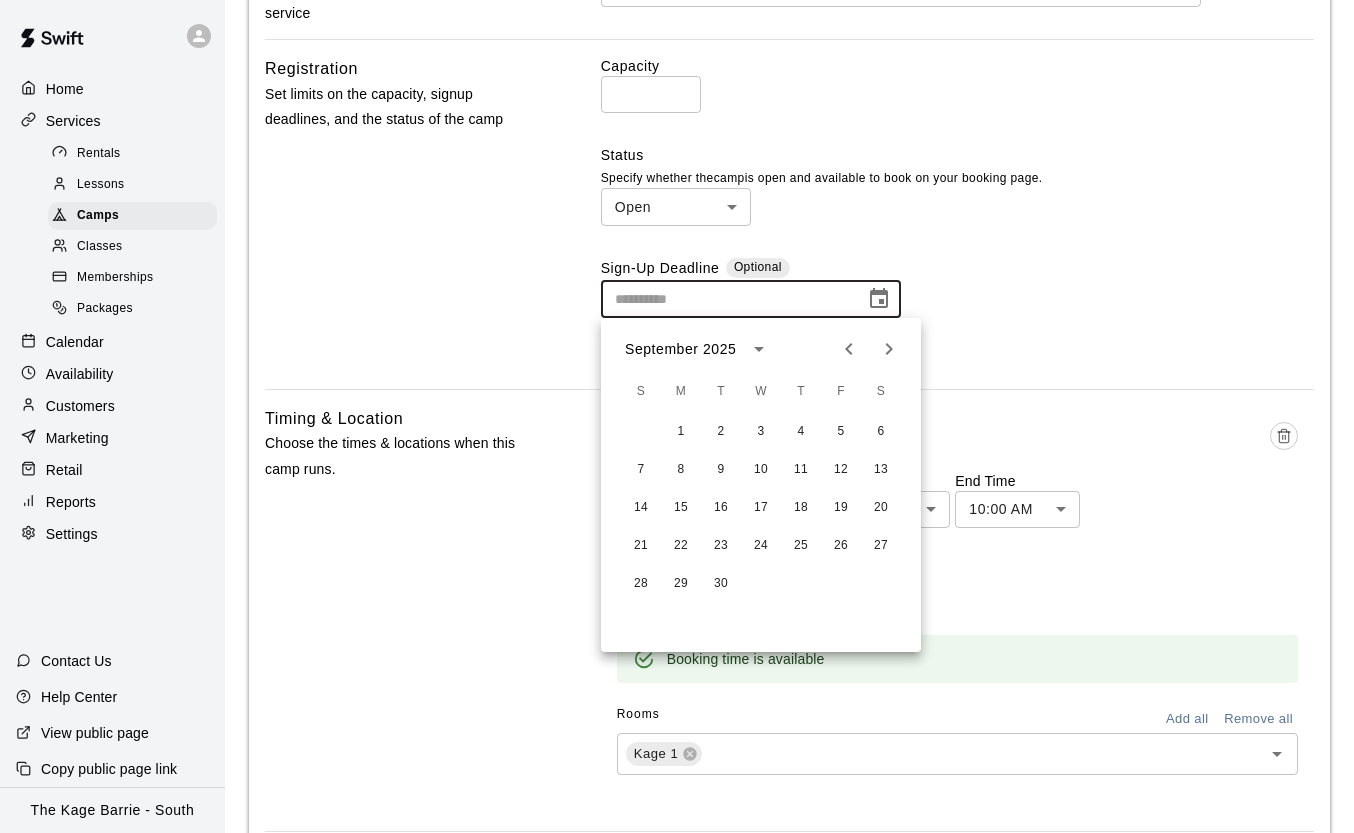 click at bounding box center (889, 349) 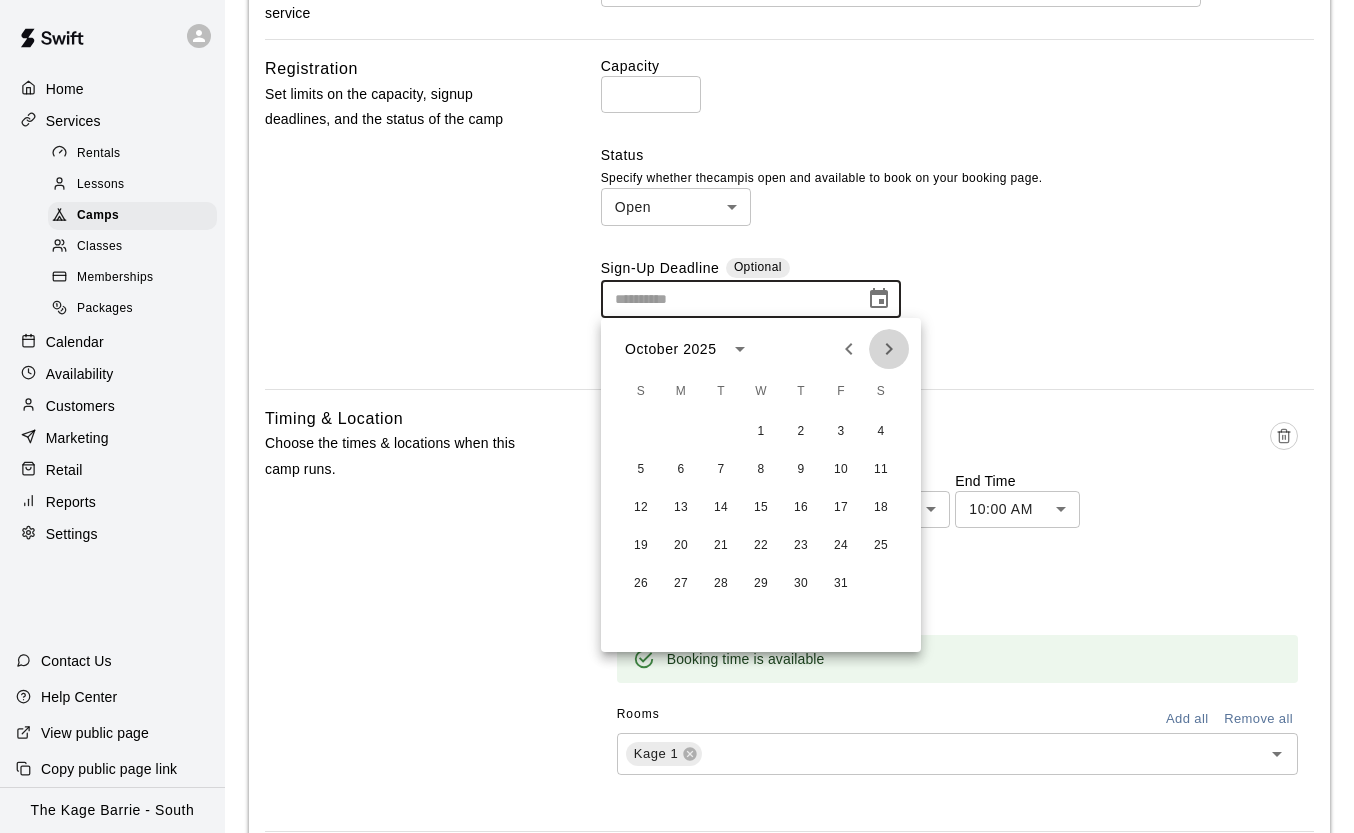 click 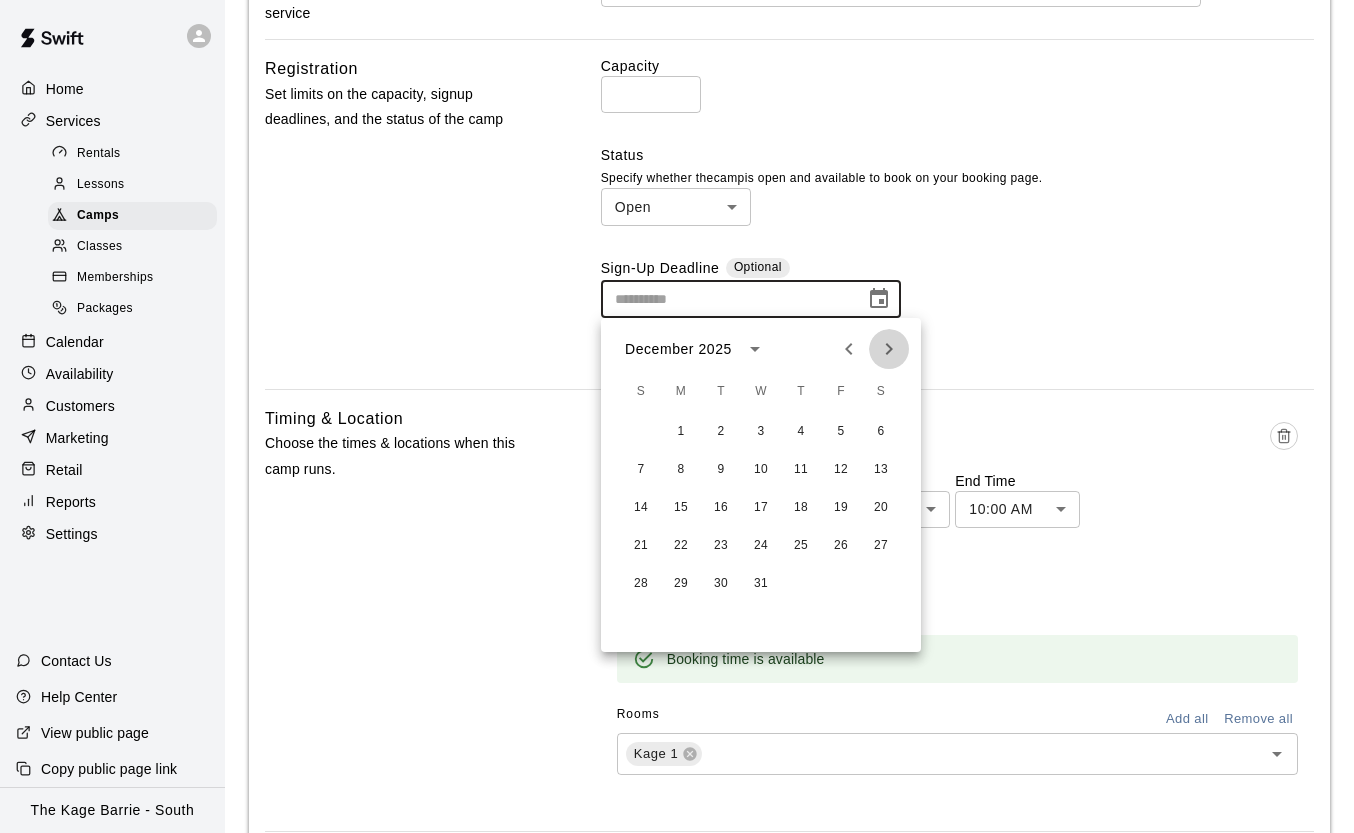 click 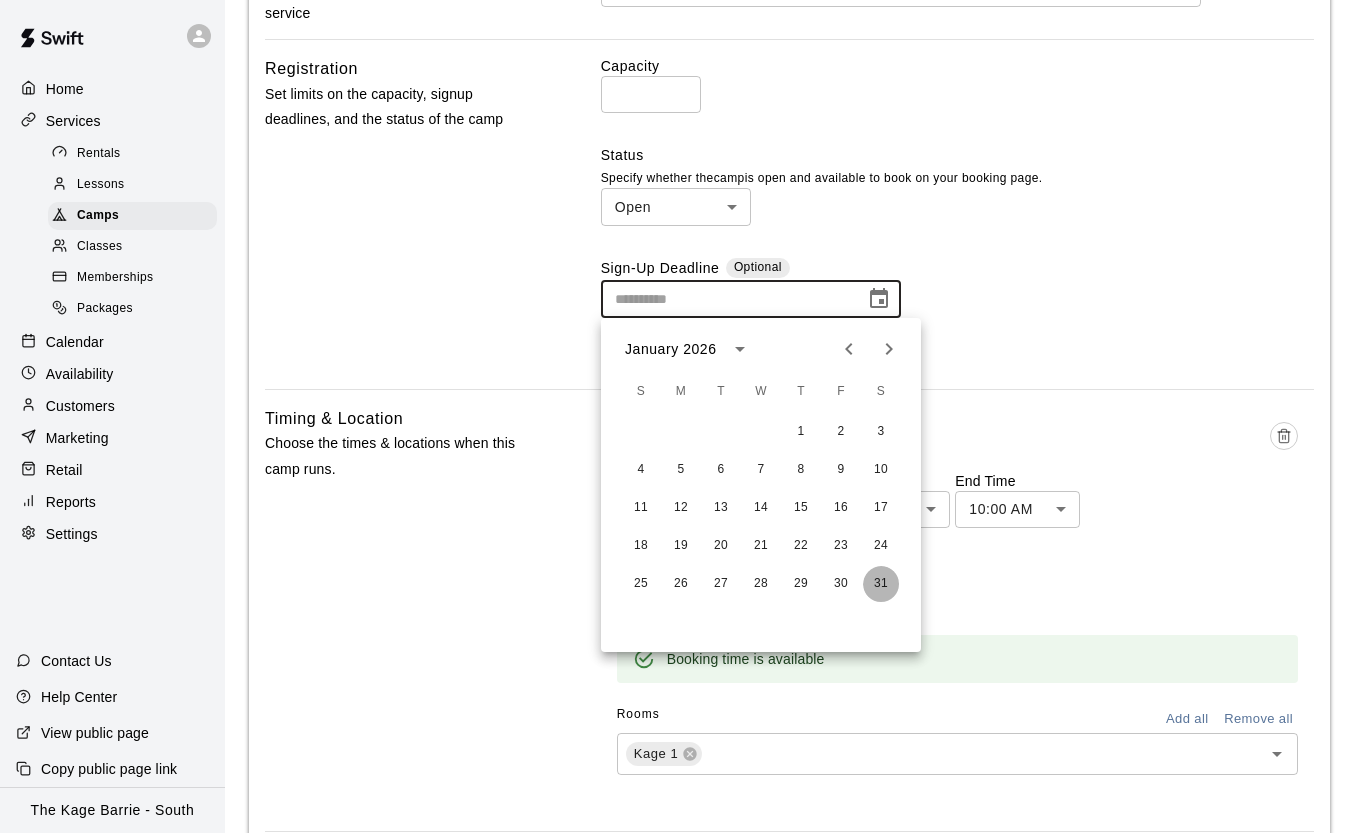 click on "31" at bounding box center [881, 584] 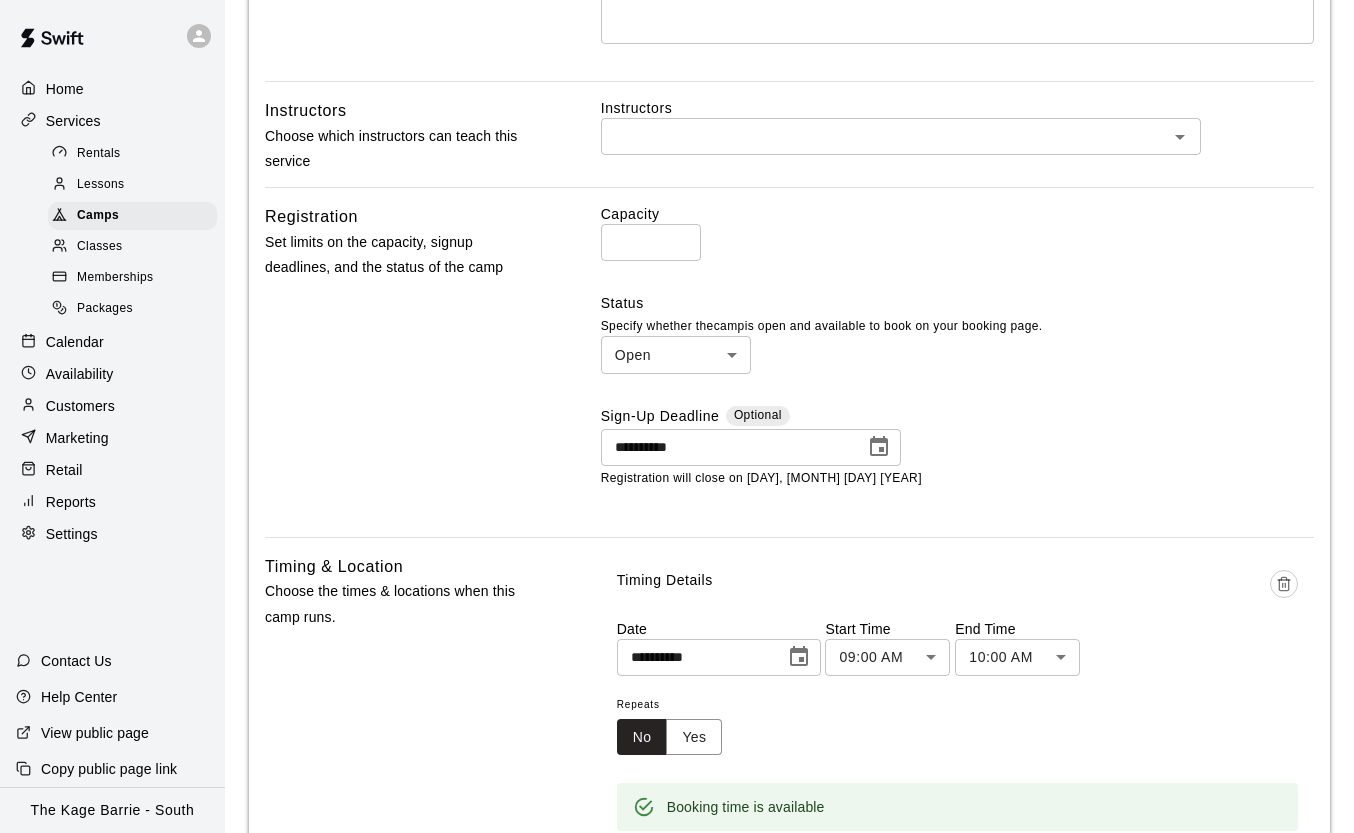 scroll, scrollTop: 575, scrollLeft: 0, axis: vertical 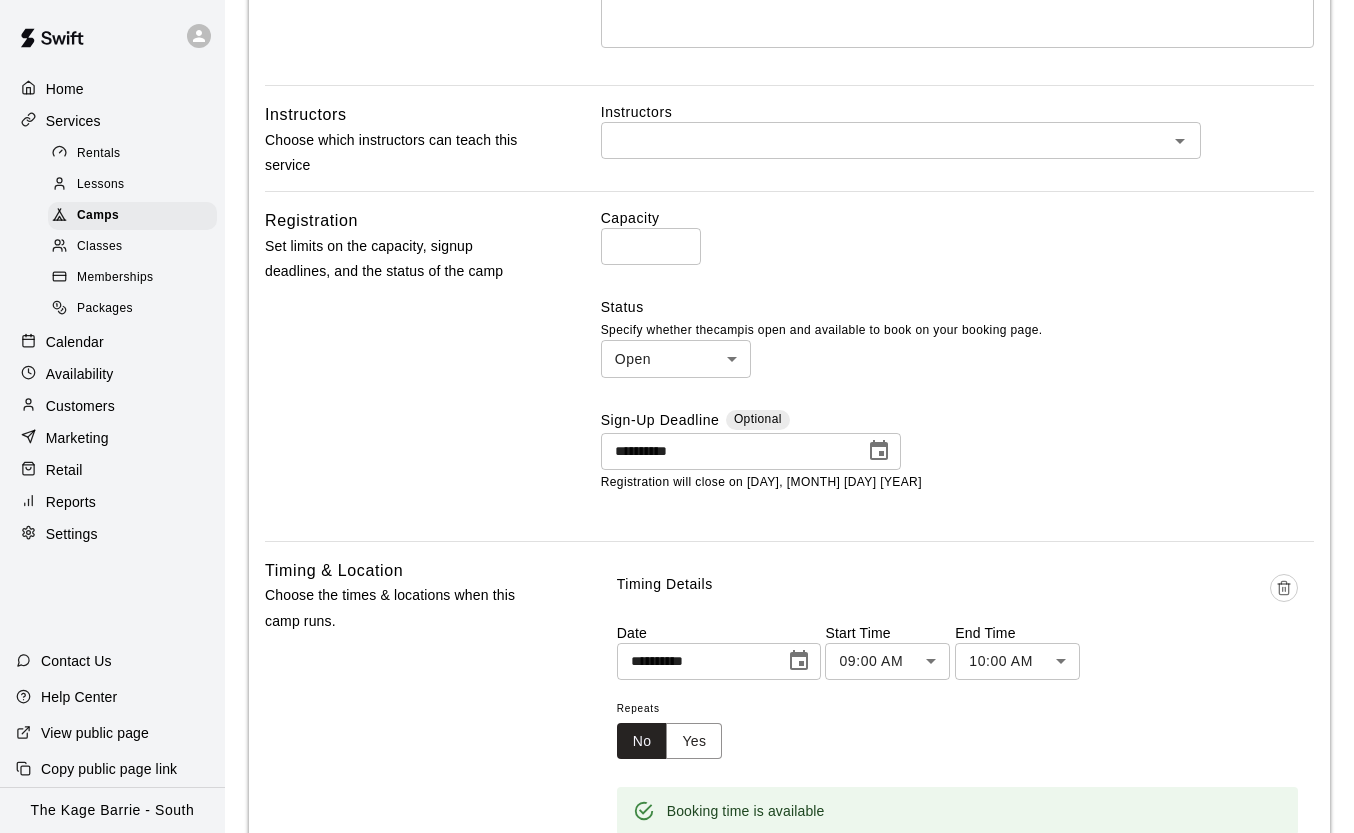 type on "*" 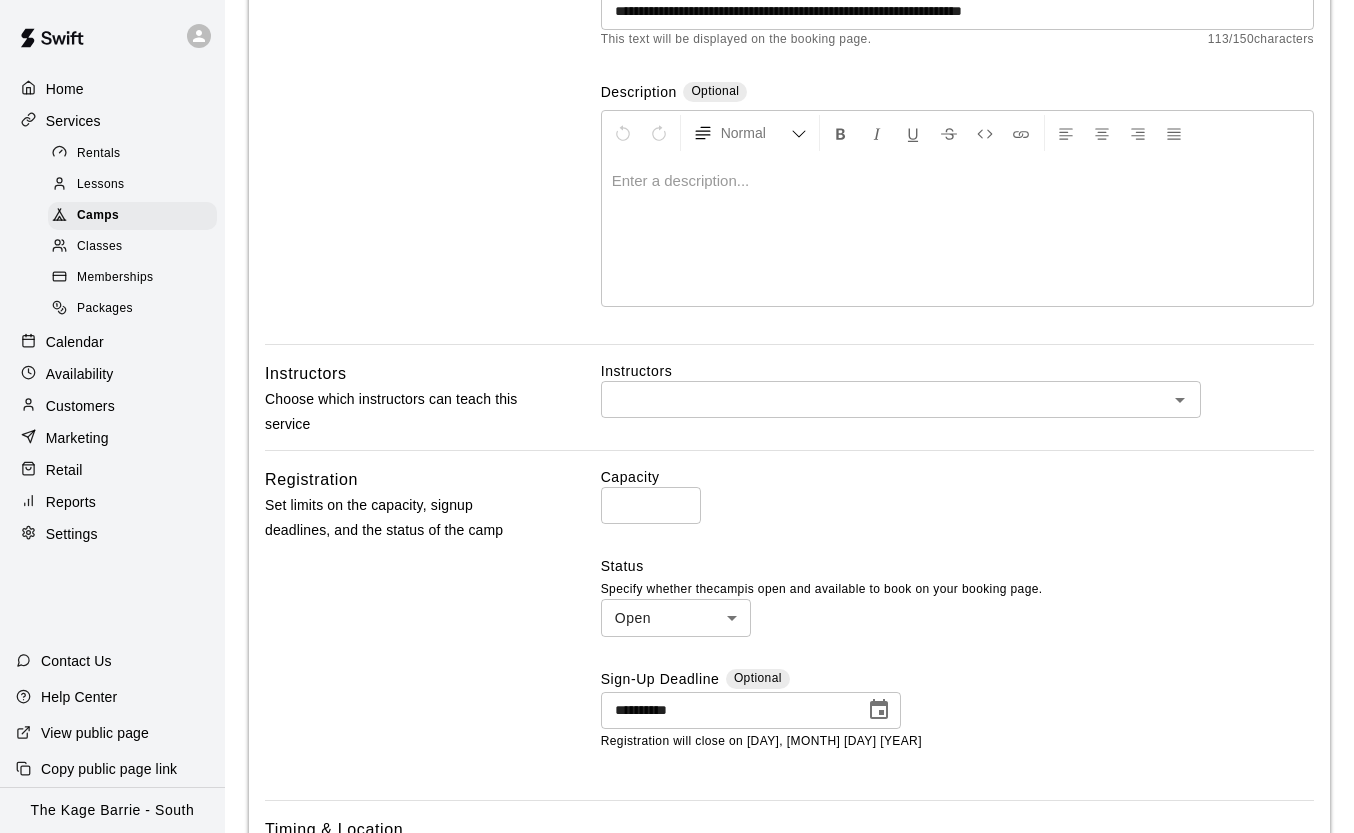 scroll, scrollTop: 0, scrollLeft: 0, axis: both 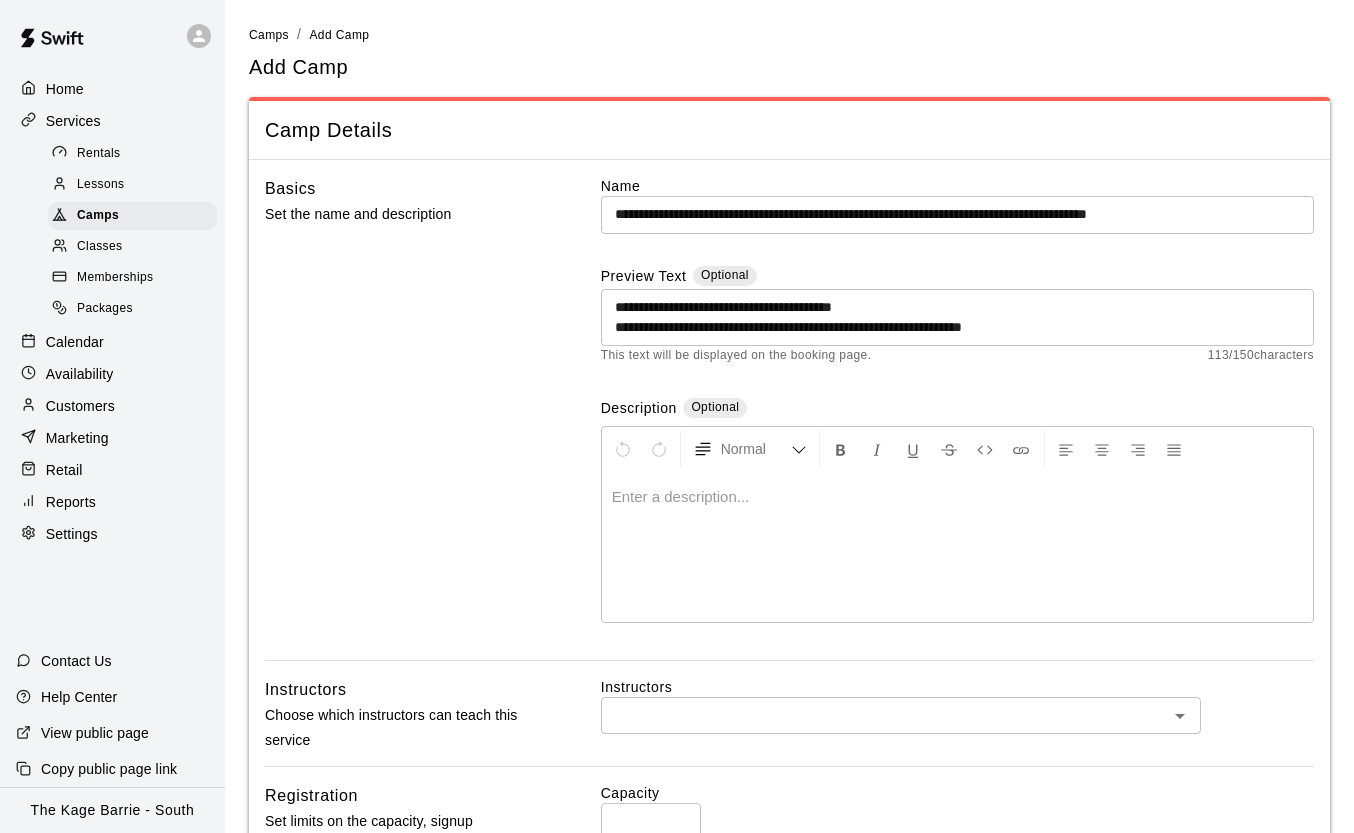 click at bounding box center (957, 497) 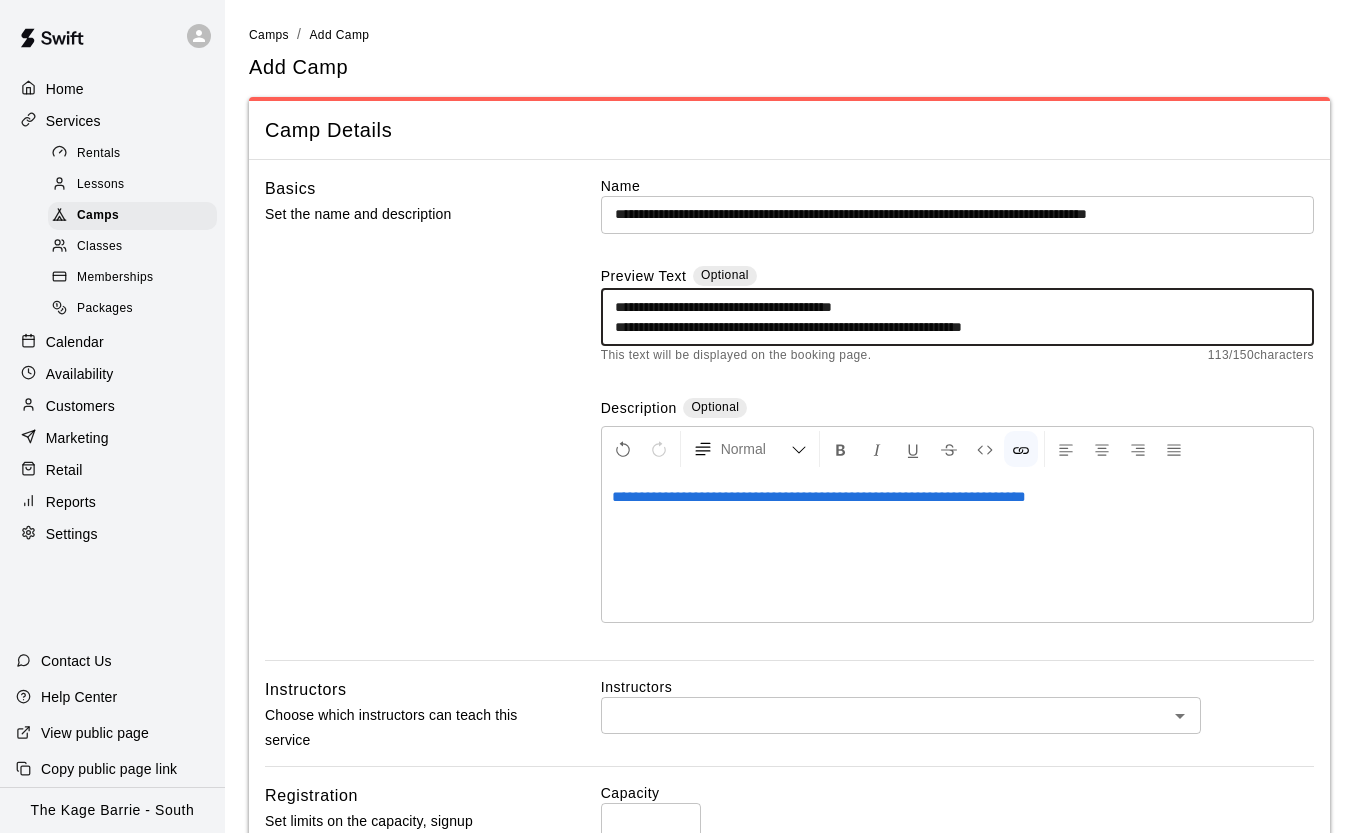 drag, startPoint x: 1096, startPoint y: 326, endPoint x: 715, endPoint y: 302, distance: 381.75516 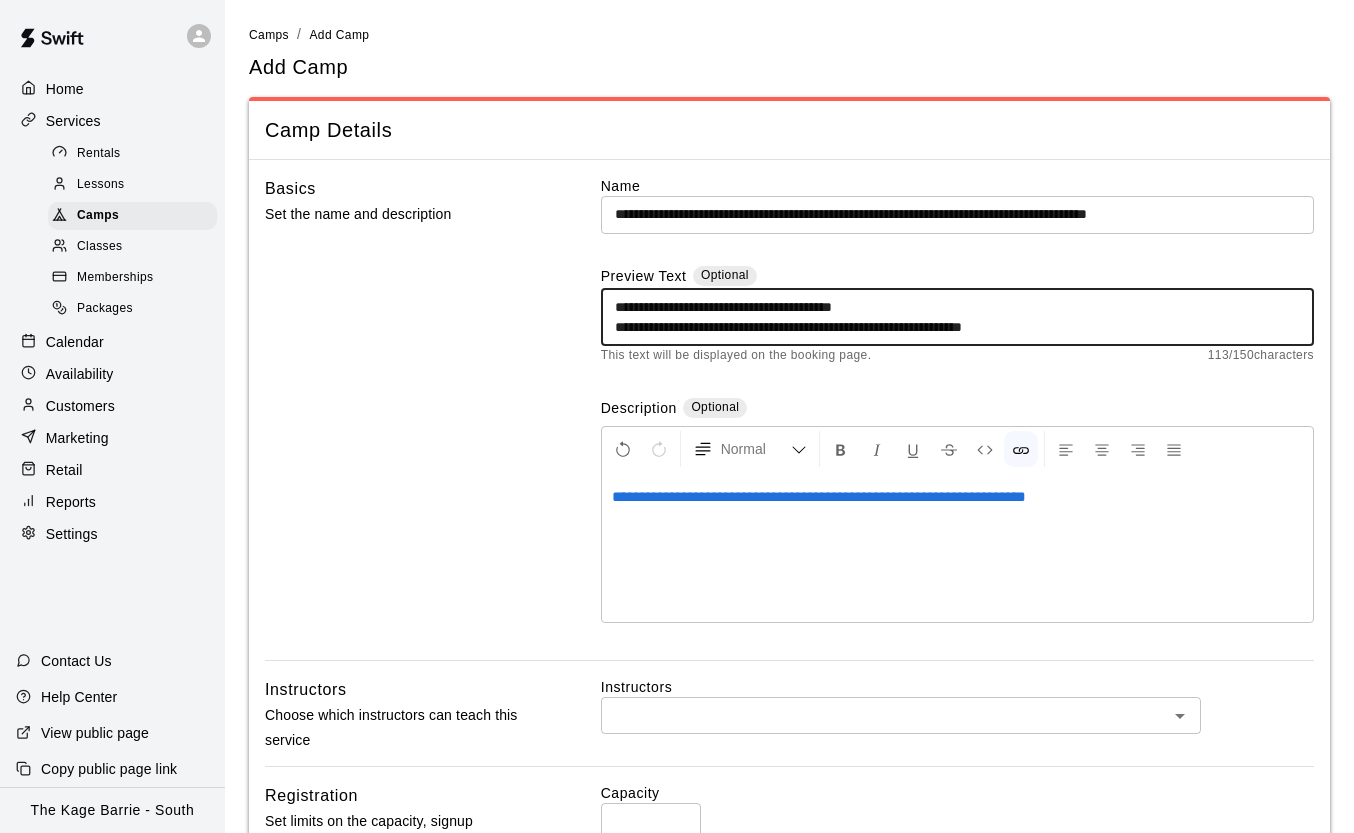click on "**********" at bounding box center (957, 317) 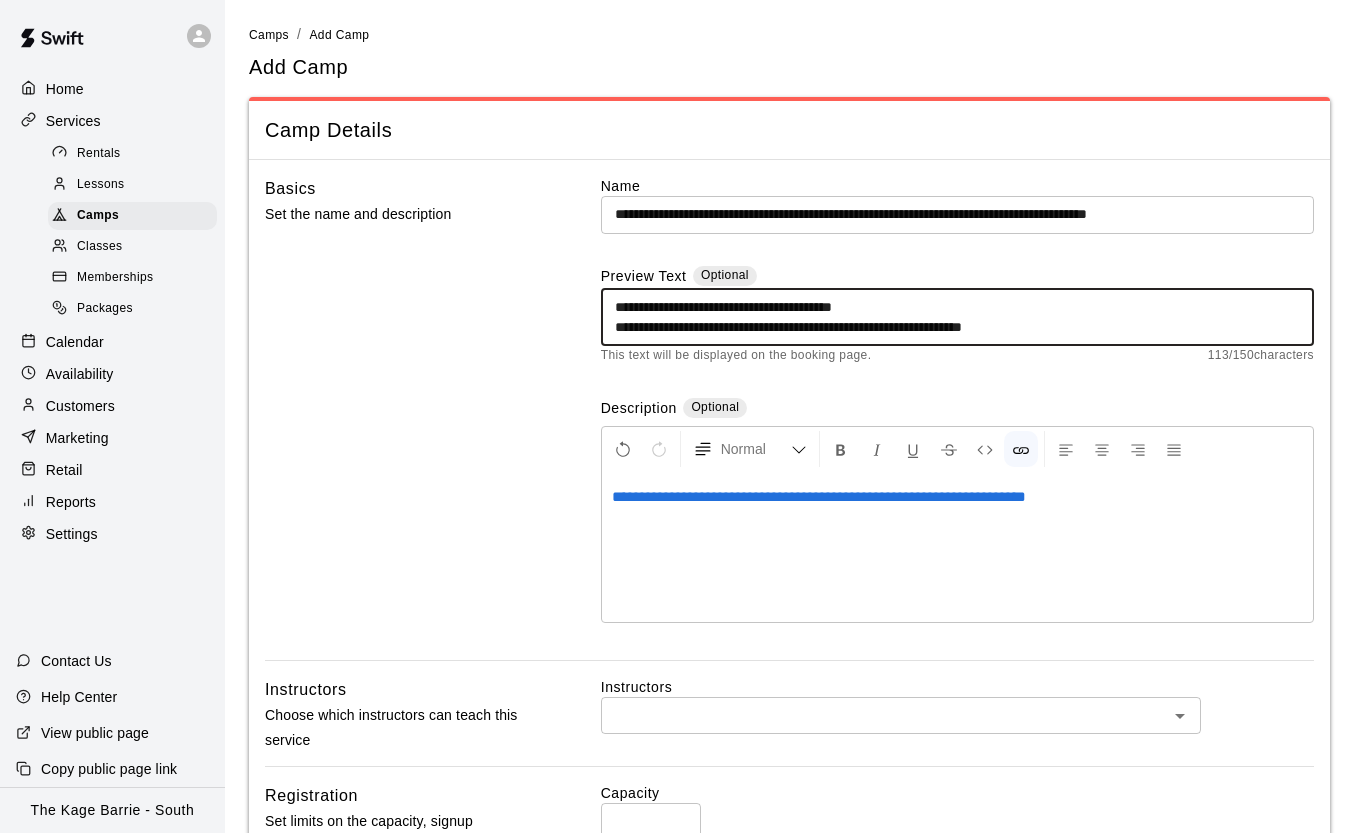 click on "**********" at bounding box center [957, 317] 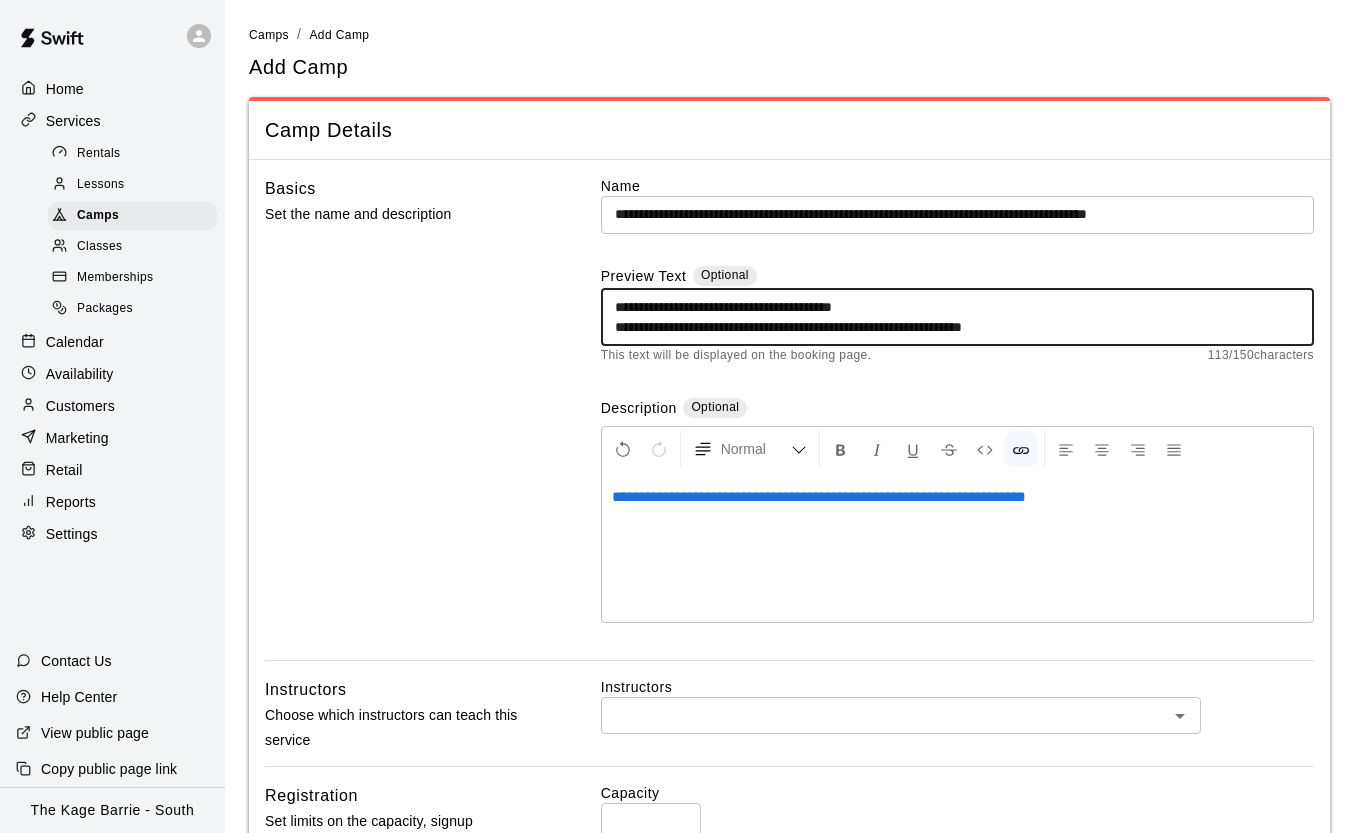 click on "**********" at bounding box center [789, 418] 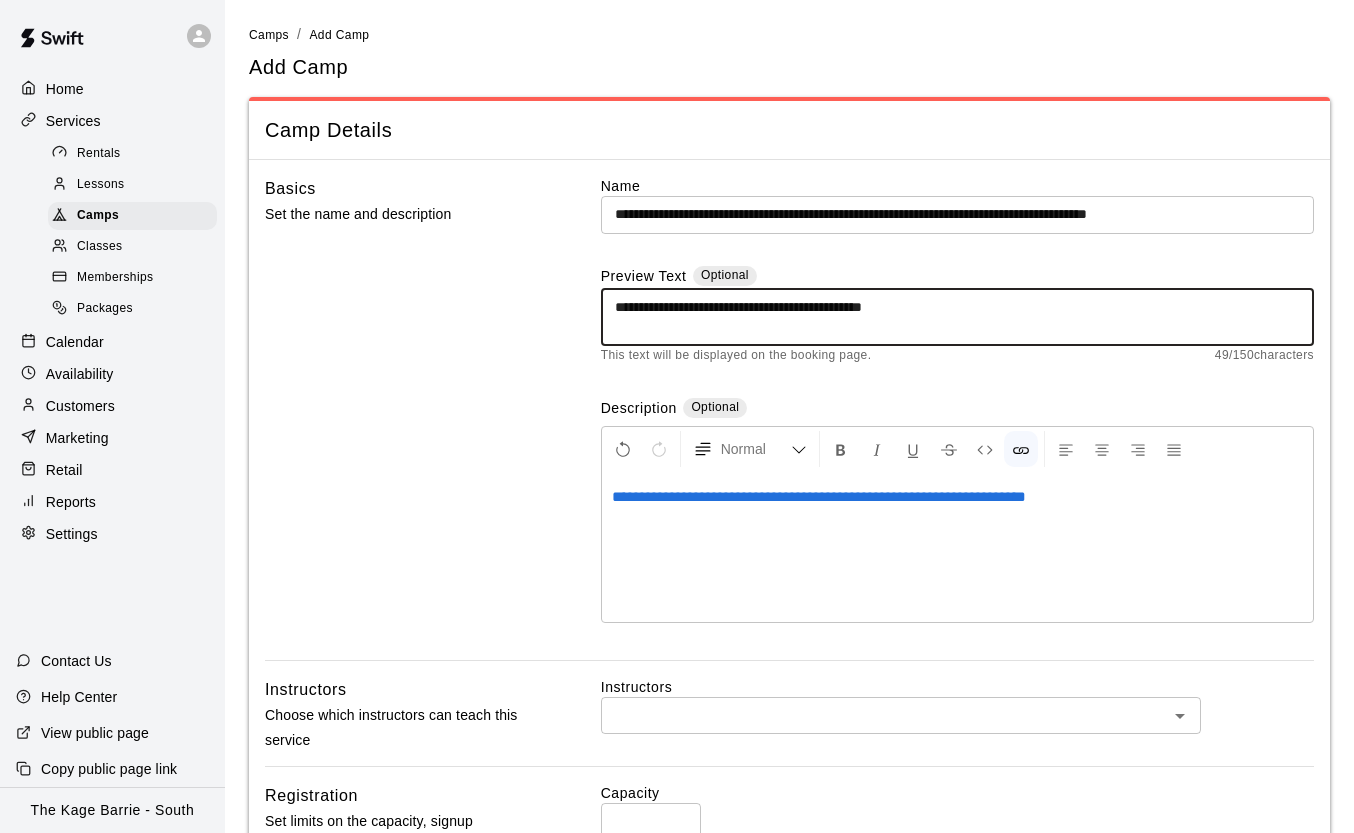 scroll, scrollTop: 1, scrollLeft: 0, axis: vertical 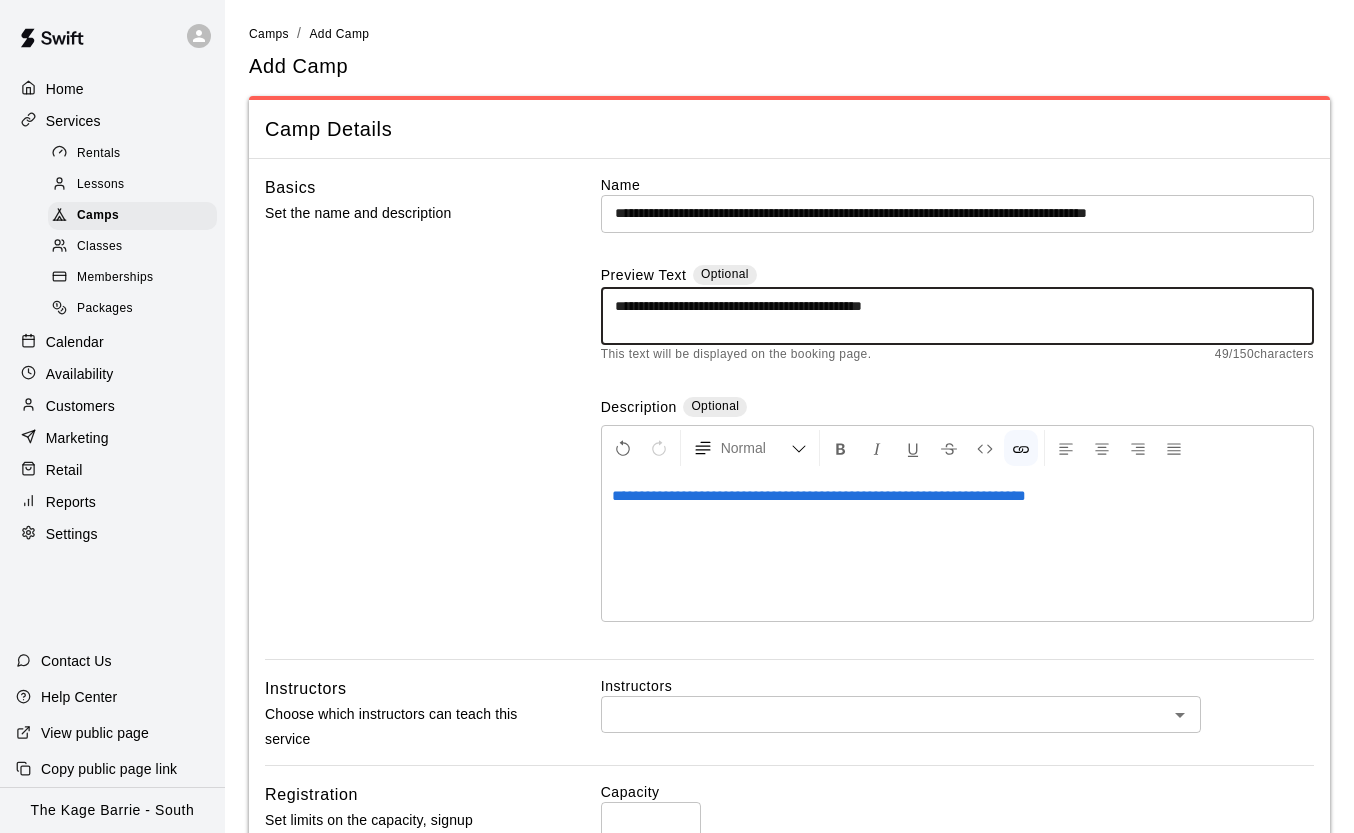 click on "**********" at bounding box center [957, 316] 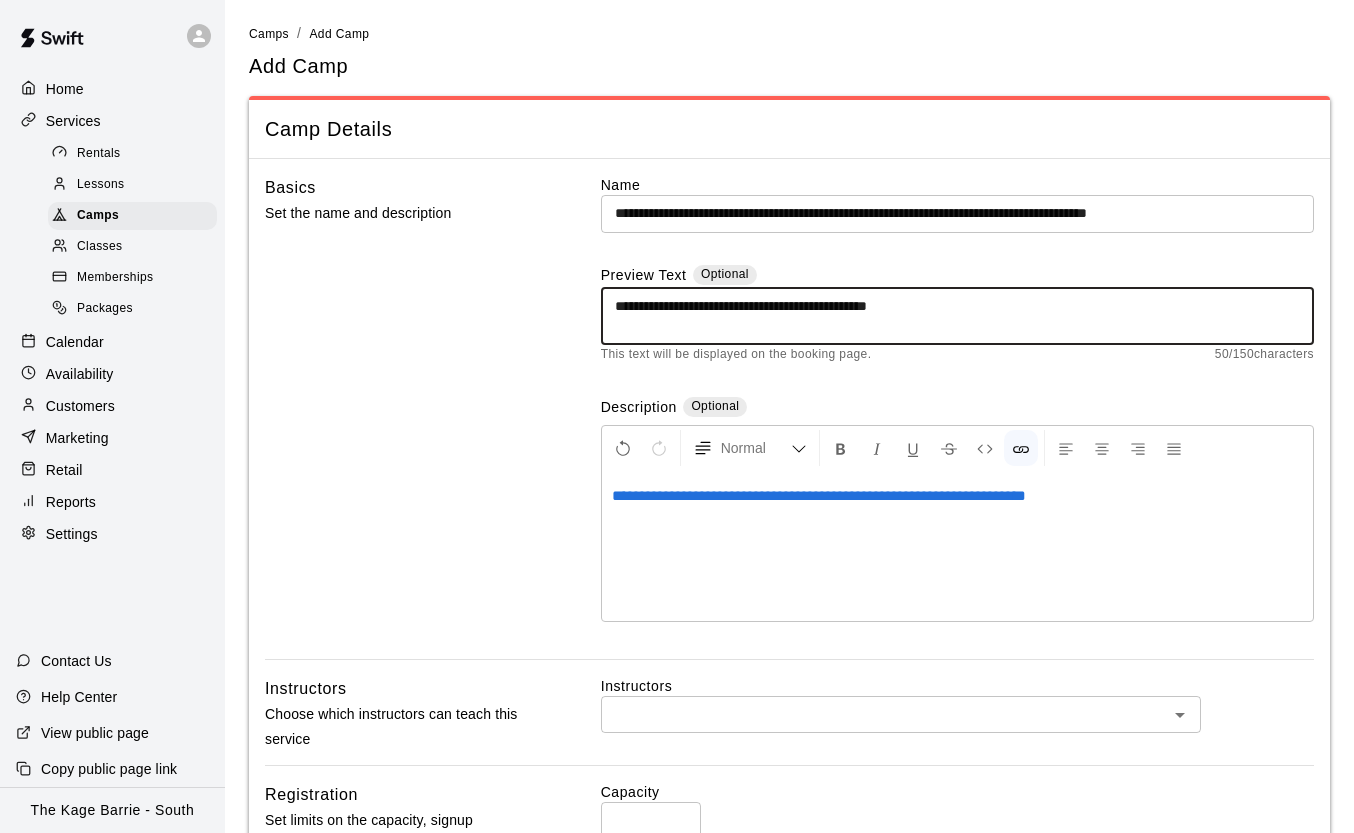 drag, startPoint x: 734, startPoint y: 306, endPoint x: 655, endPoint y: 309, distance: 79.05694 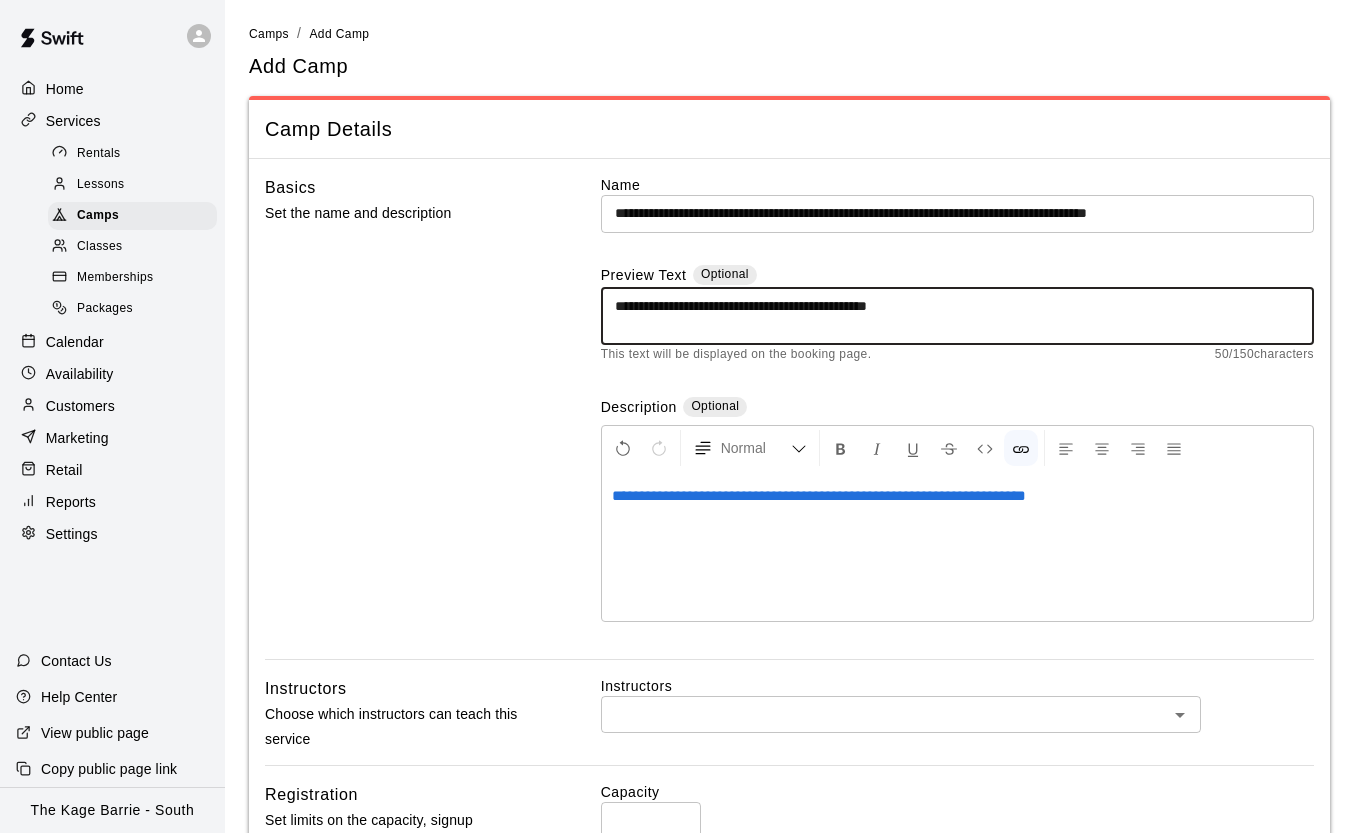 click on "**********" at bounding box center [957, 316] 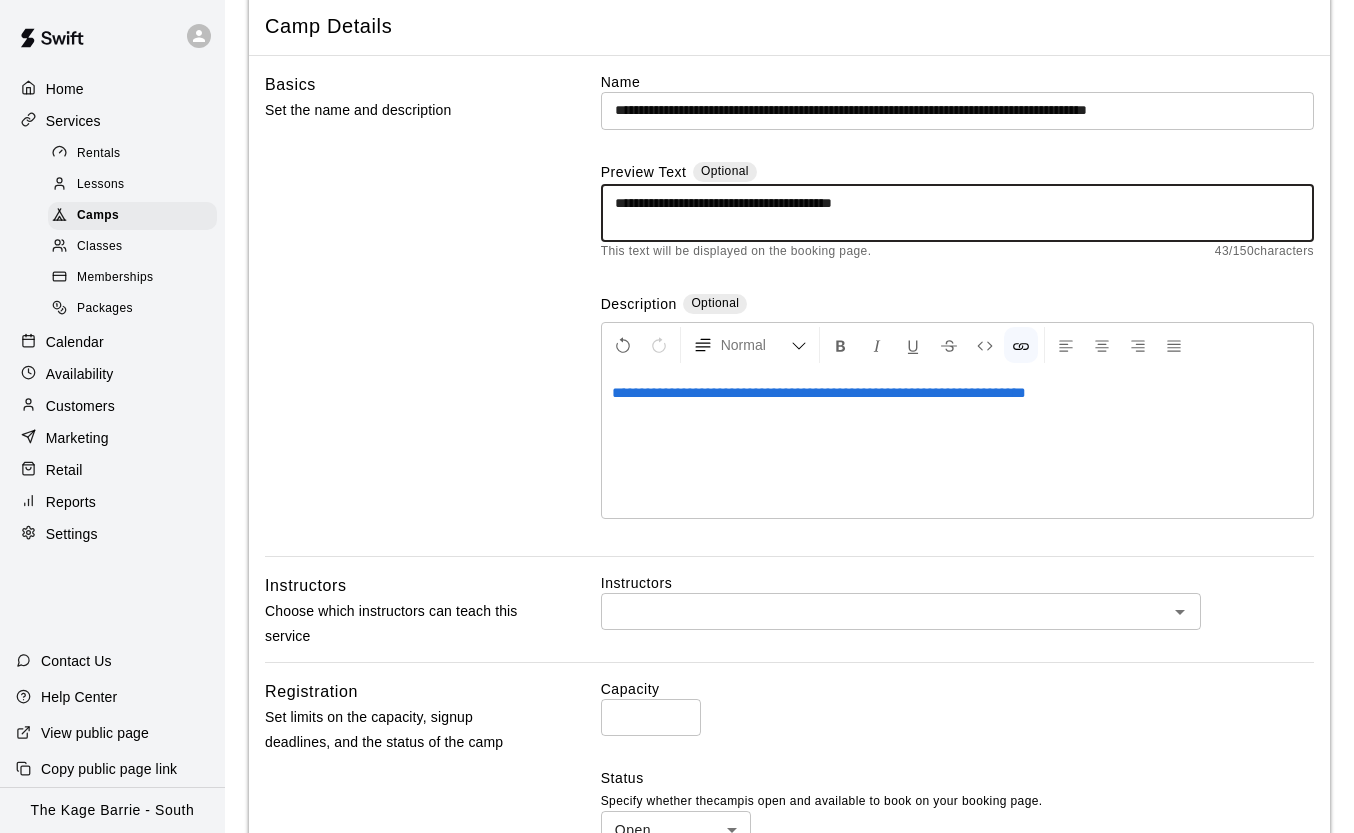 scroll, scrollTop: 0, scrollLeft: 0, axis: both 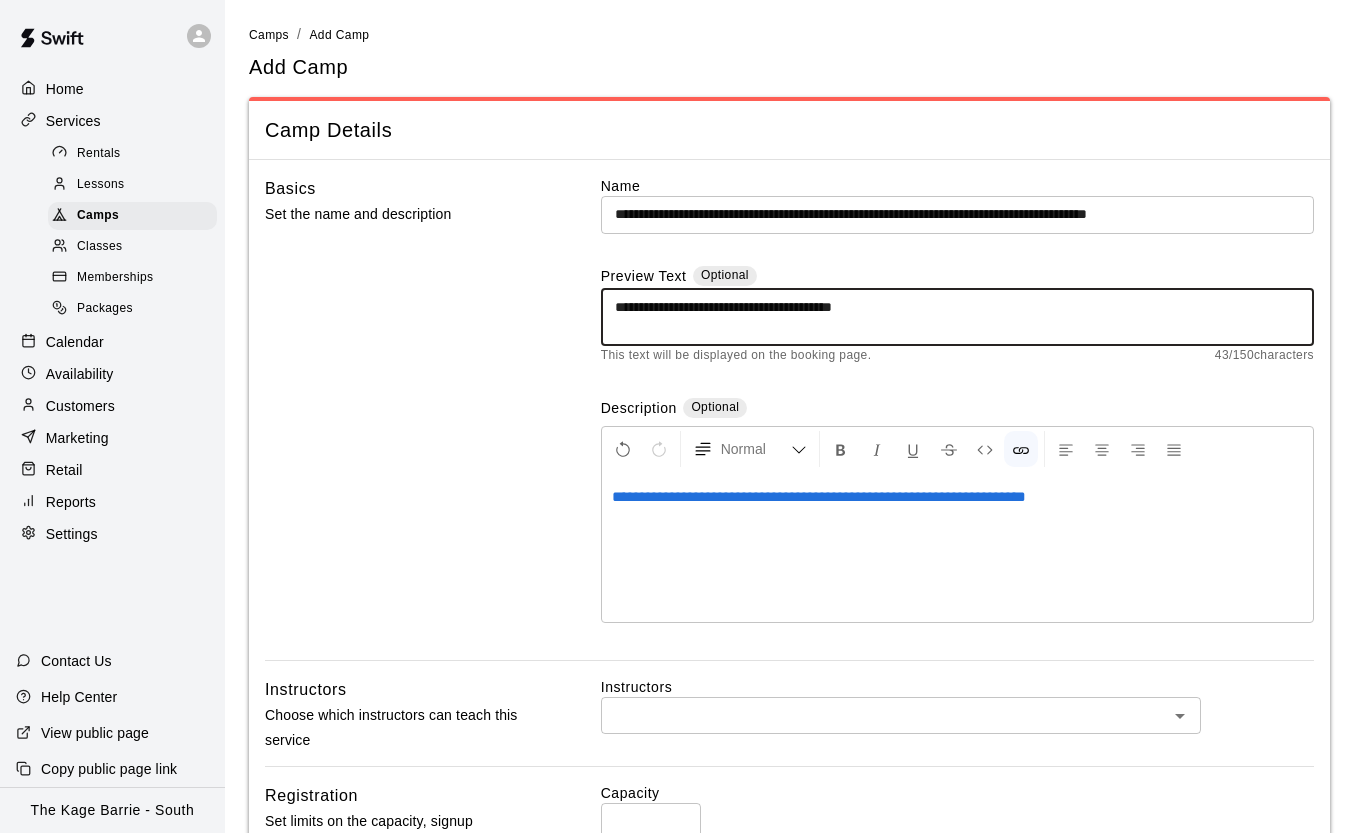 click on "**********" at bounding box center (957, 317) 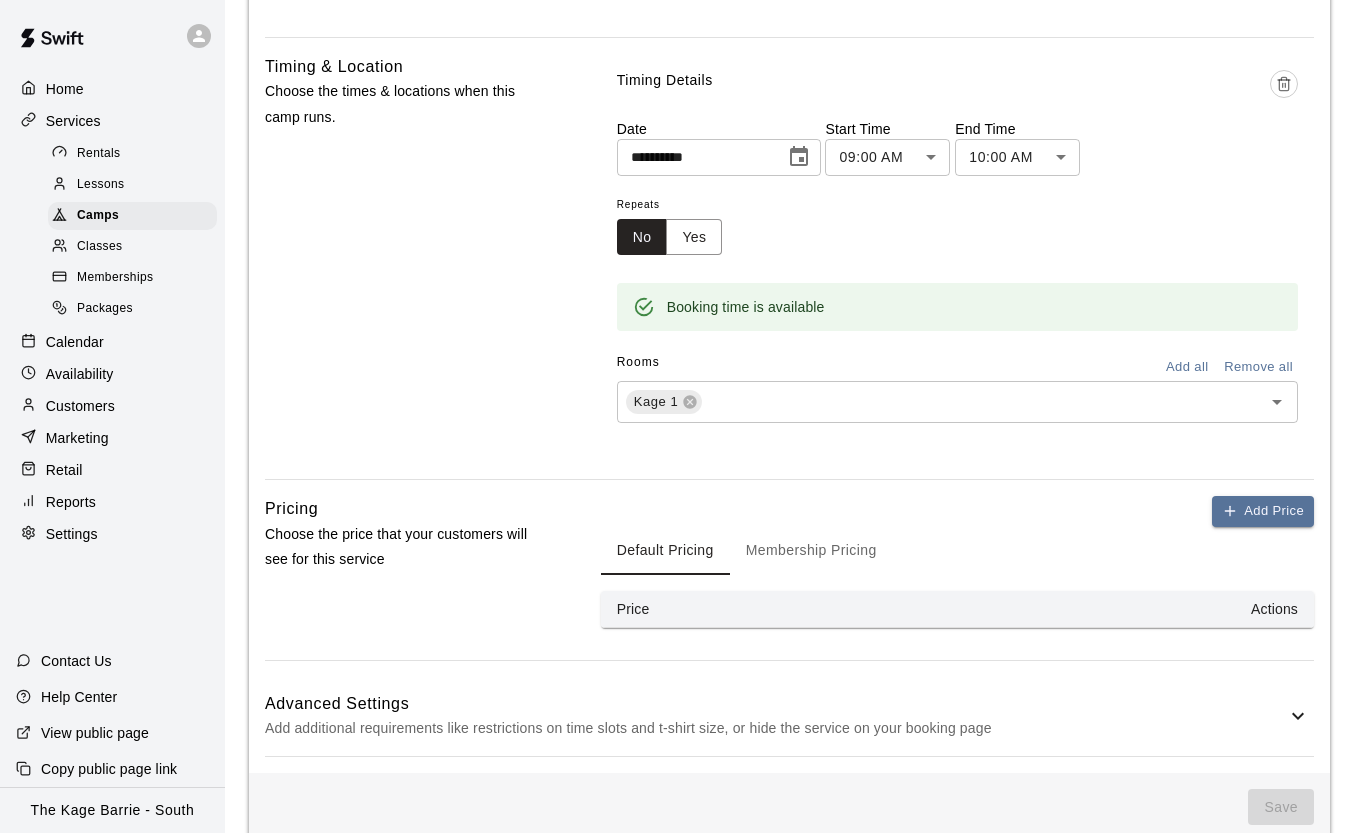 scroll, scrollTop: 1111, scrollLeft: 0, axis: vertical 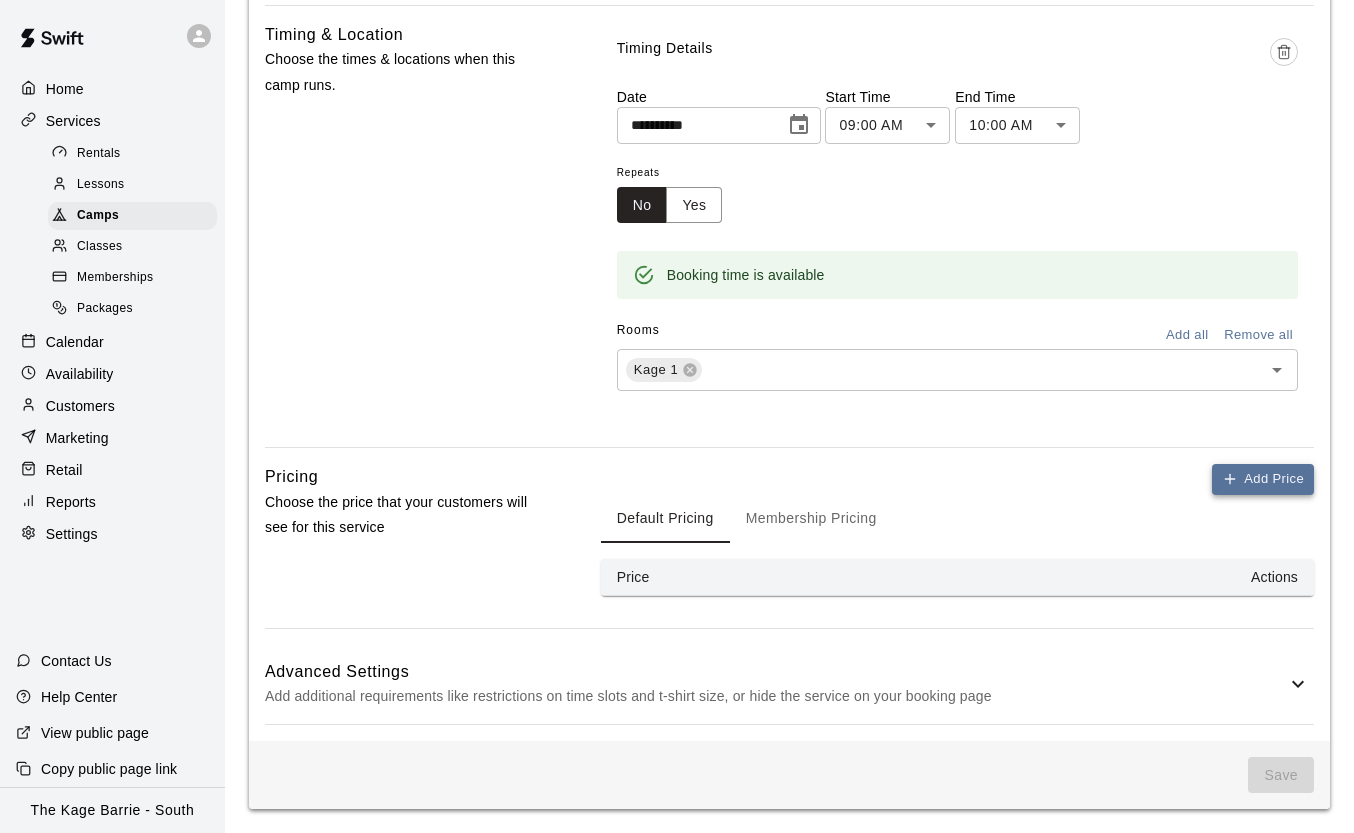 type on "**********" 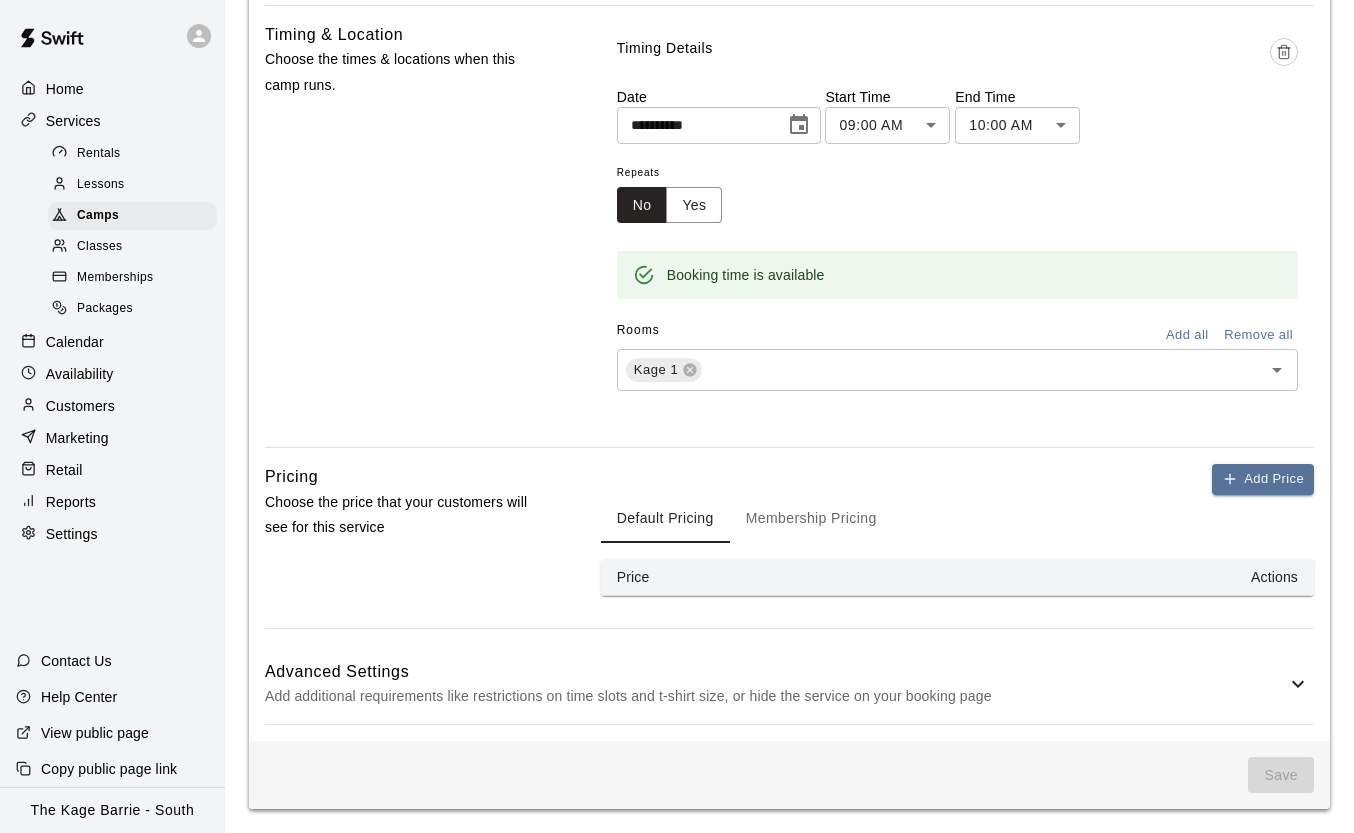 click on "Add Price" at bounding box center (1263, 479) 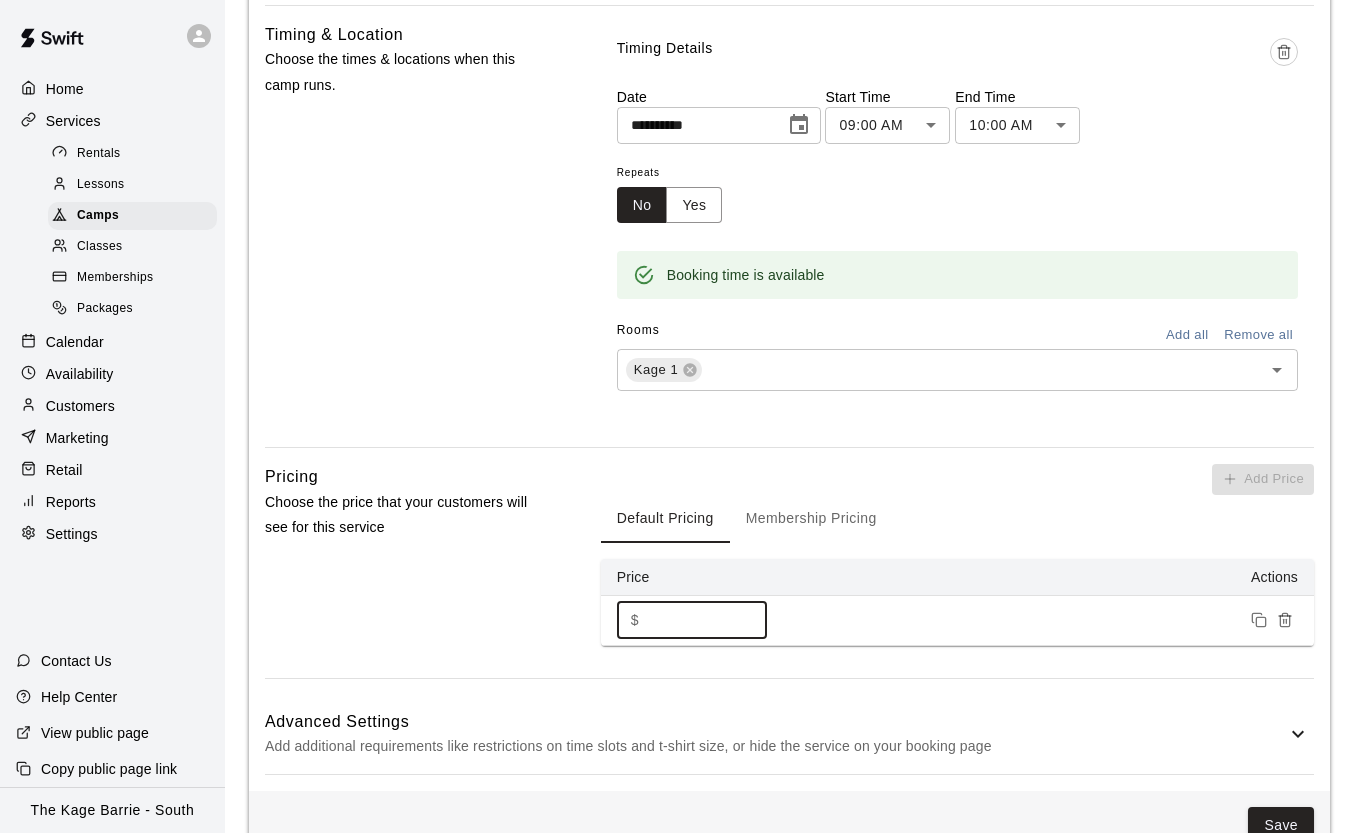 drag, startPoint x: 650, startPoint y: 623, endPoint x: 680, endPoint y: 621, distance: 30.066593 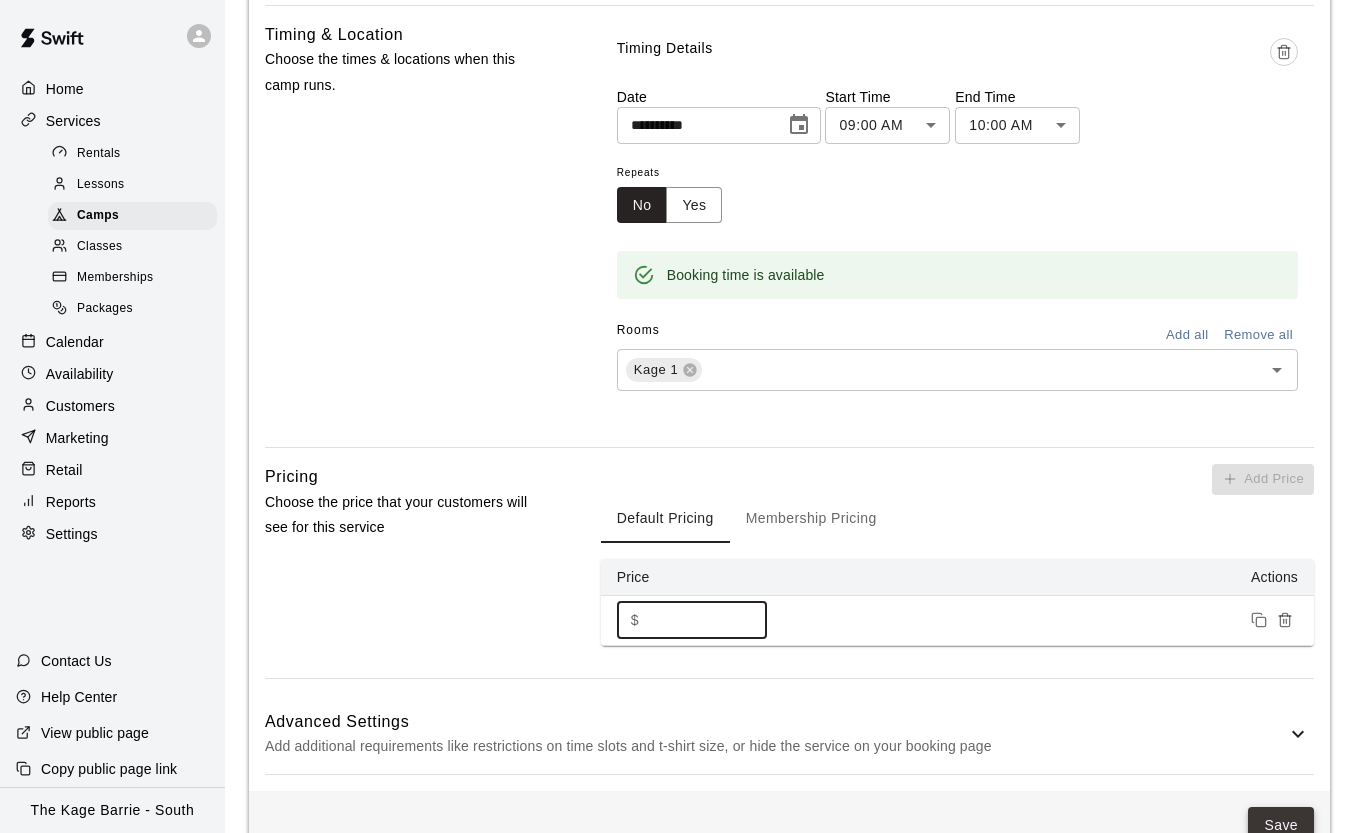 type on "***" 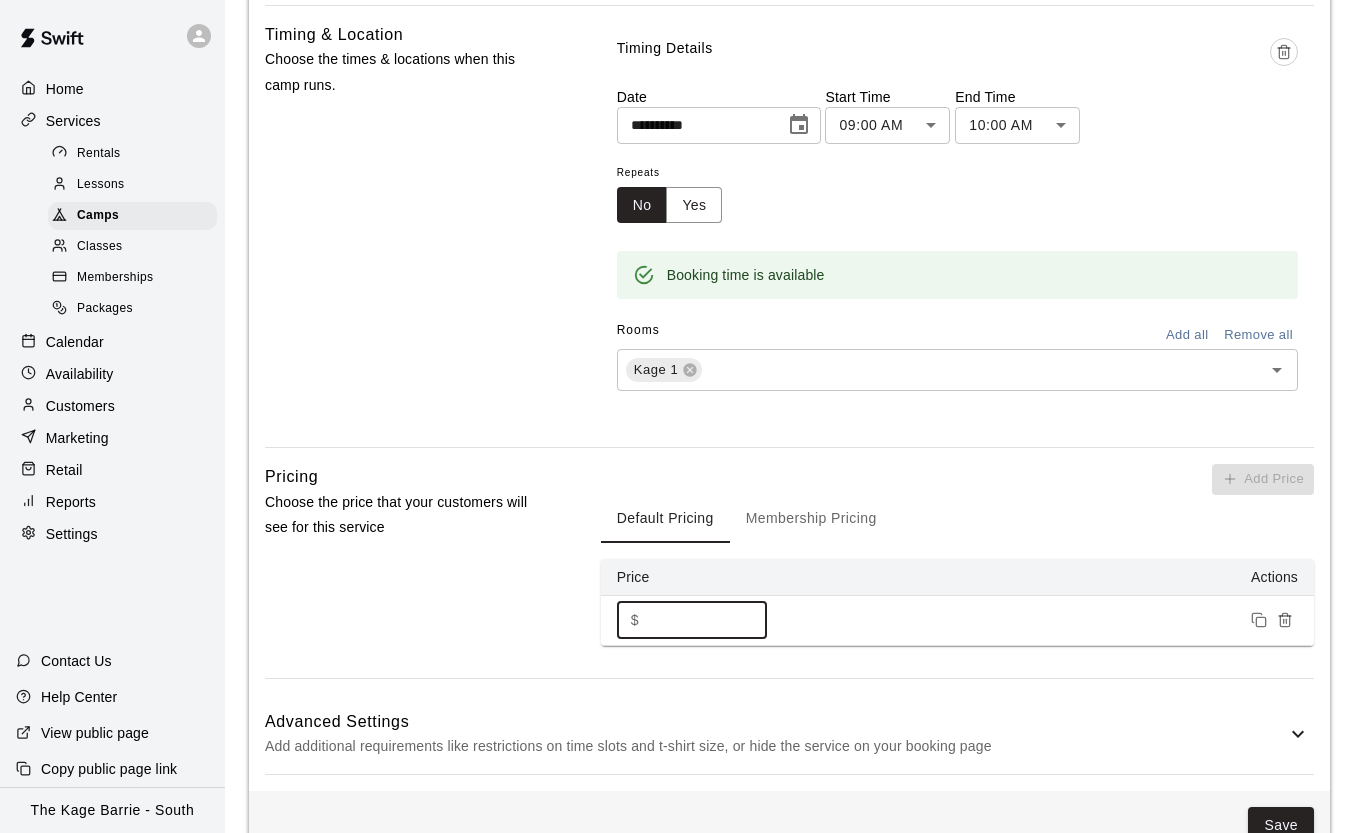 click on "Save" at bounding box center (1281, 825) 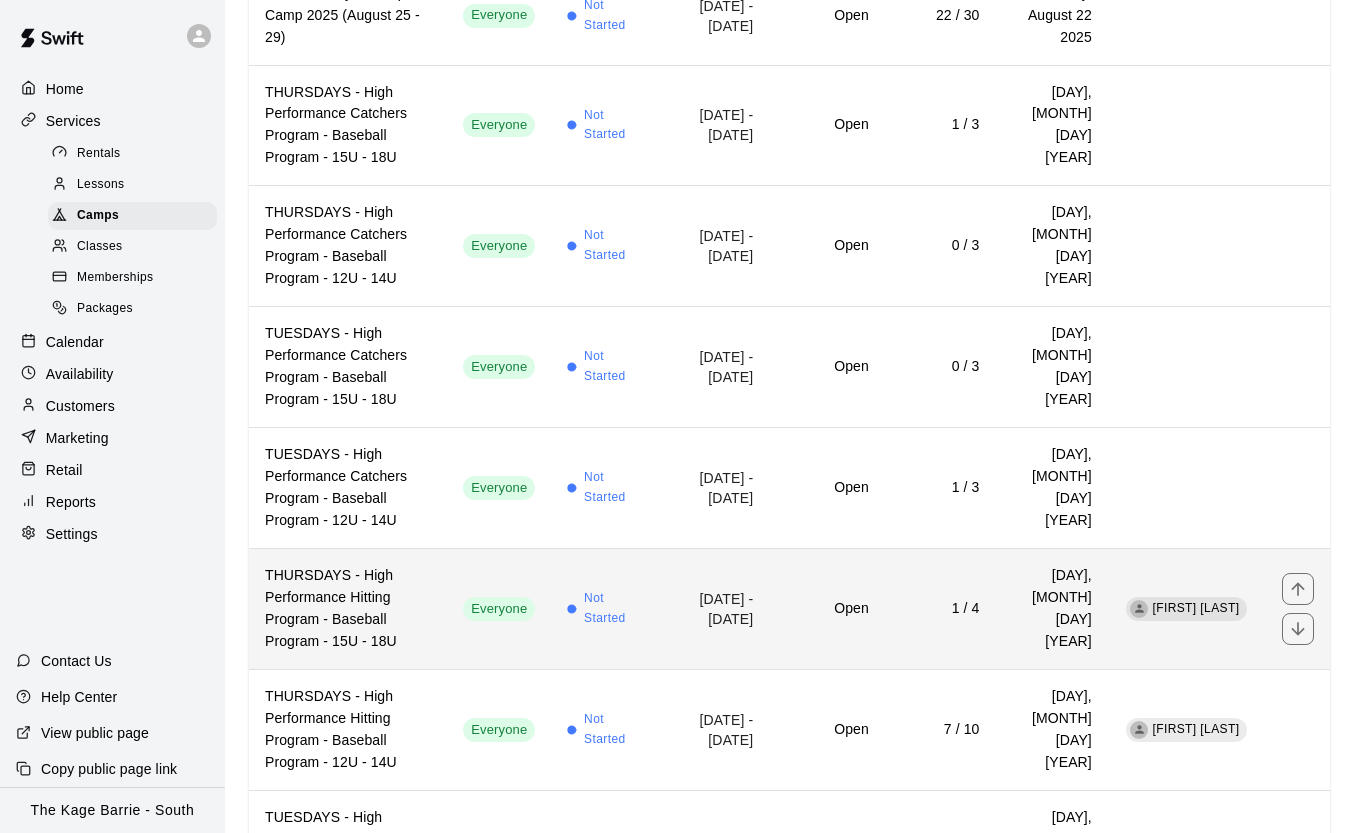 scroll, scrollTop: 0, scrollLeft: 0, axis: both 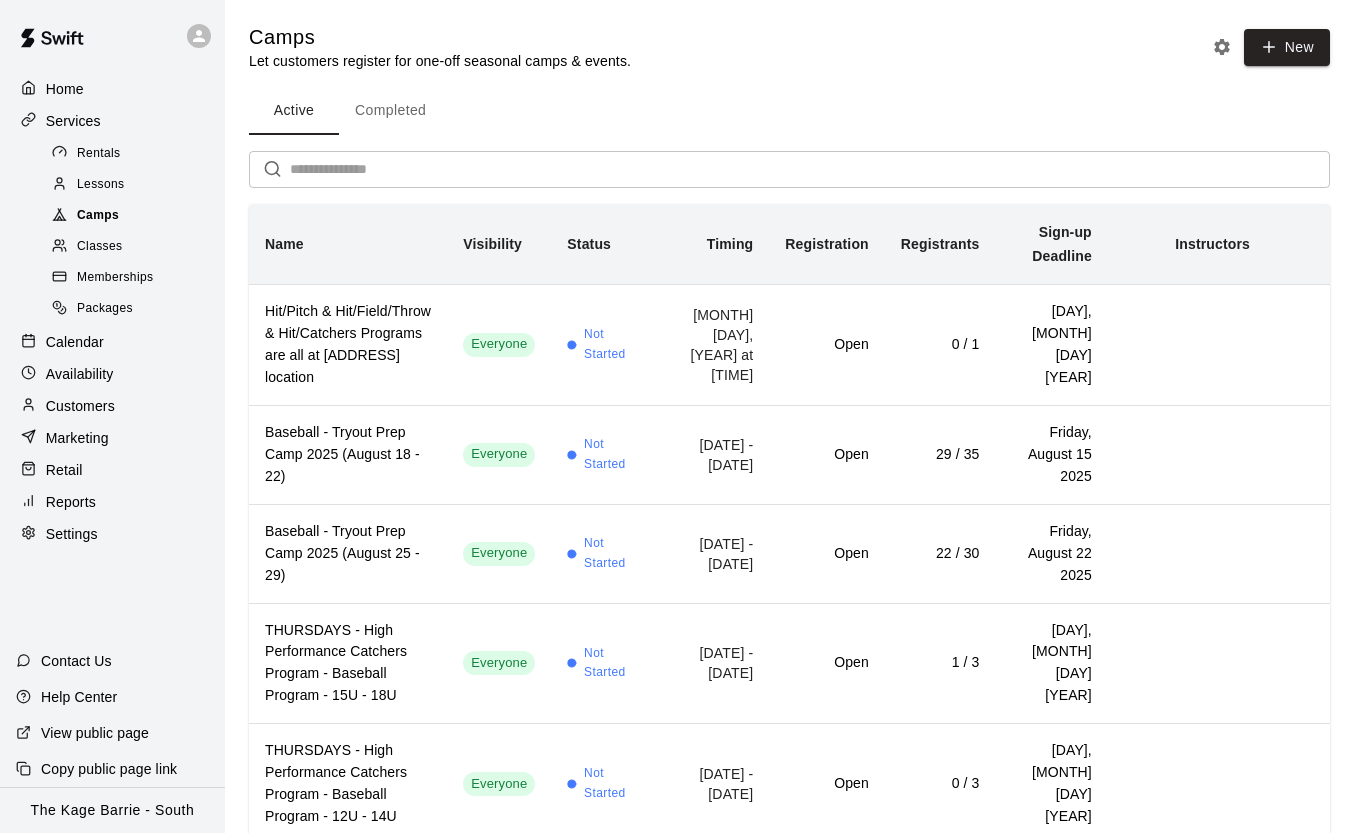 click on "Camps" at bounding box center [132, 216] 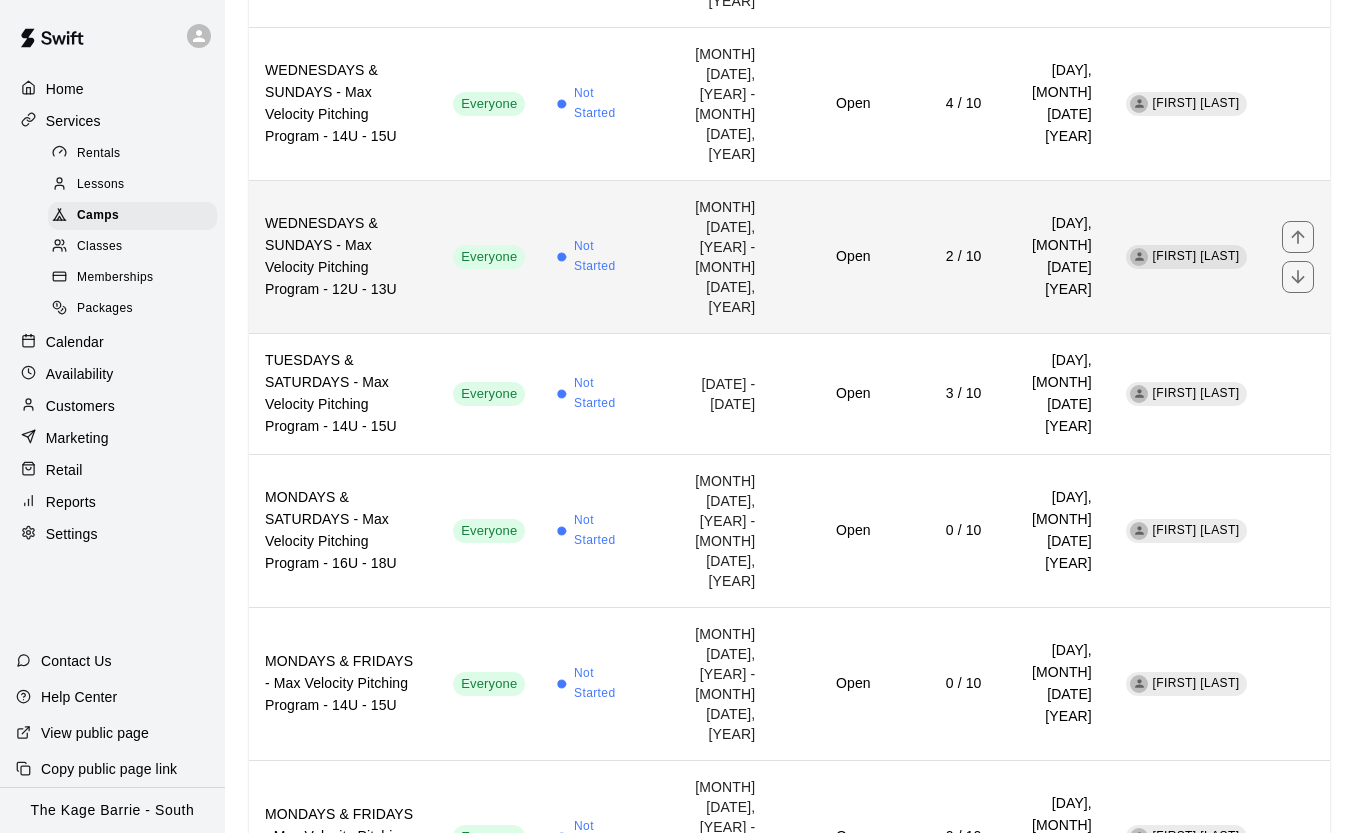 scroll, scrollTop: 0, scrollLeft: 0, axis: both 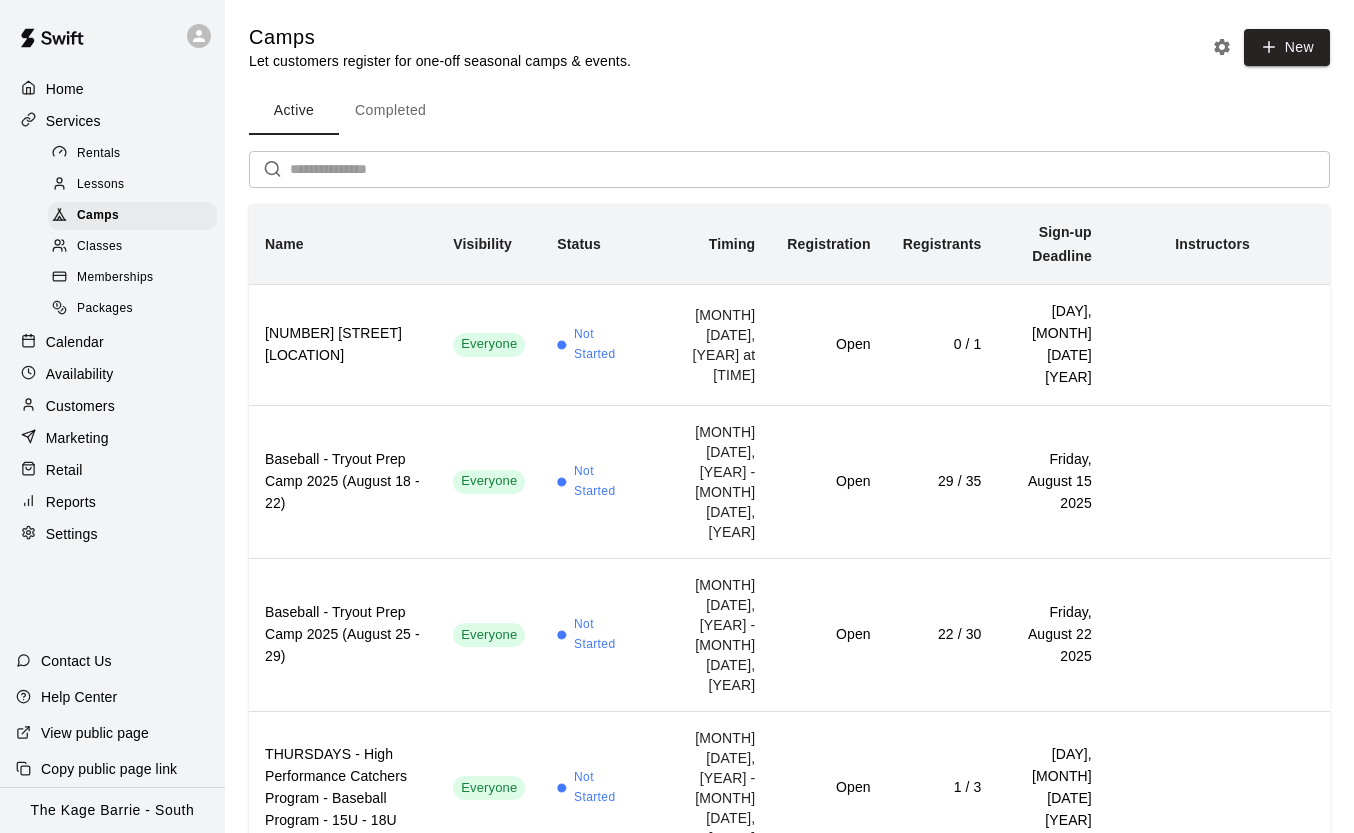 click 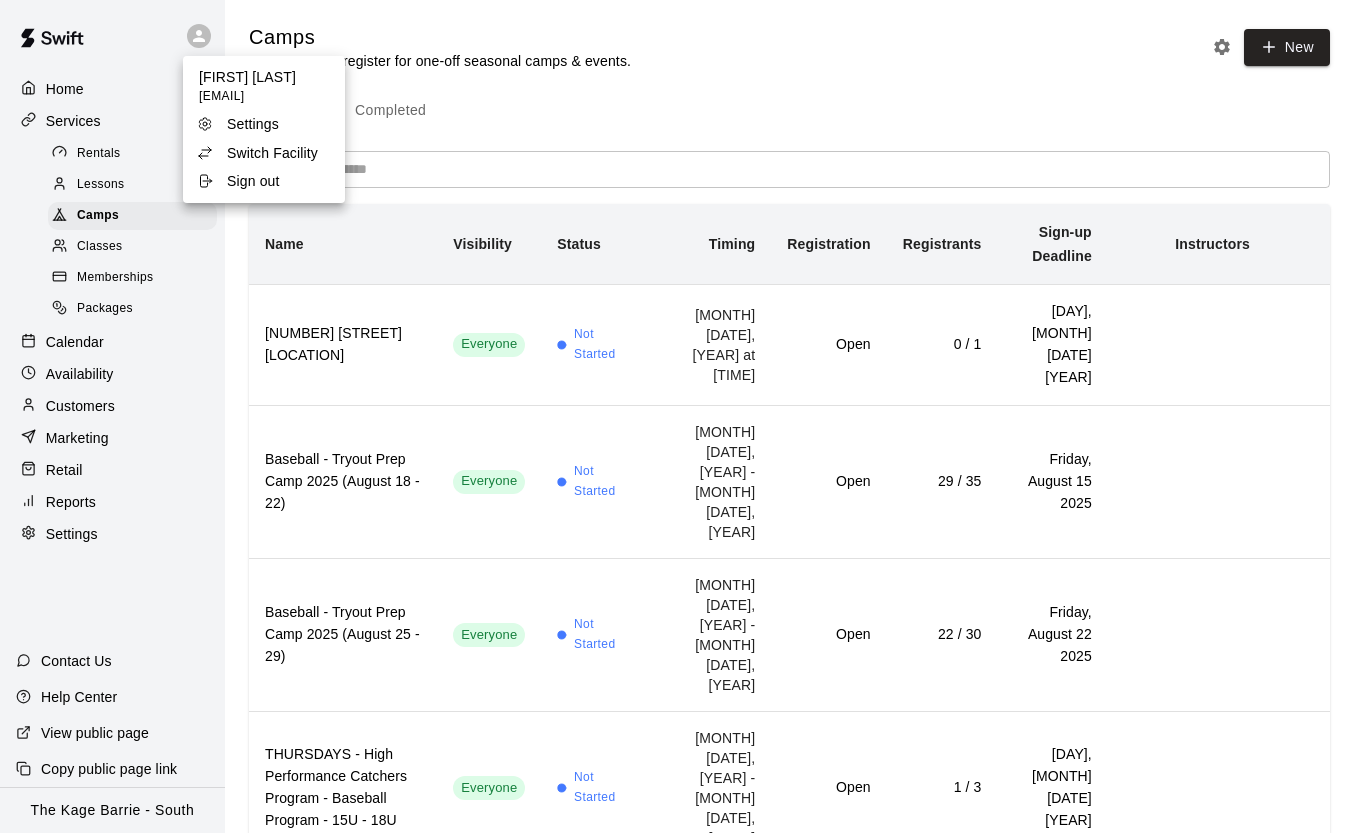 click on "Switch Facility" at bounding box center (272, 153) 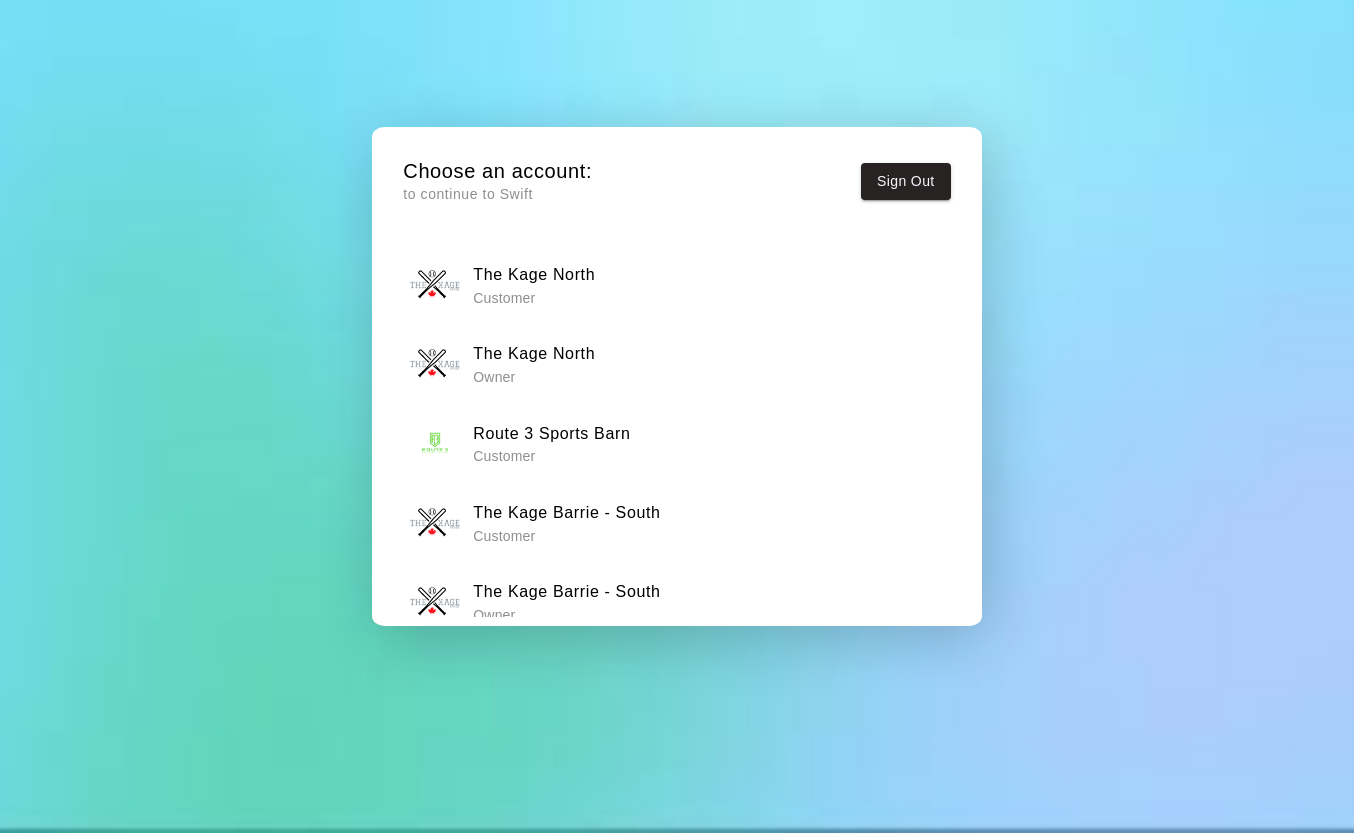 click on "The Kage Barrie - South" at bounding box center (566, 592) 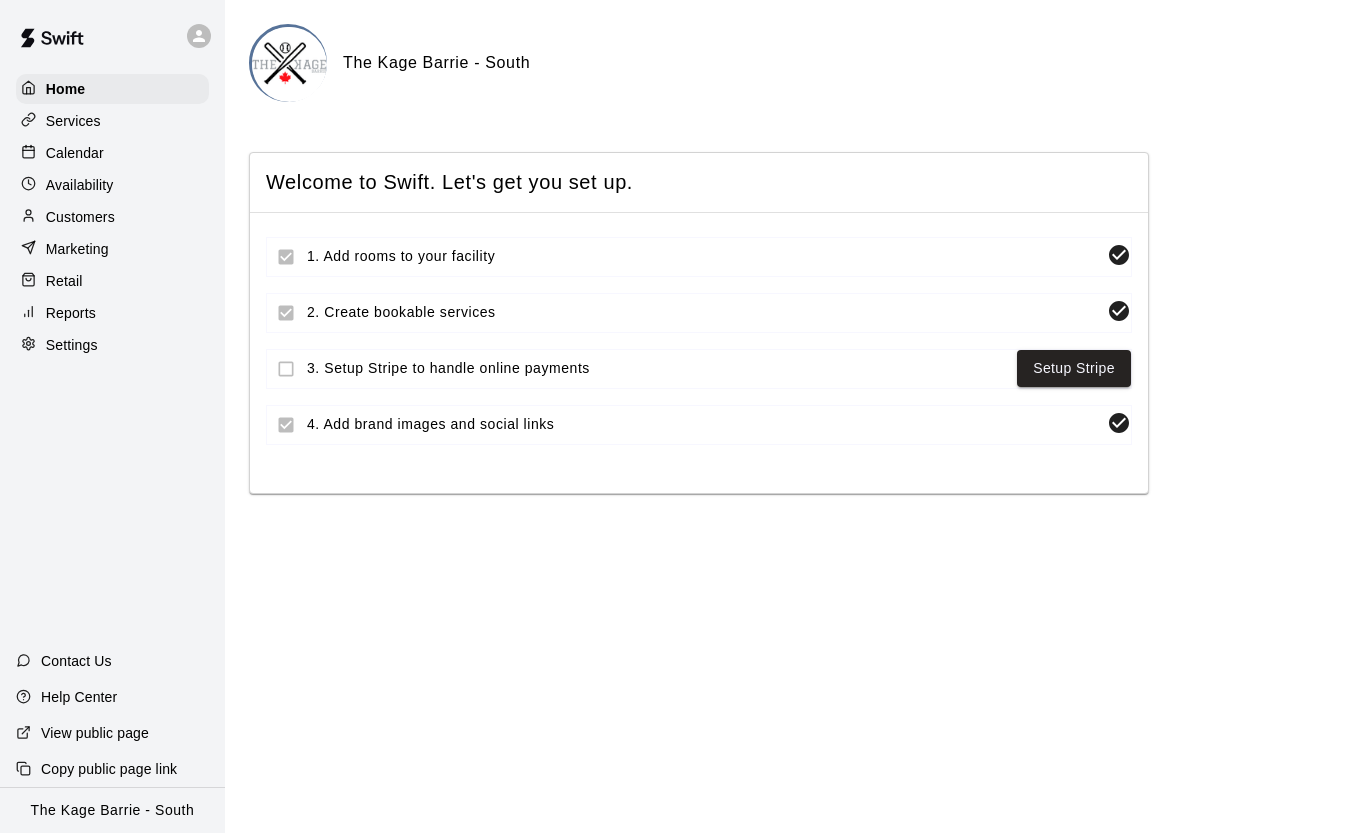click on "Services" at bounding box center (112, 121) 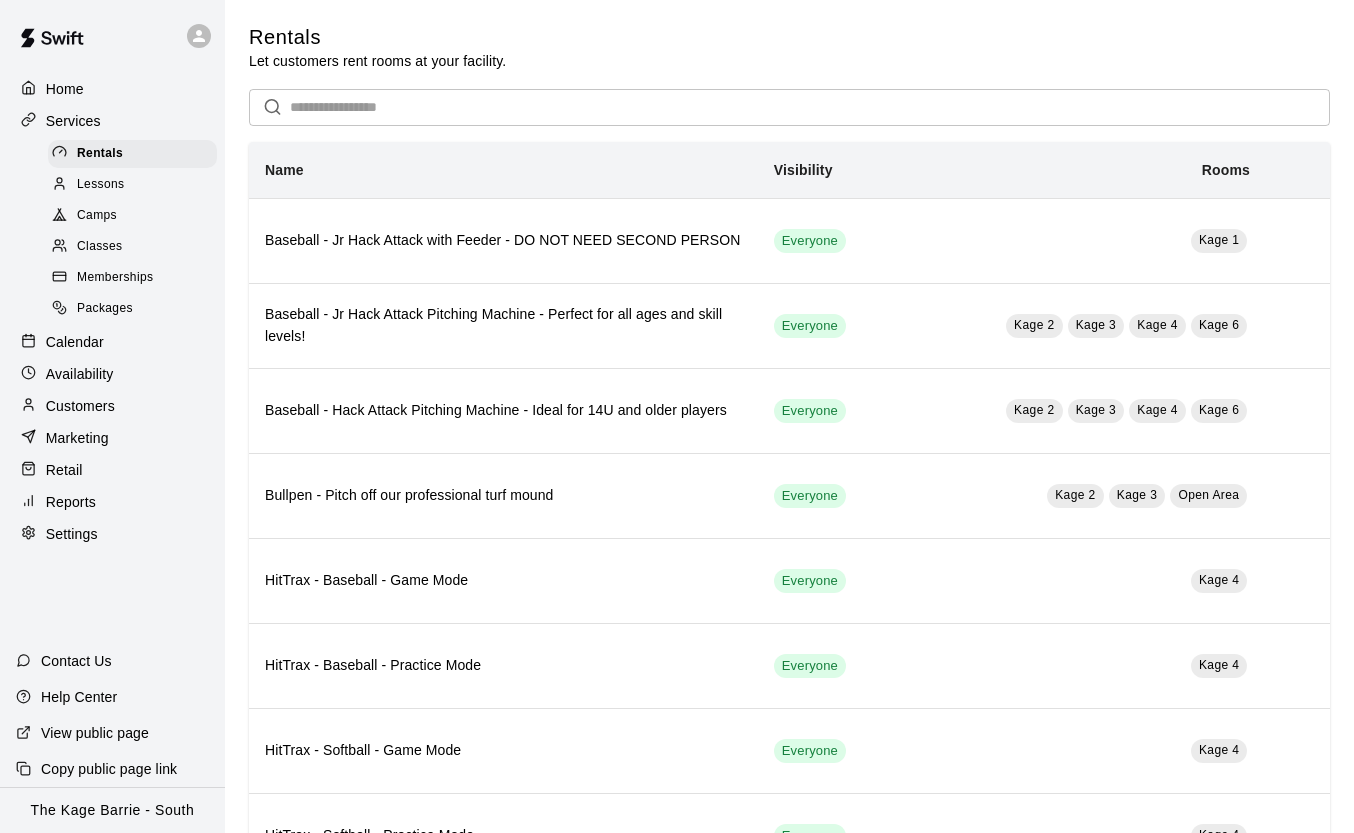 click on "Camps" at bounding box center [132, 216] 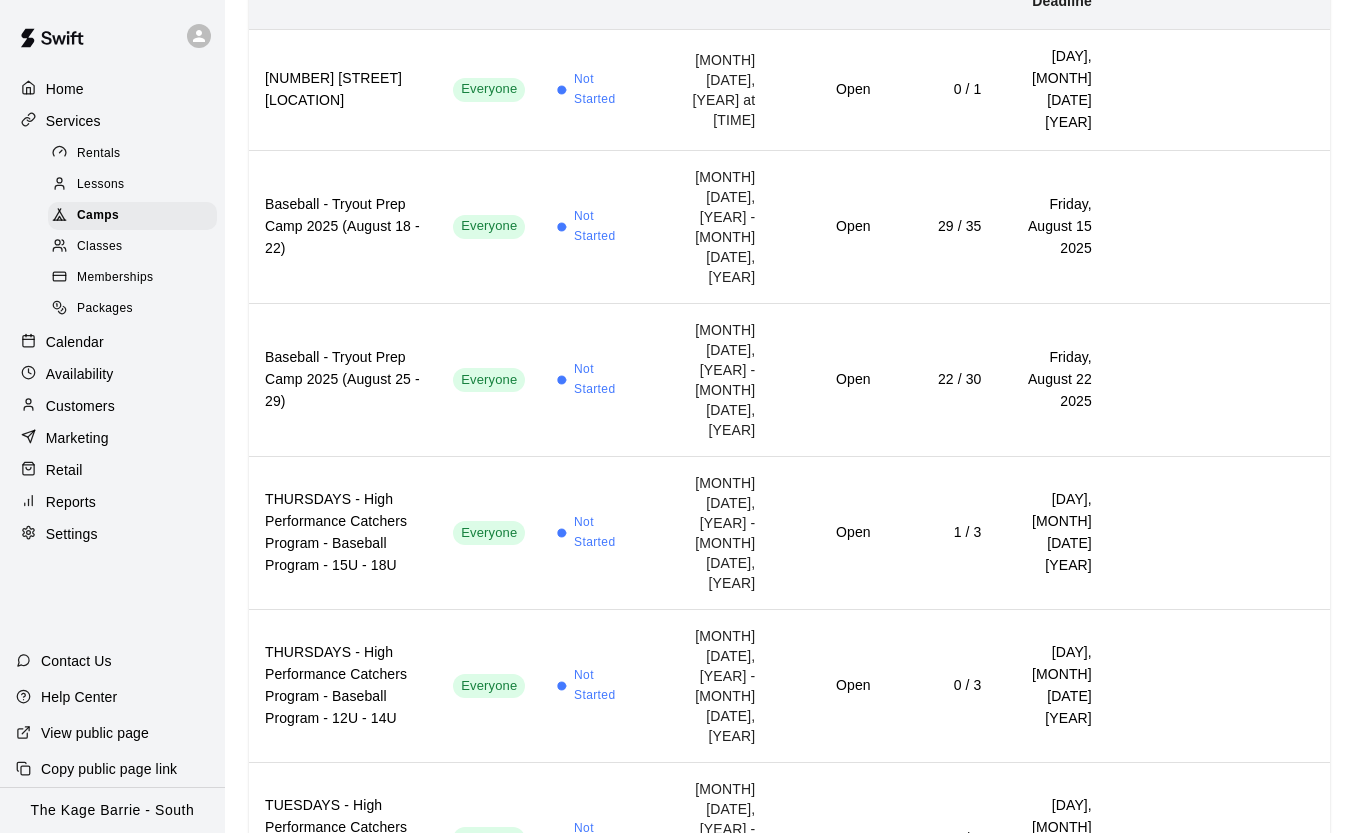 scroll, scrollTop: 0, scrollLeft: 0, axis: both 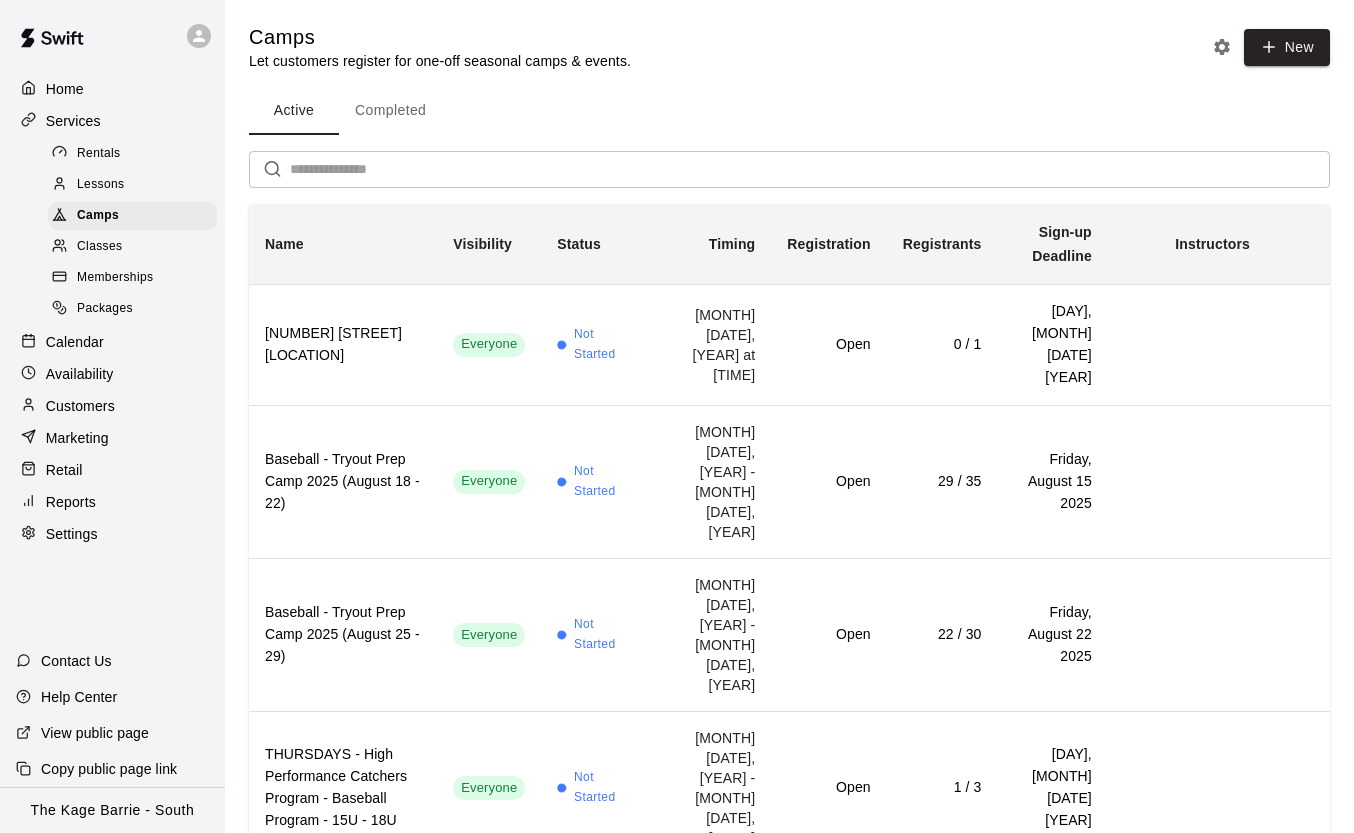 click on "Customers" at bounding box center (80, 406) 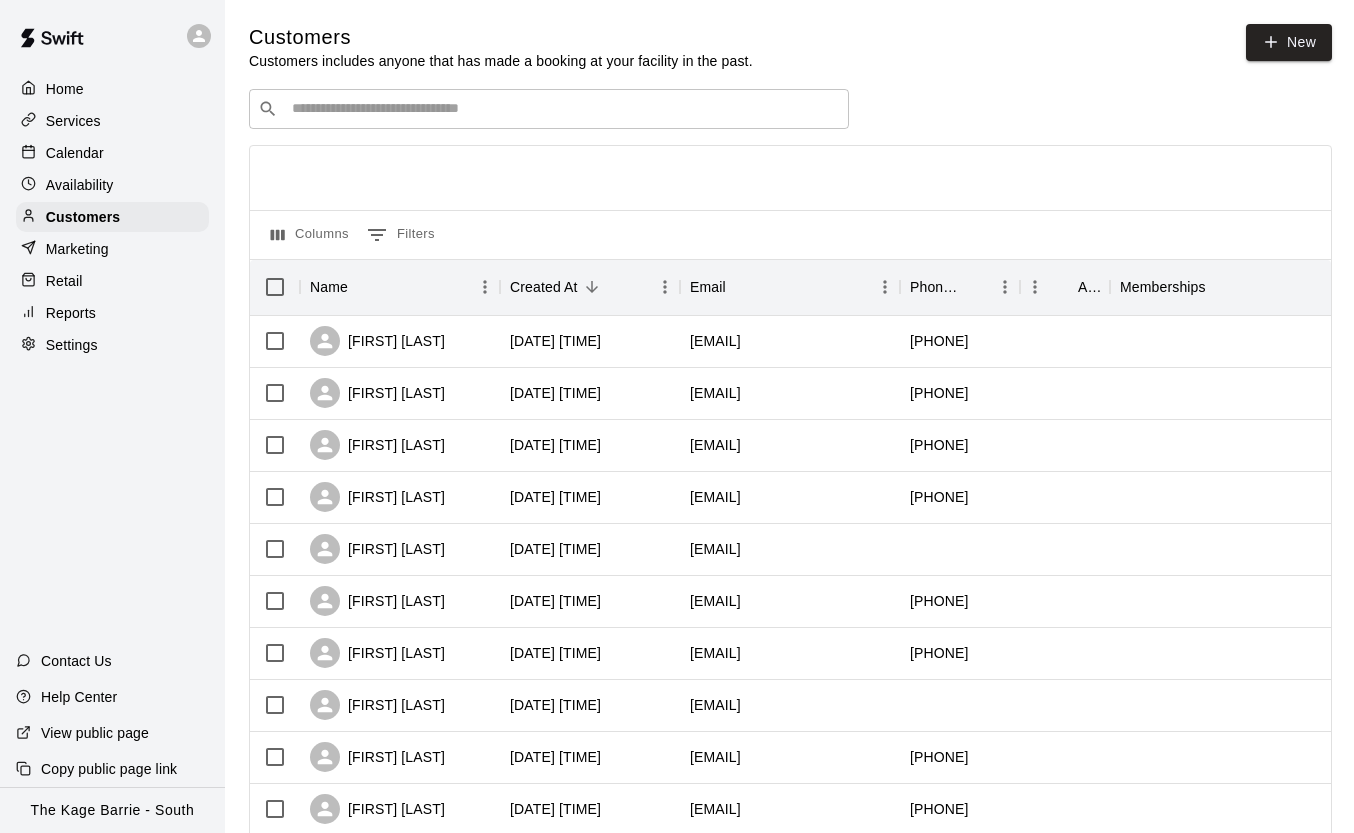 click at bounding box center (563, 109) 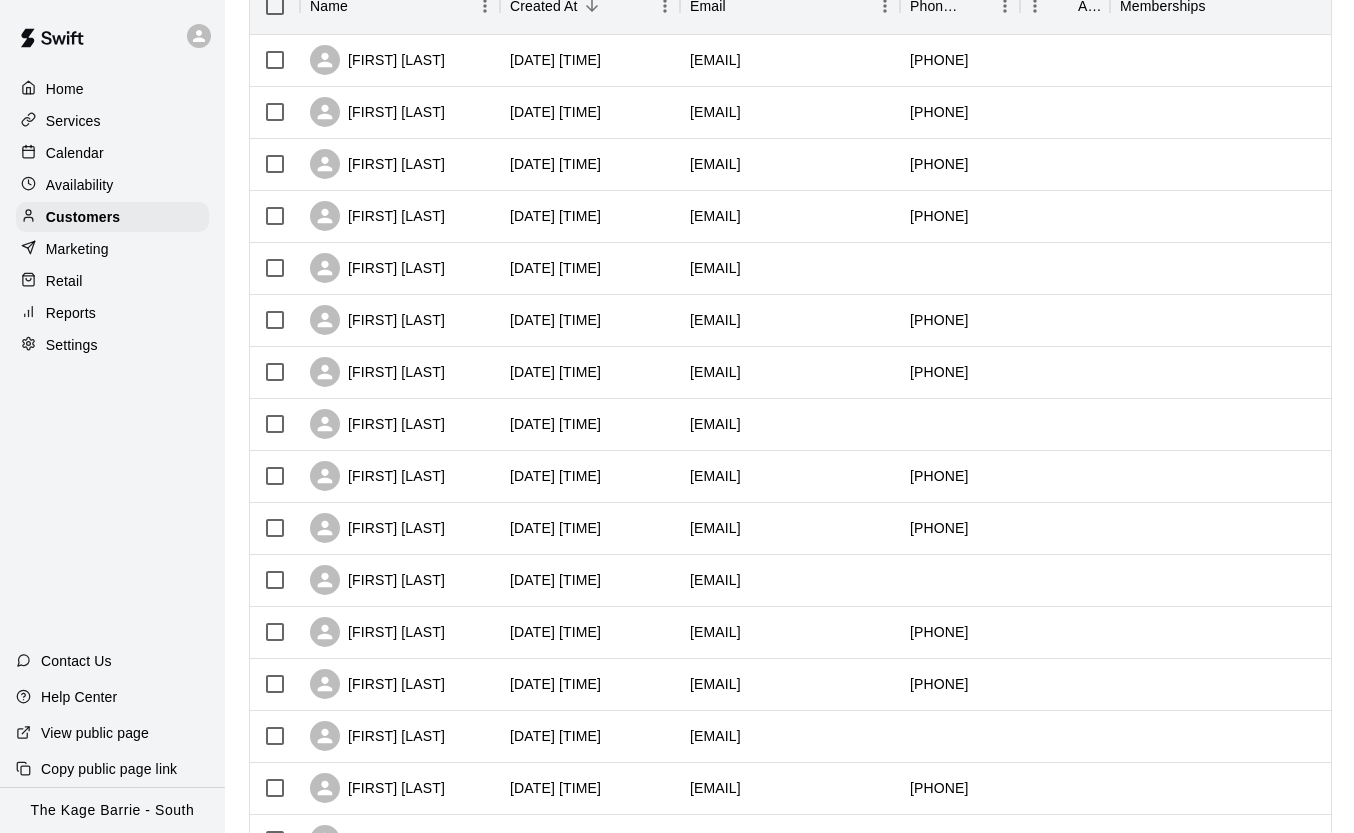 scroll, scrollTop: 0, scrollLeft: 0, axis: both 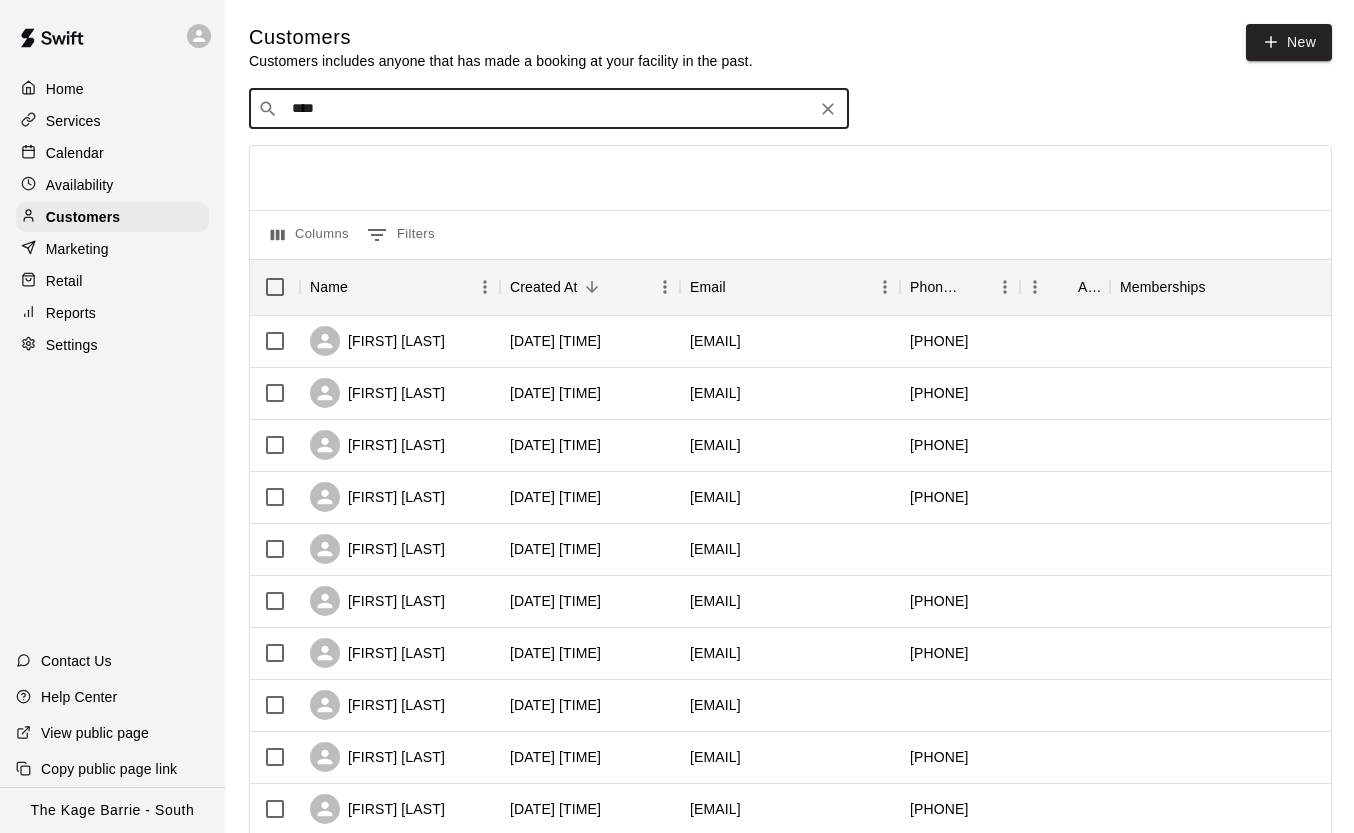 type on "*****" 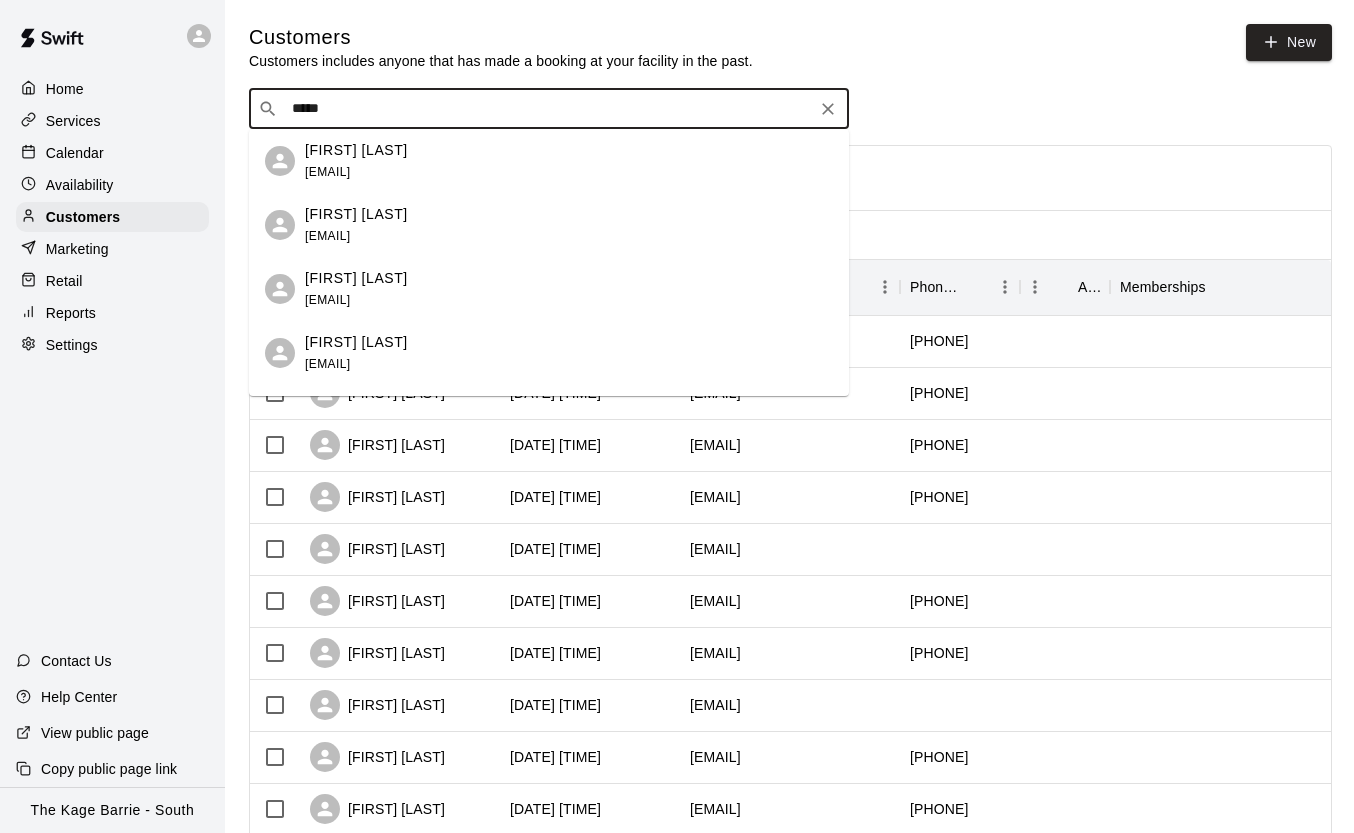 click on "[FIRST] [LAST] [EMAIL]" at bounding box center [356, 353] 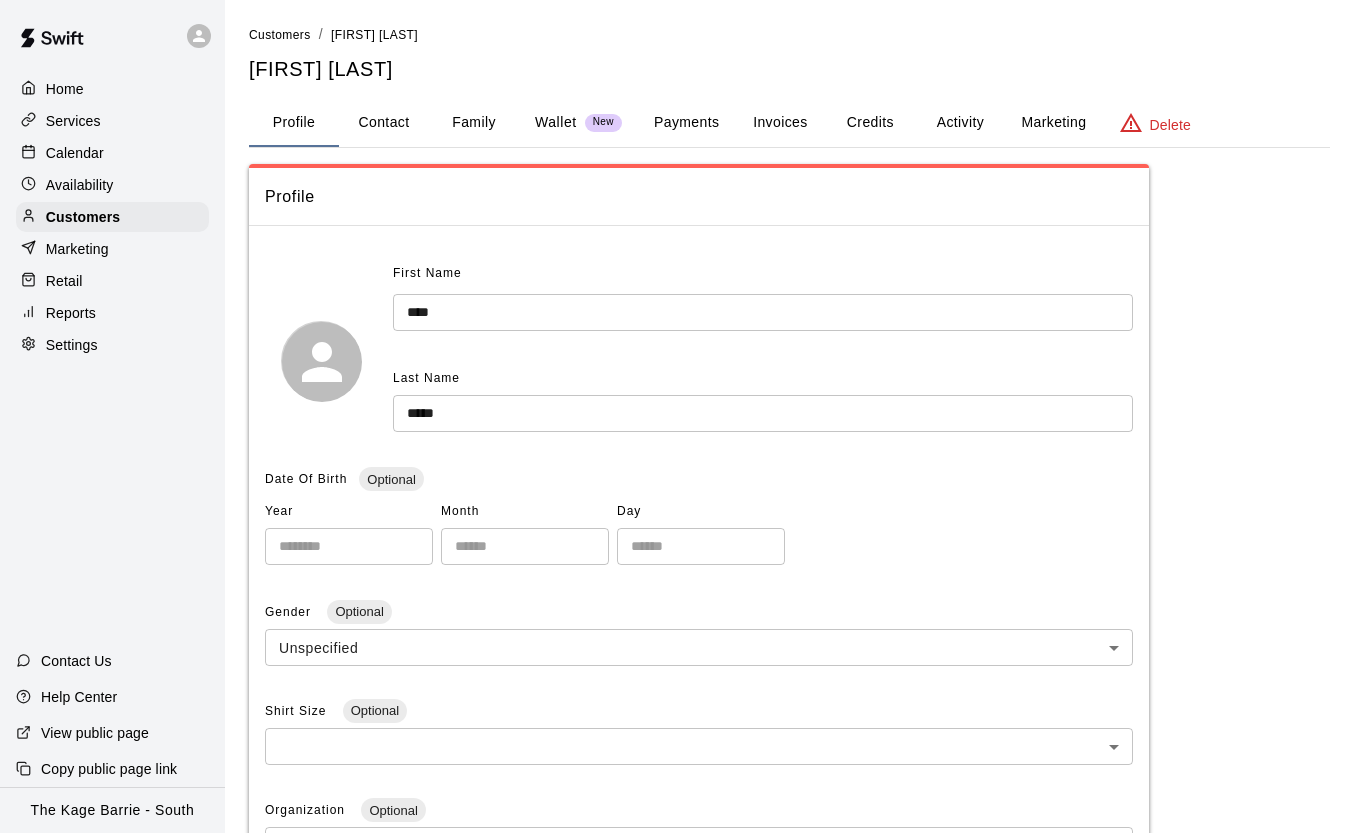 click on "Contact" at bounding box center [384, 123] 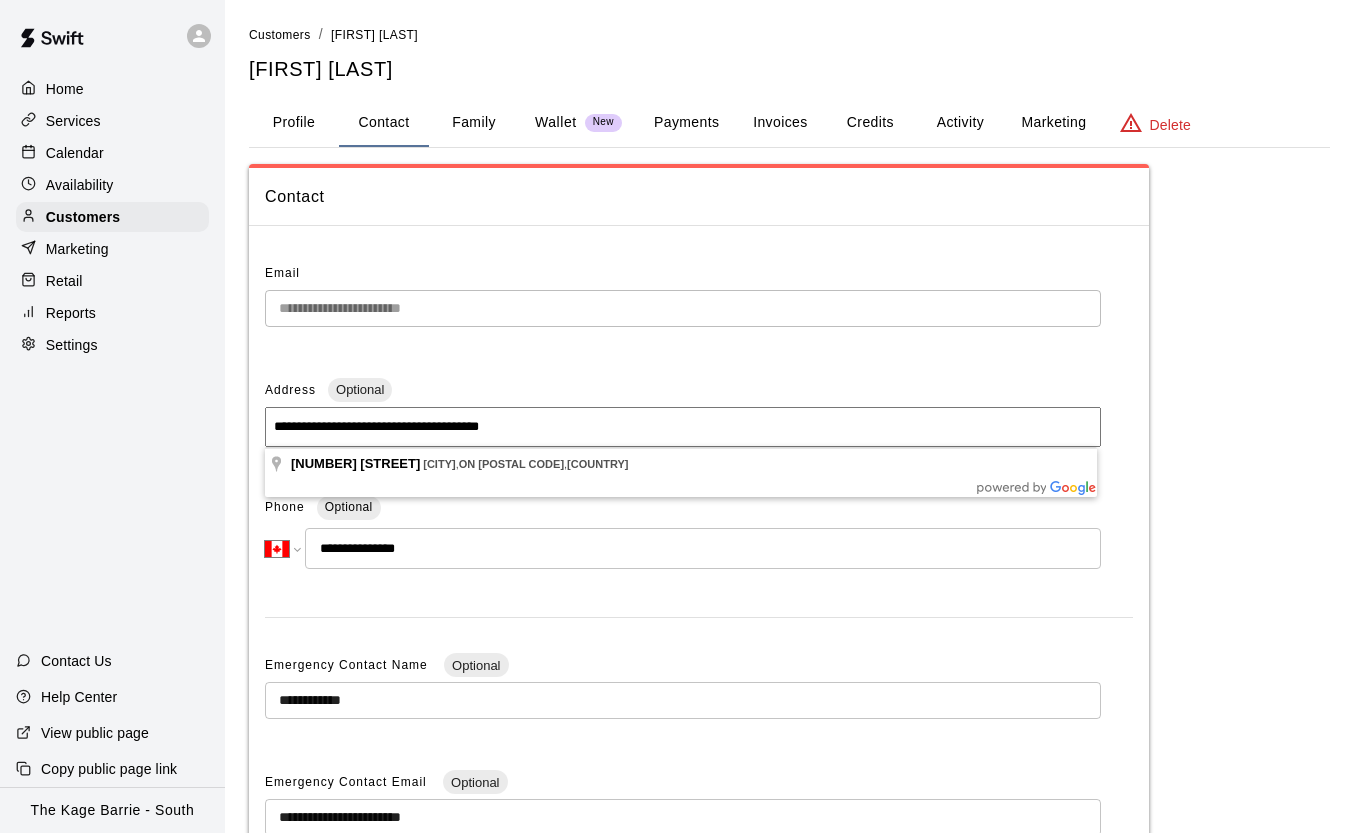 drag, startPoint x: 575, startPoint y: 428, endPoint x: 259, endPoint y: 424, distance: 316.02533 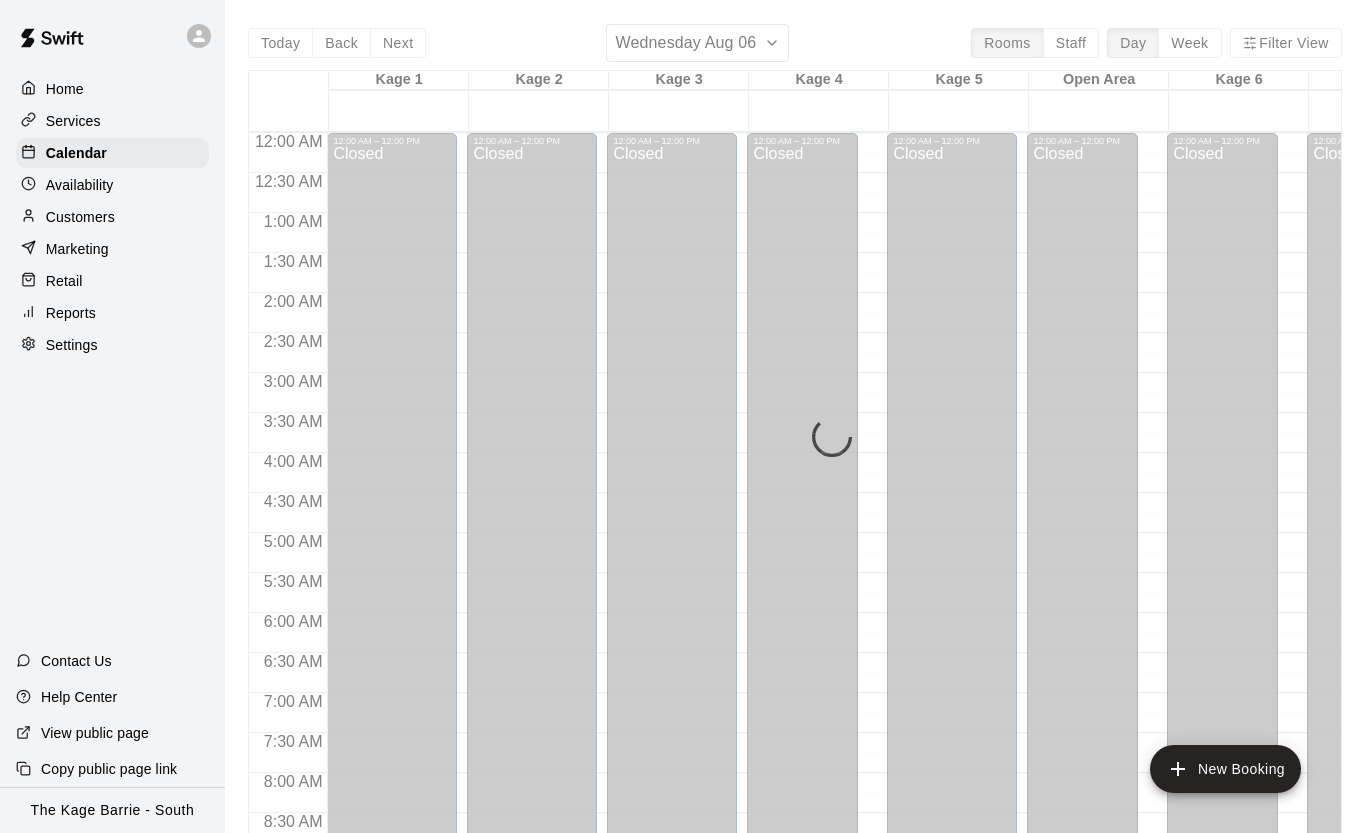 scroll, scrollTop: 0, scrollLeft: 0, axis: both 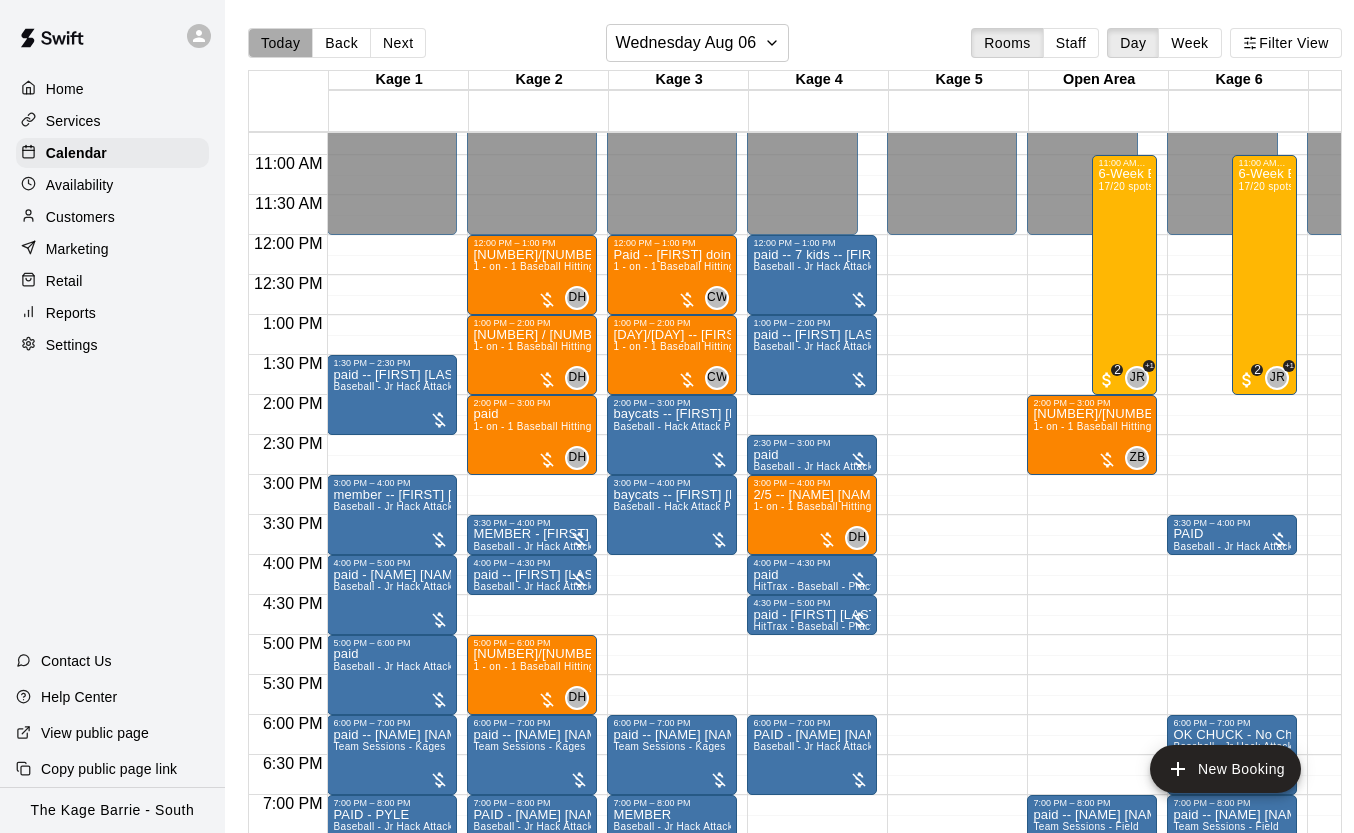 click on "Today" at bounding box center [280, 43] 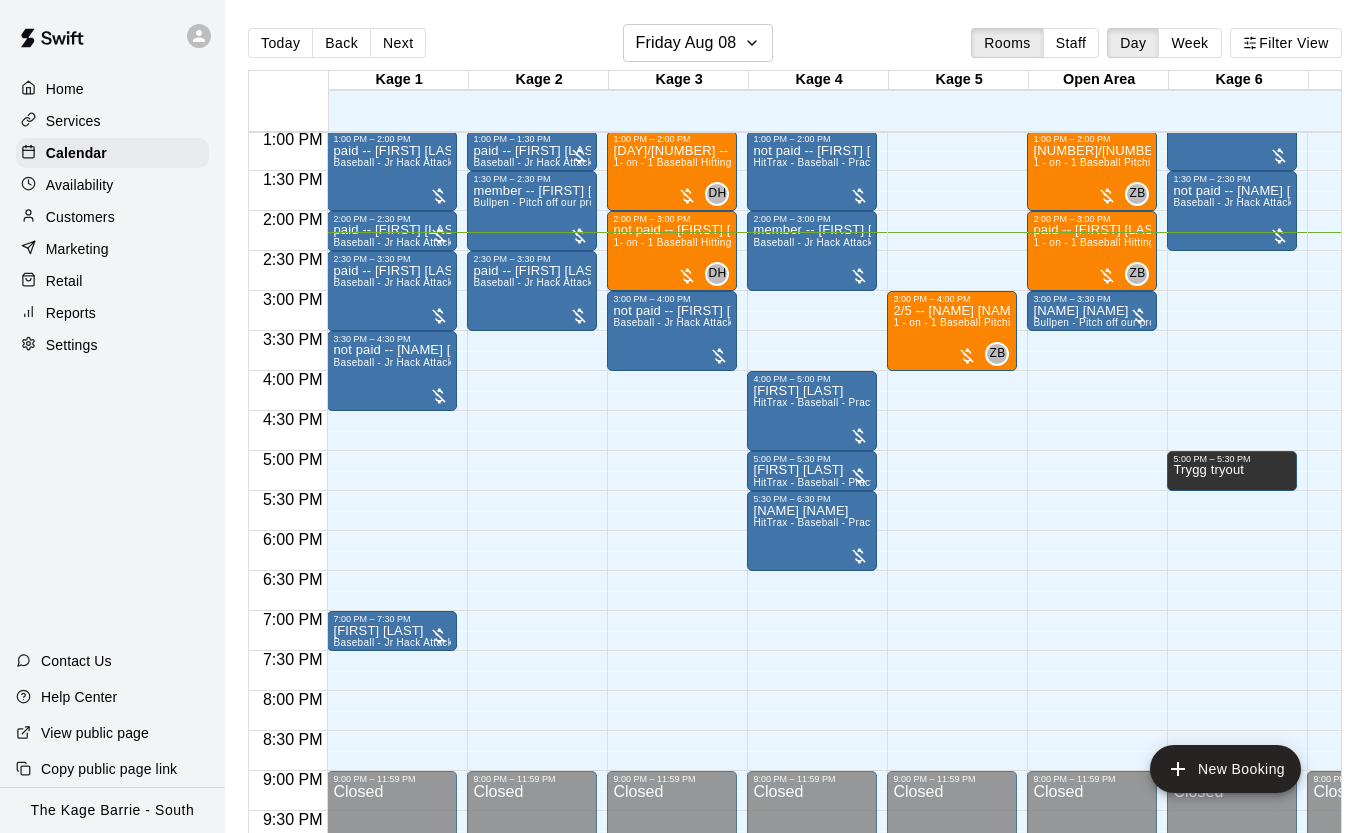 scroll, scrollTop: 1046, scrollLeft: 0, axis: vertical 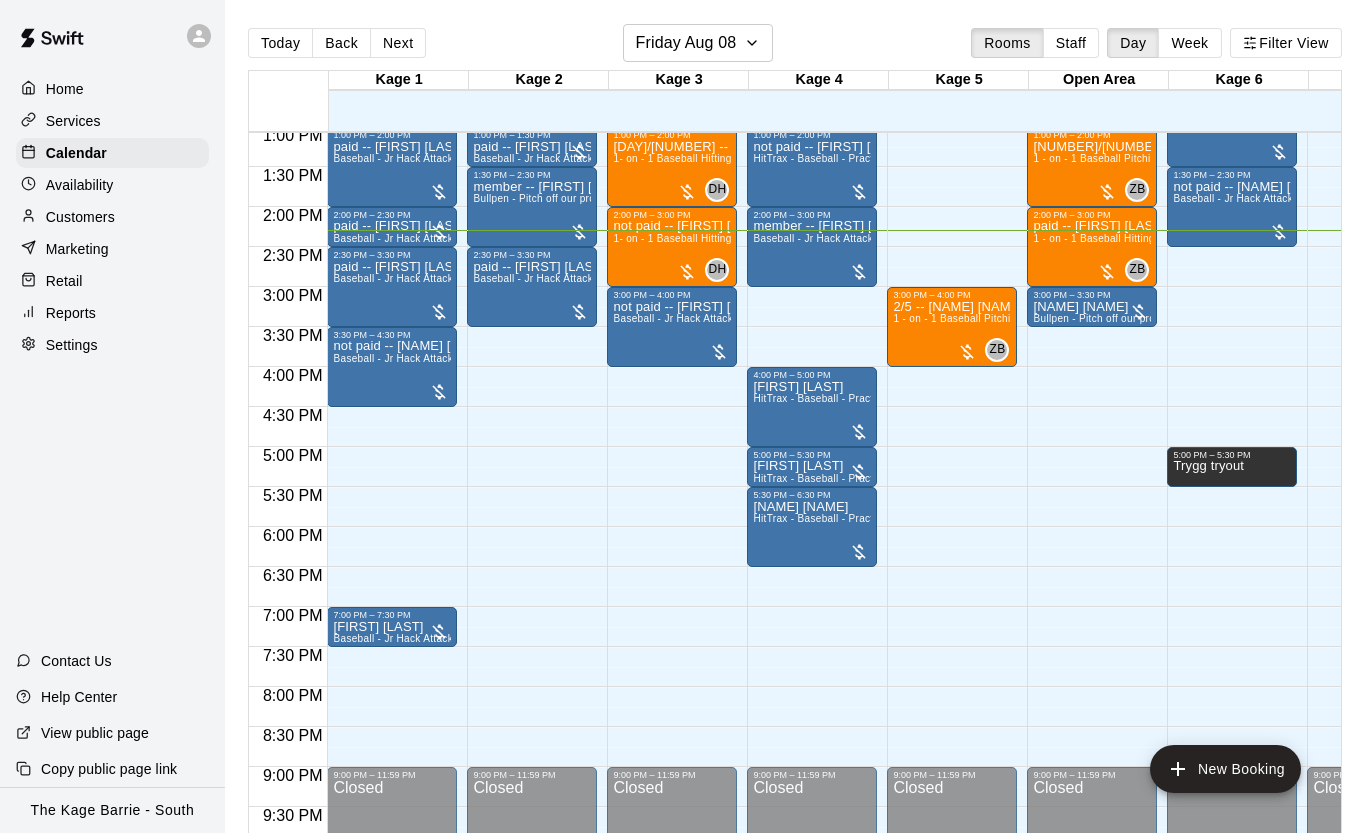 click on "Next" at bounding box center (398, 43) 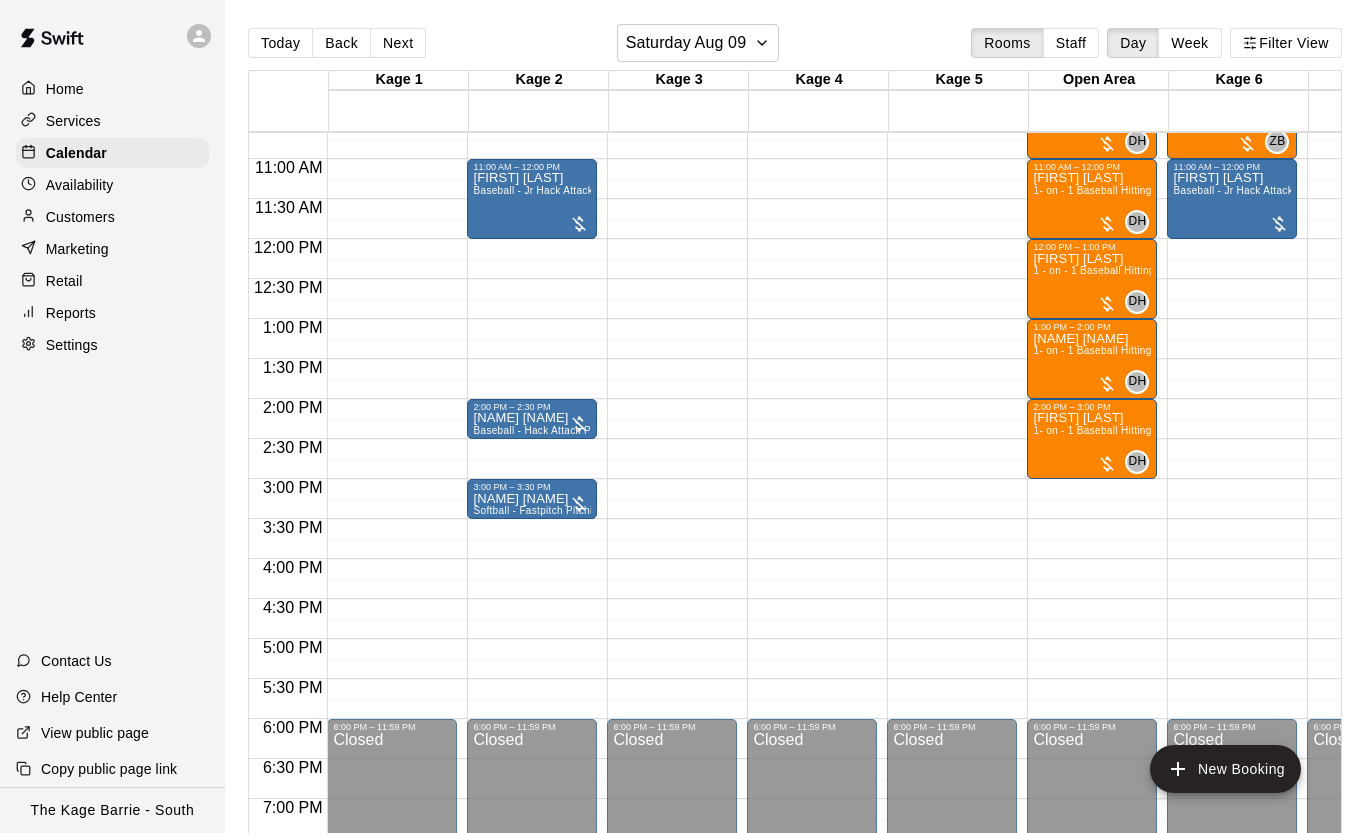 scroll, scrollTop: 676, scrollLeft: 0, axis: vertical 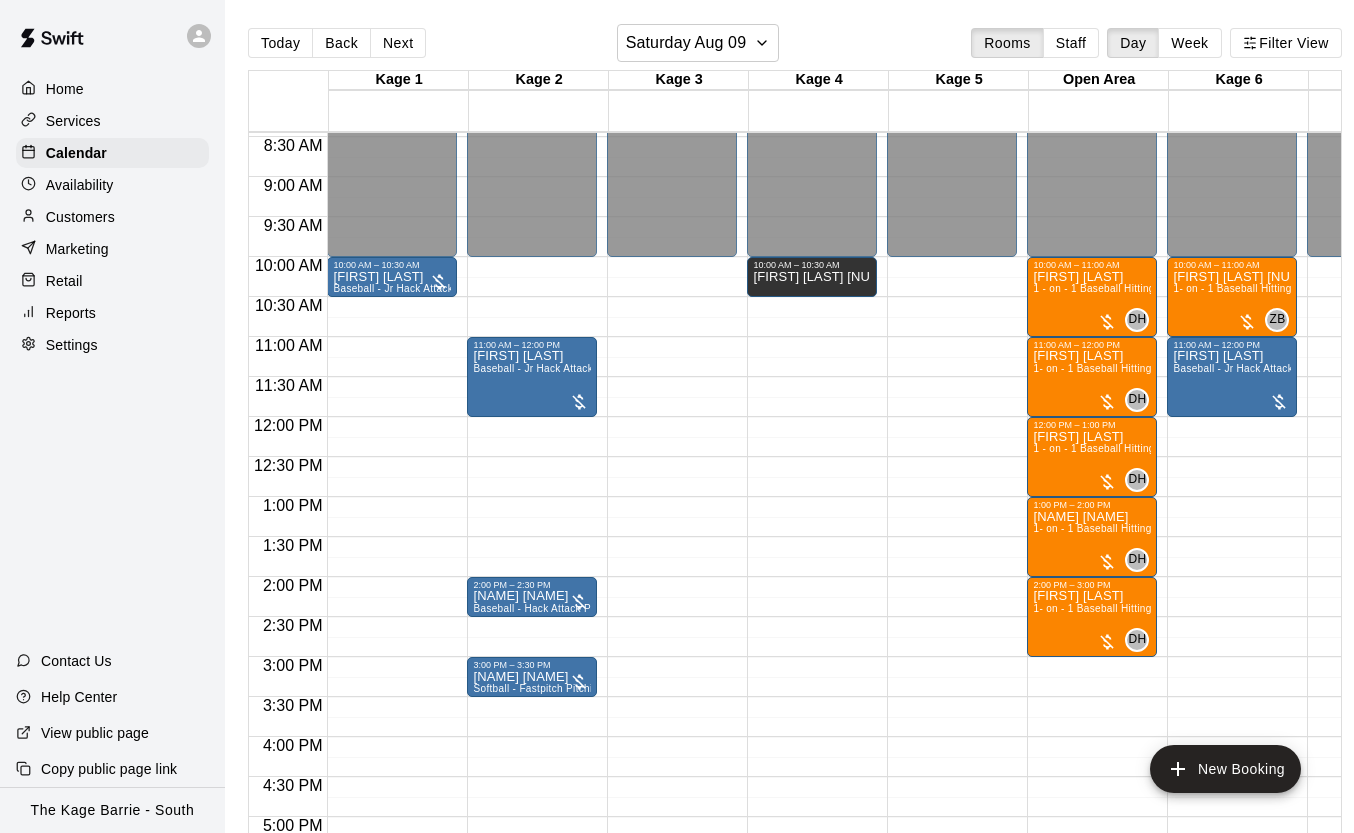 click on "Today" at bounding box center (280, 43) 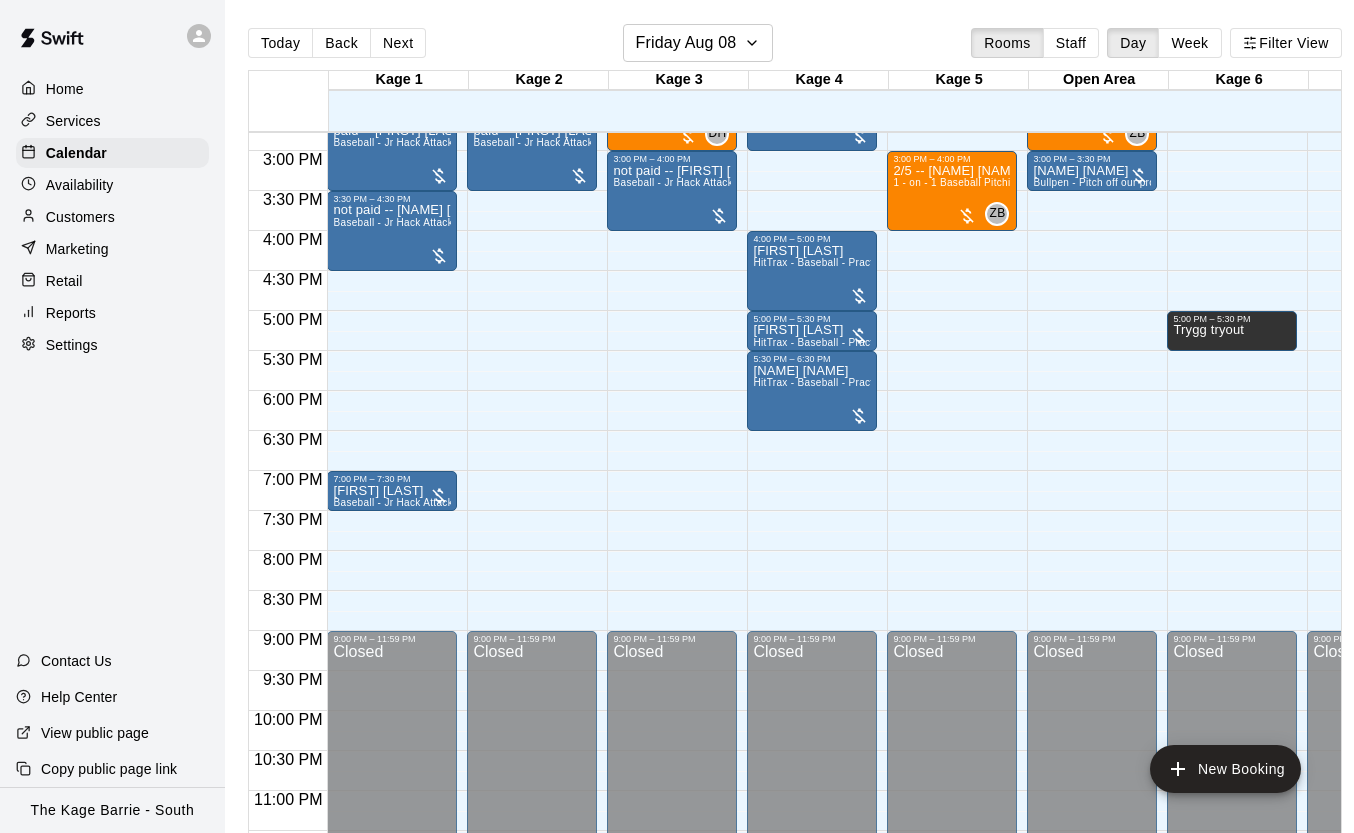 scroll, scrollTop: 1193, scrollLeft: 0, axis: vertical 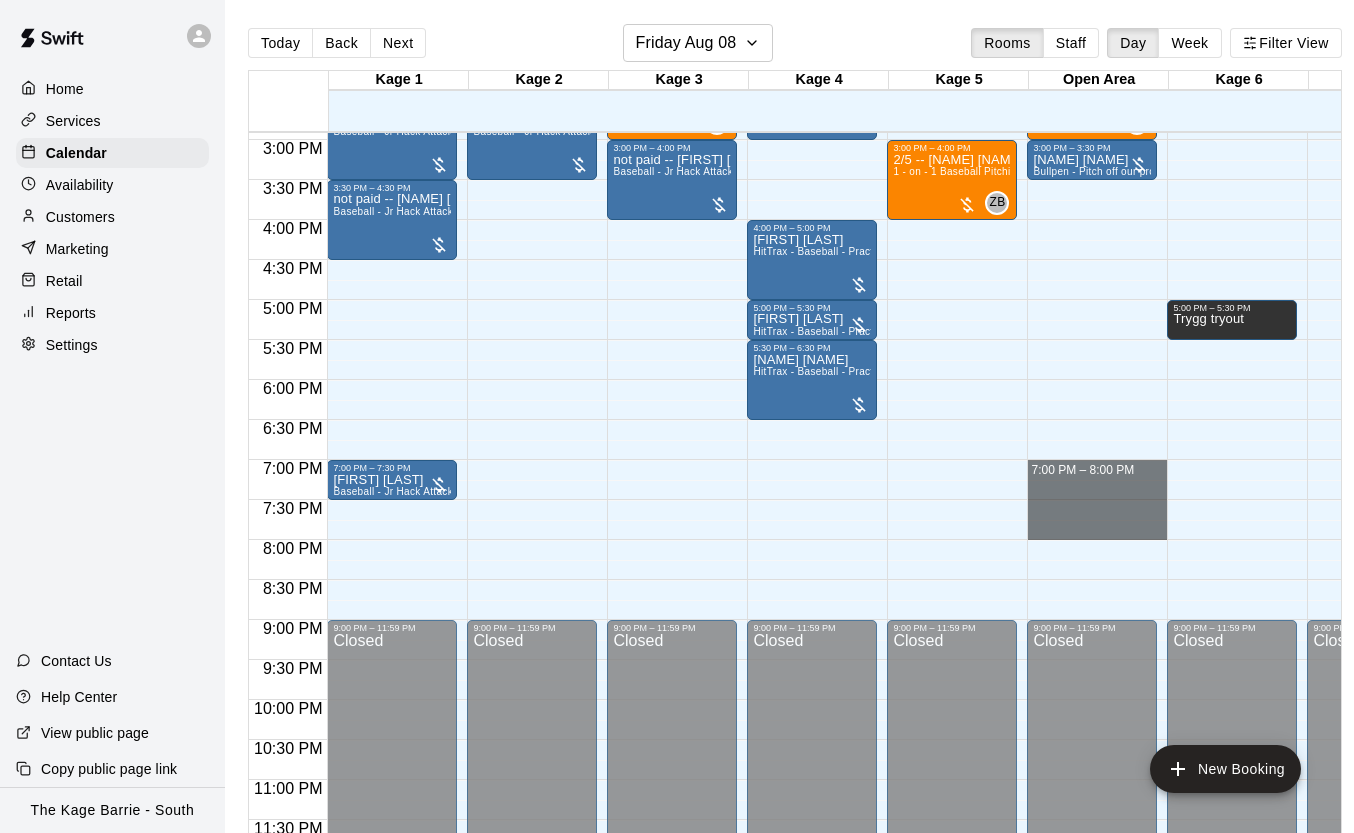 drag, startPoint x: 1083, startPoint y: 464, endPoint x: 1088, endPoint y: 527, distance: 63.1981 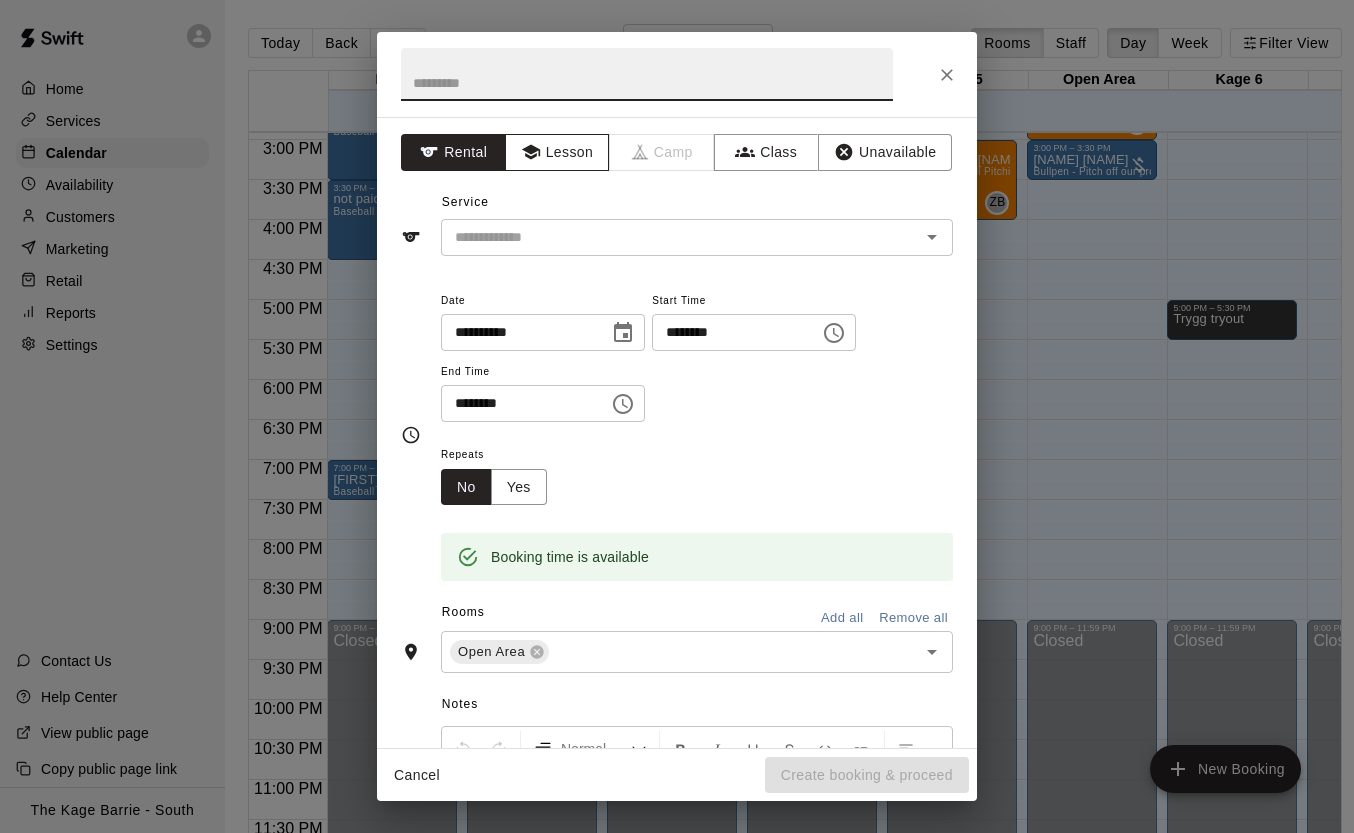 click on "Lesson" at bounding box center (557, 152) 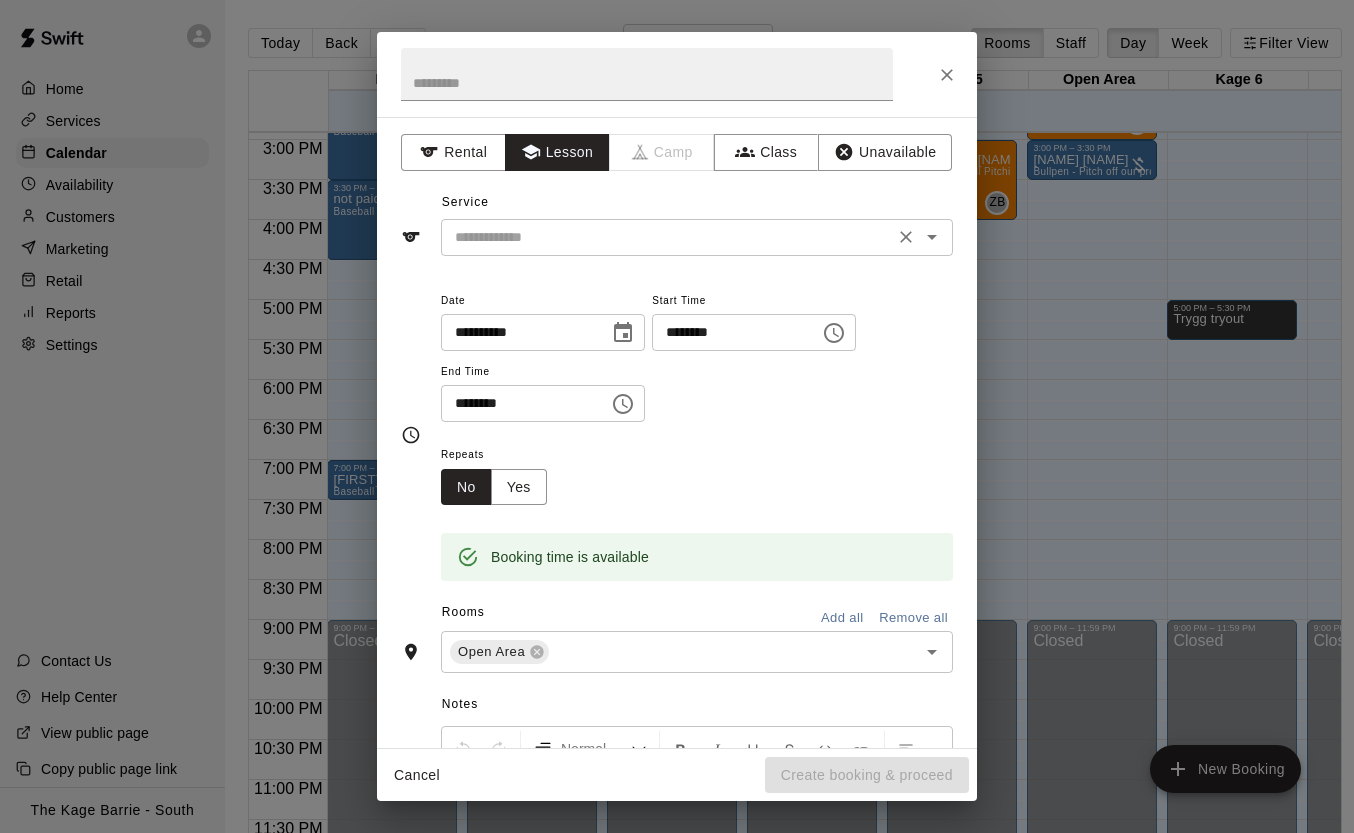 click at bounding box center [667, 237] 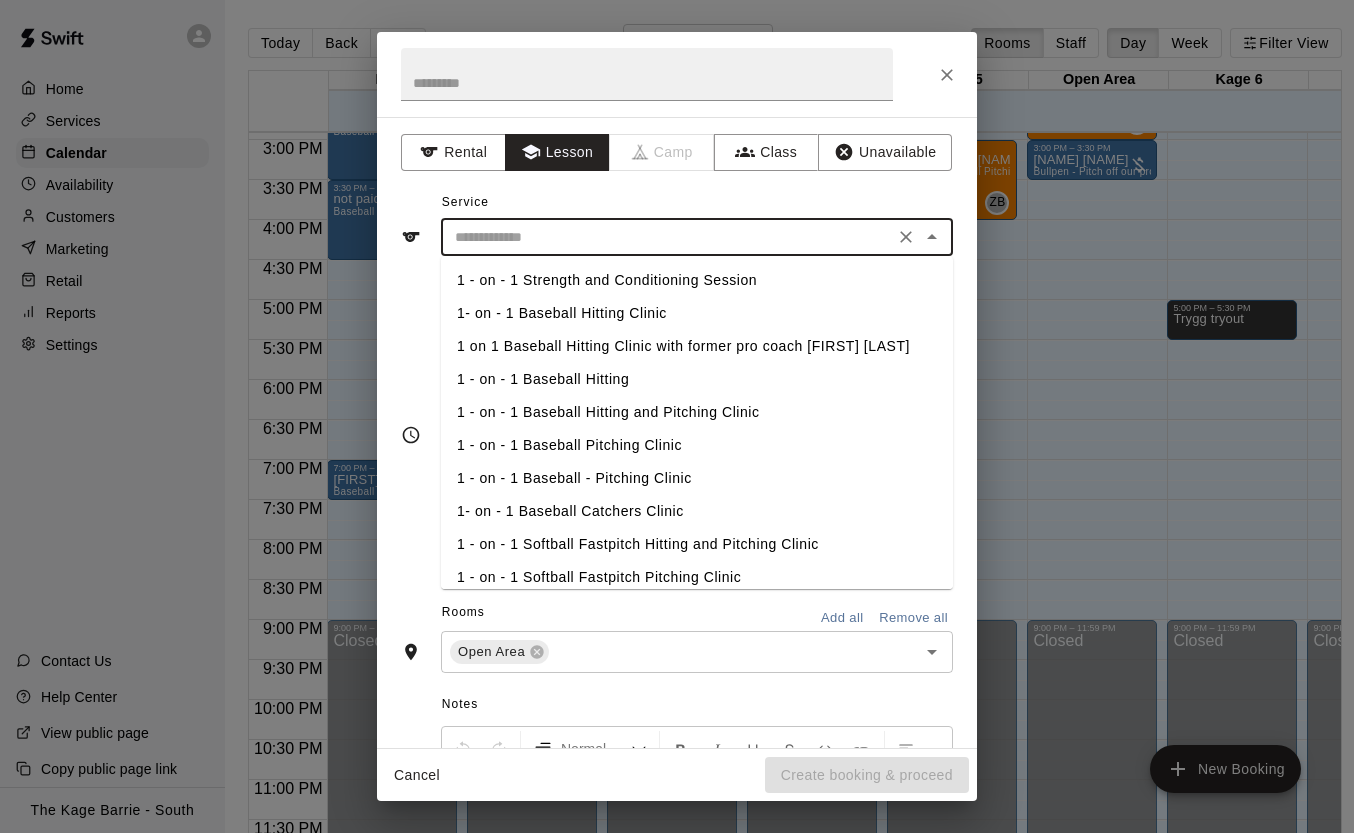 click on "1- on - 1 Baseball Hitting Clinic" at bounding box center [697, 313] 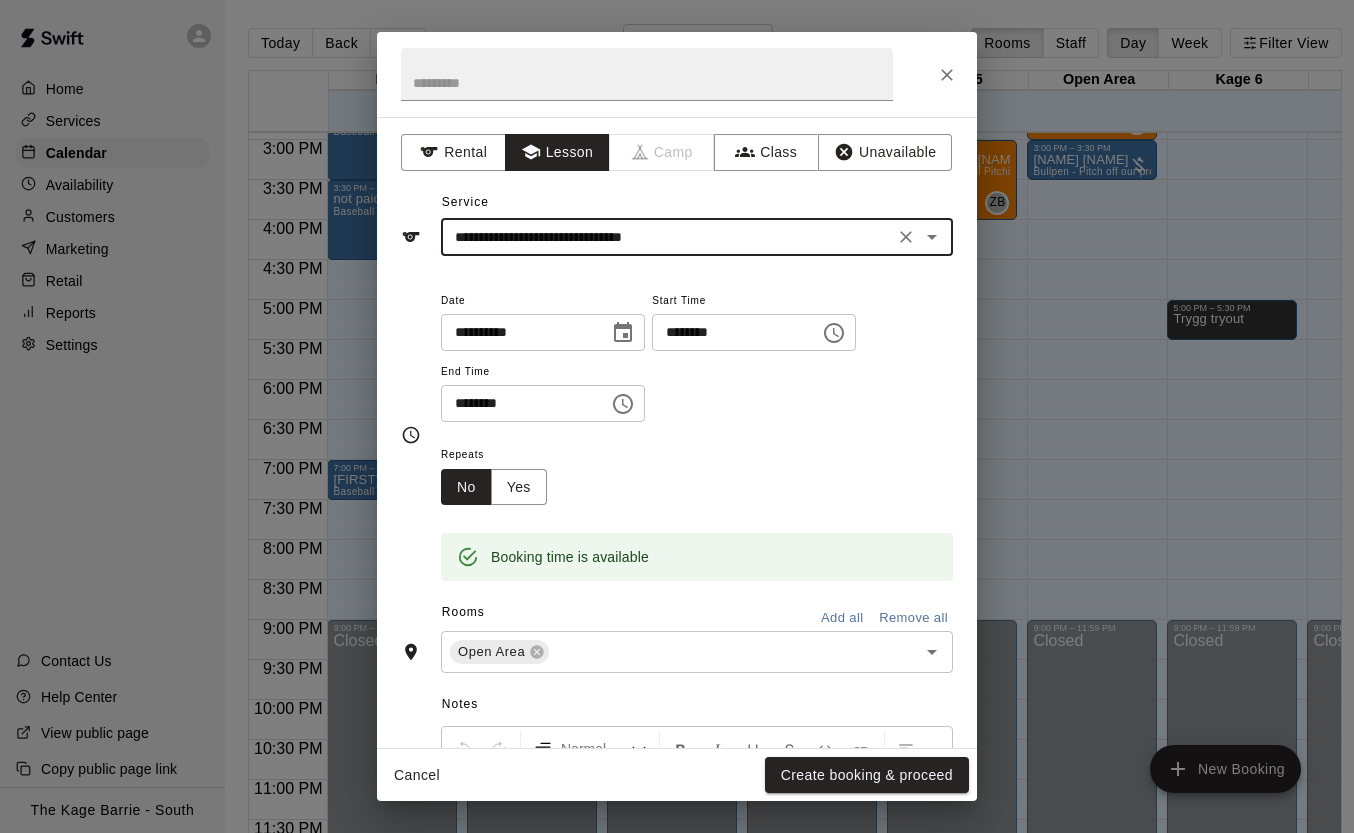 click on "Create booking & proceed" at bounding box center [867, 775] 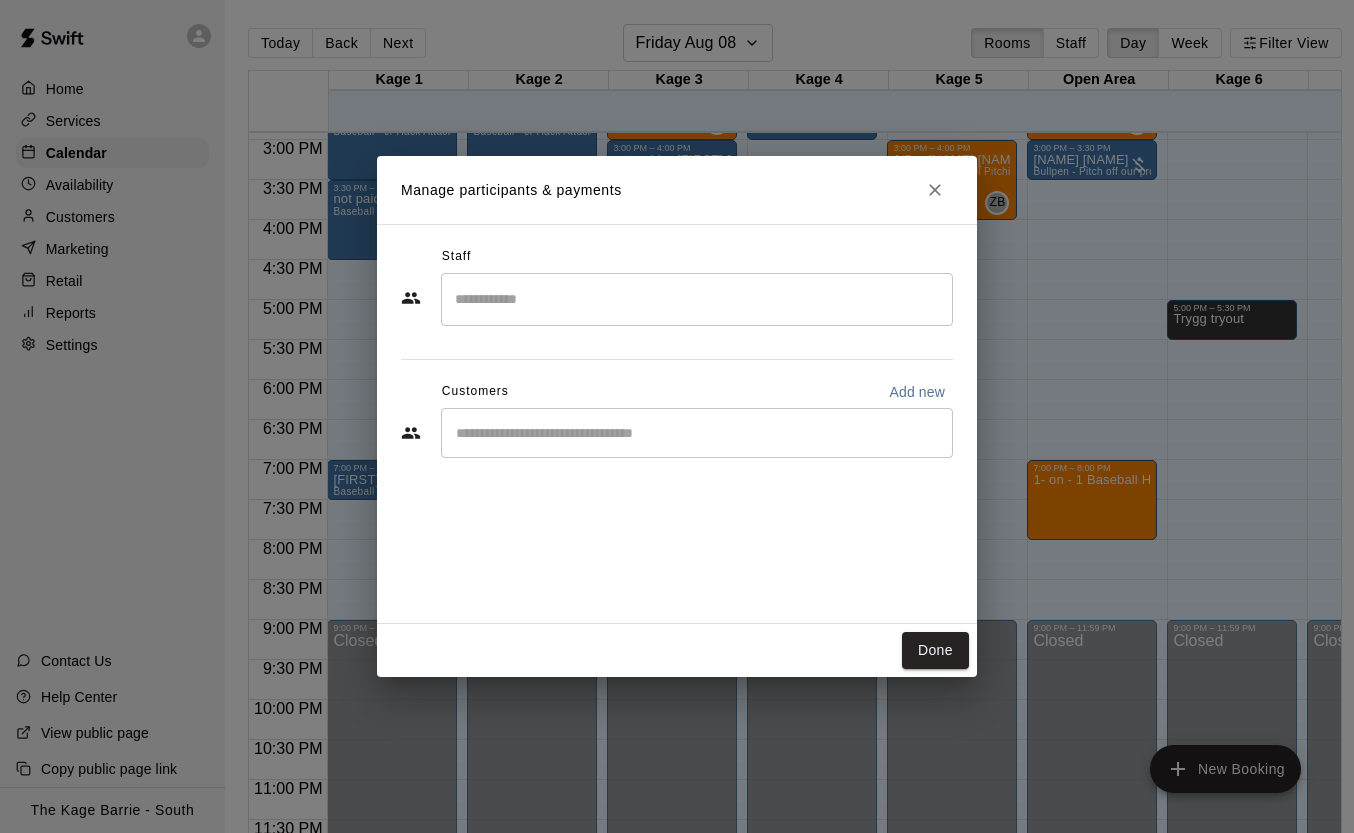 click at bounding box center [697, 299] 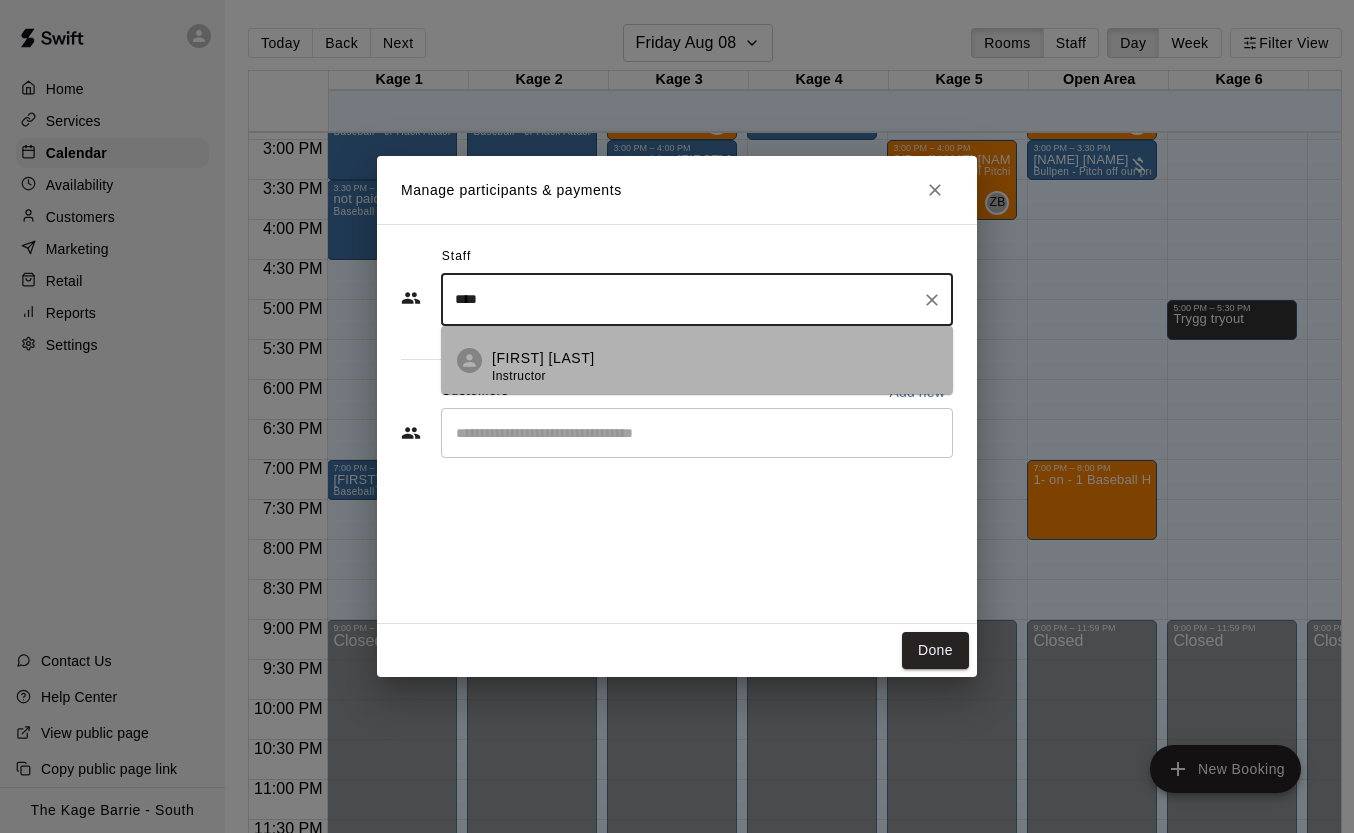 click on "[NAME] [NAME] Instructor" at bounding box center (714, 367) 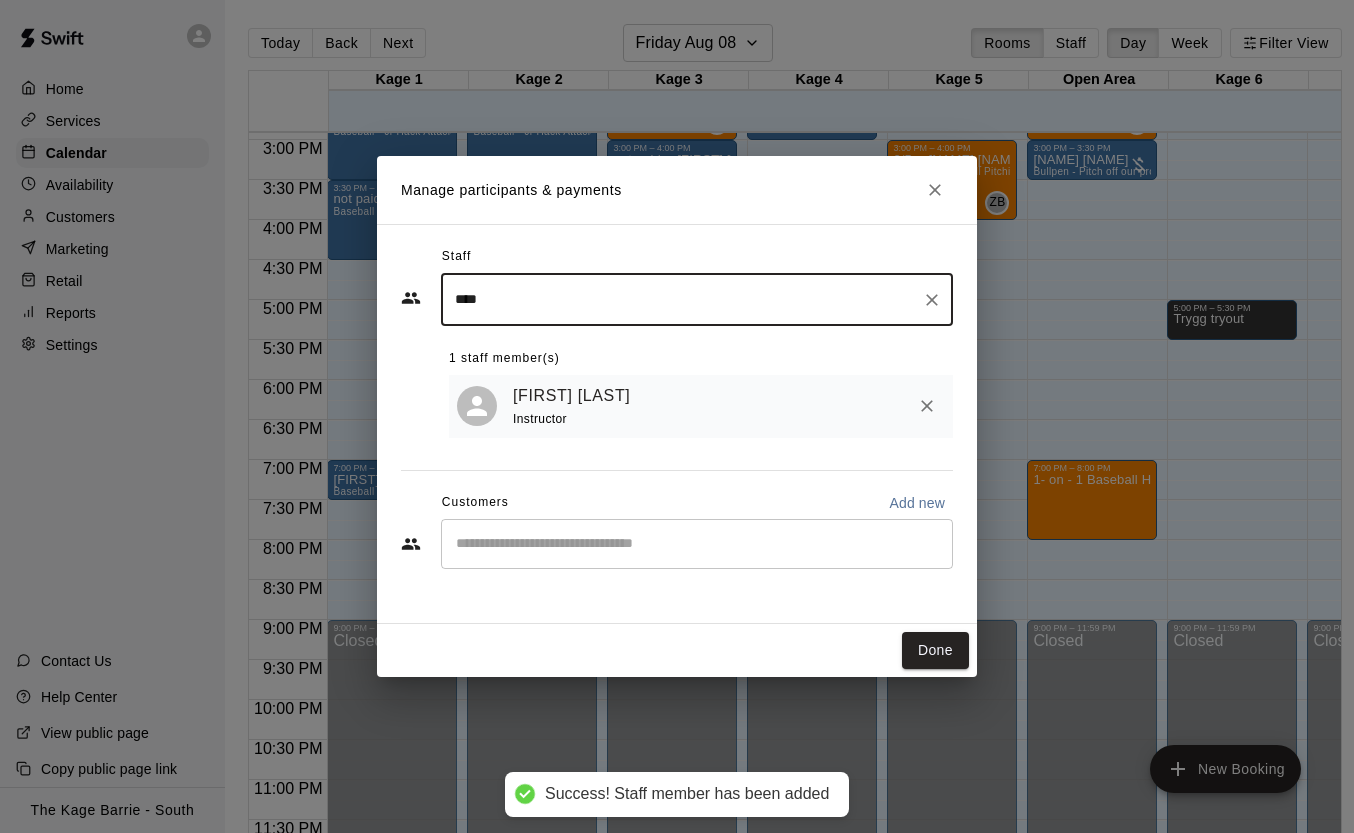 type on "****" 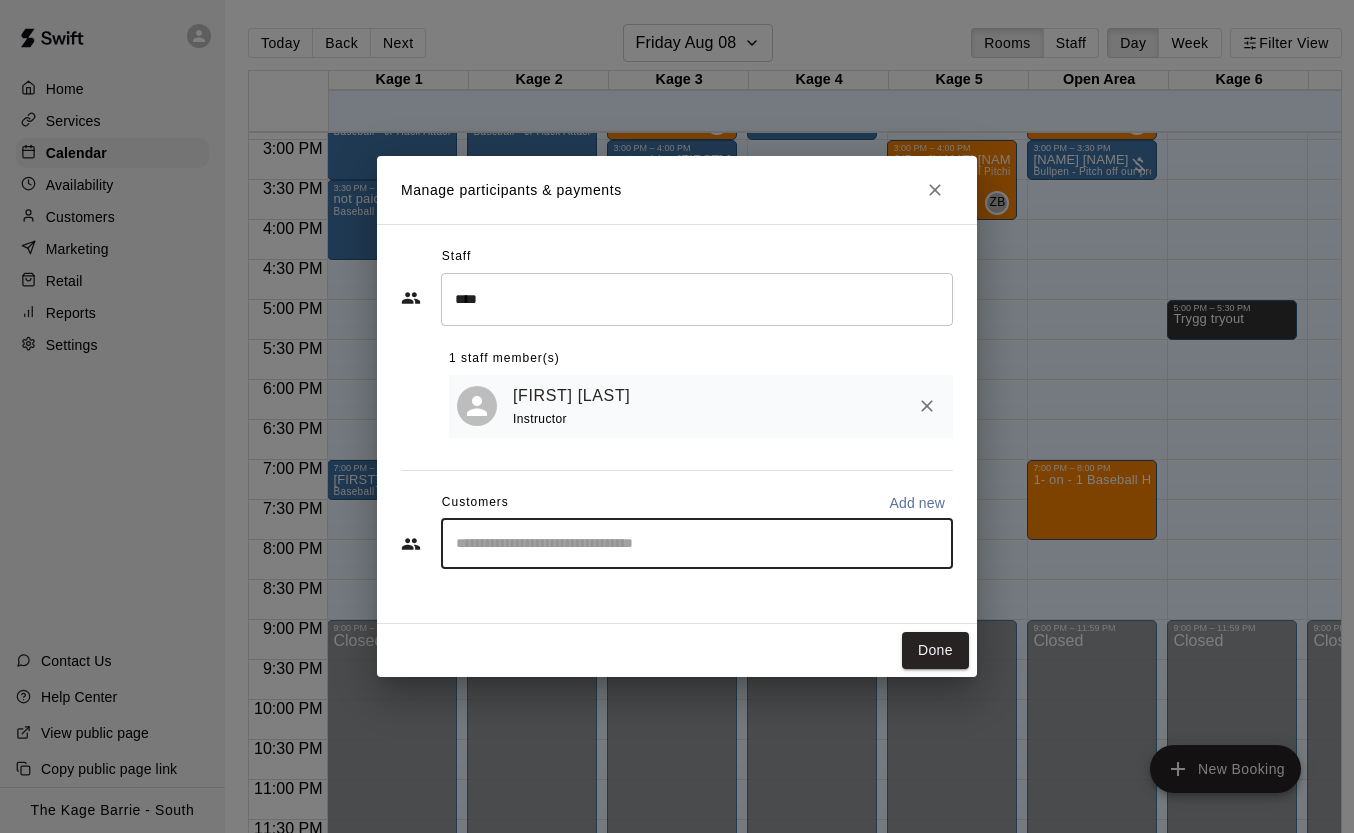 click at bounding box center (697, 544) 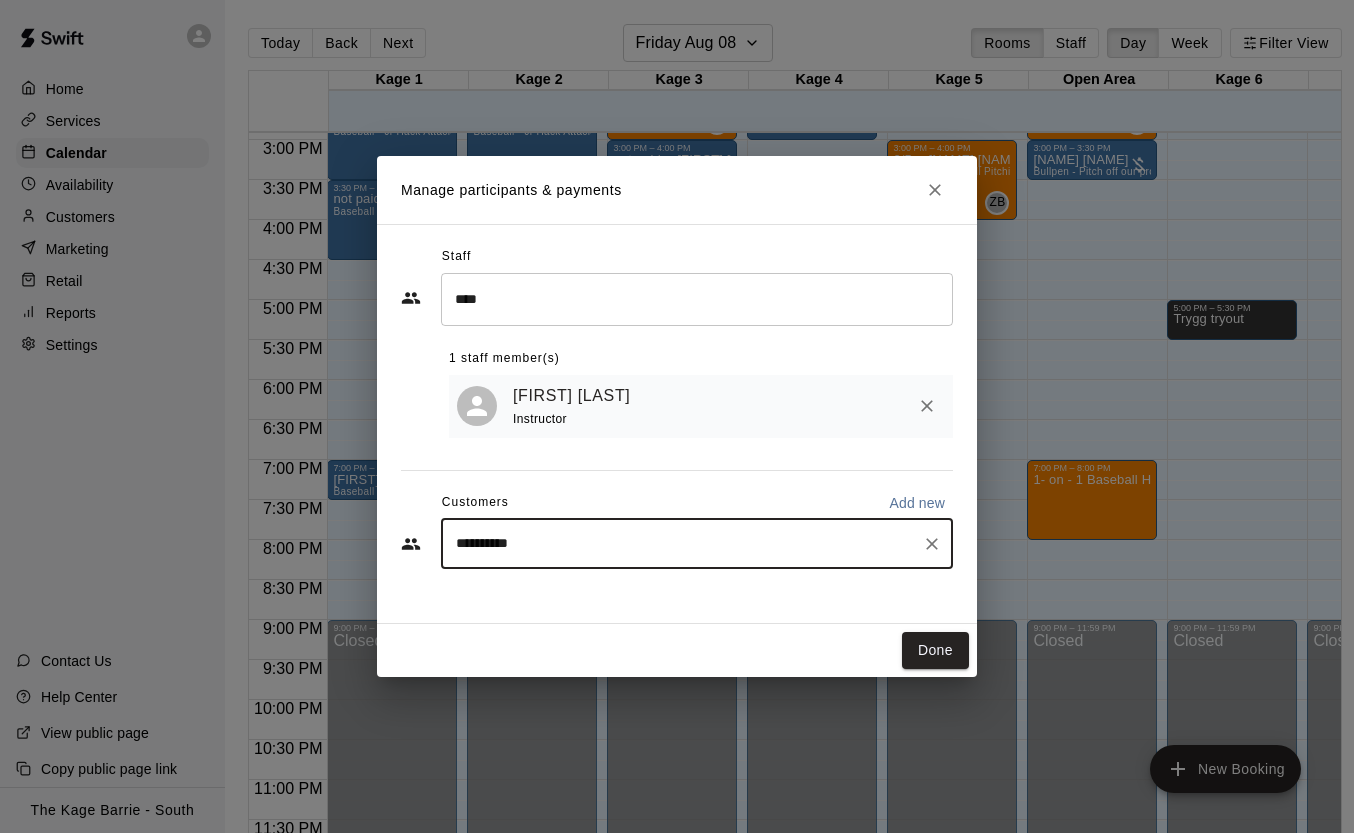 type on "**********" 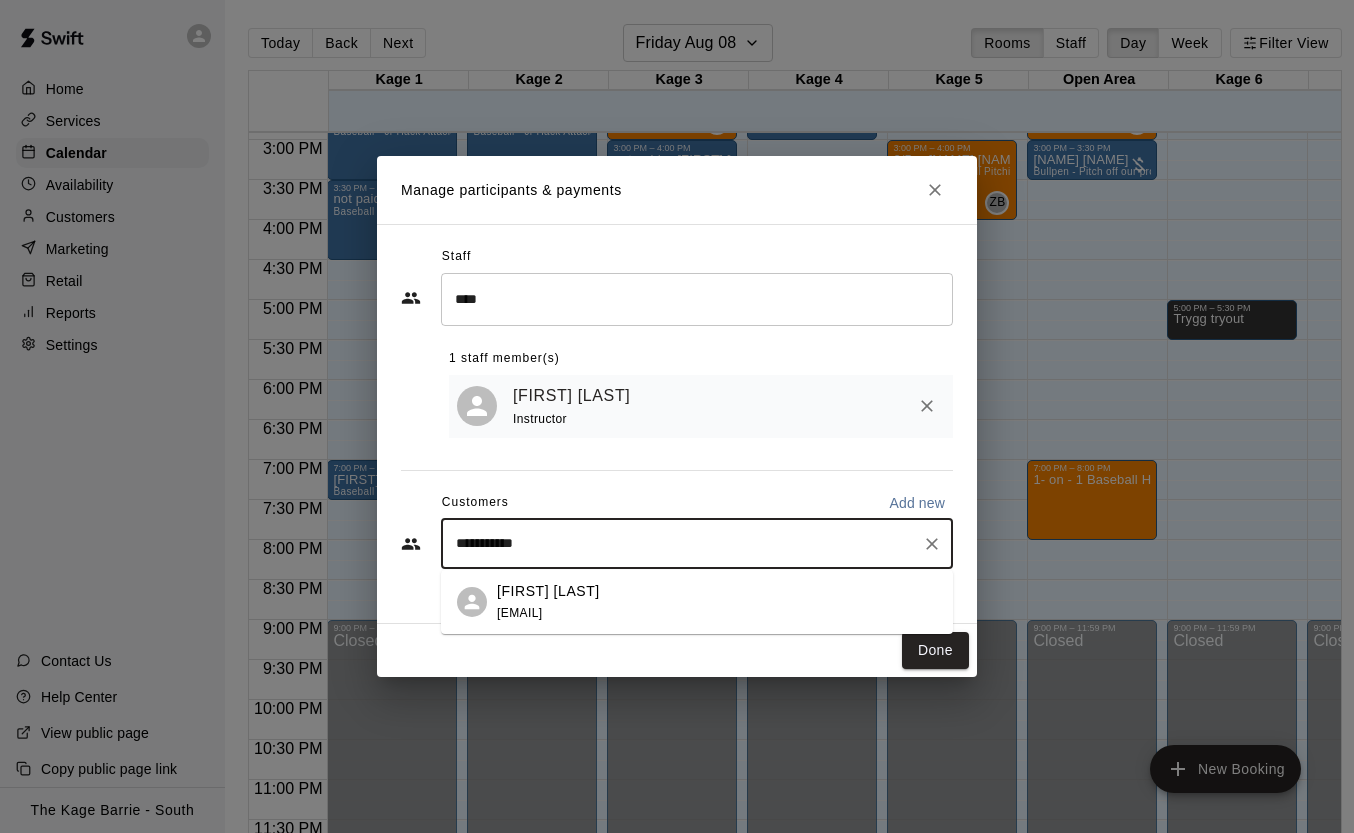 click on "[NAME] [NAME] analisadelmas@[example.com]" at bounding box center (717, 602) 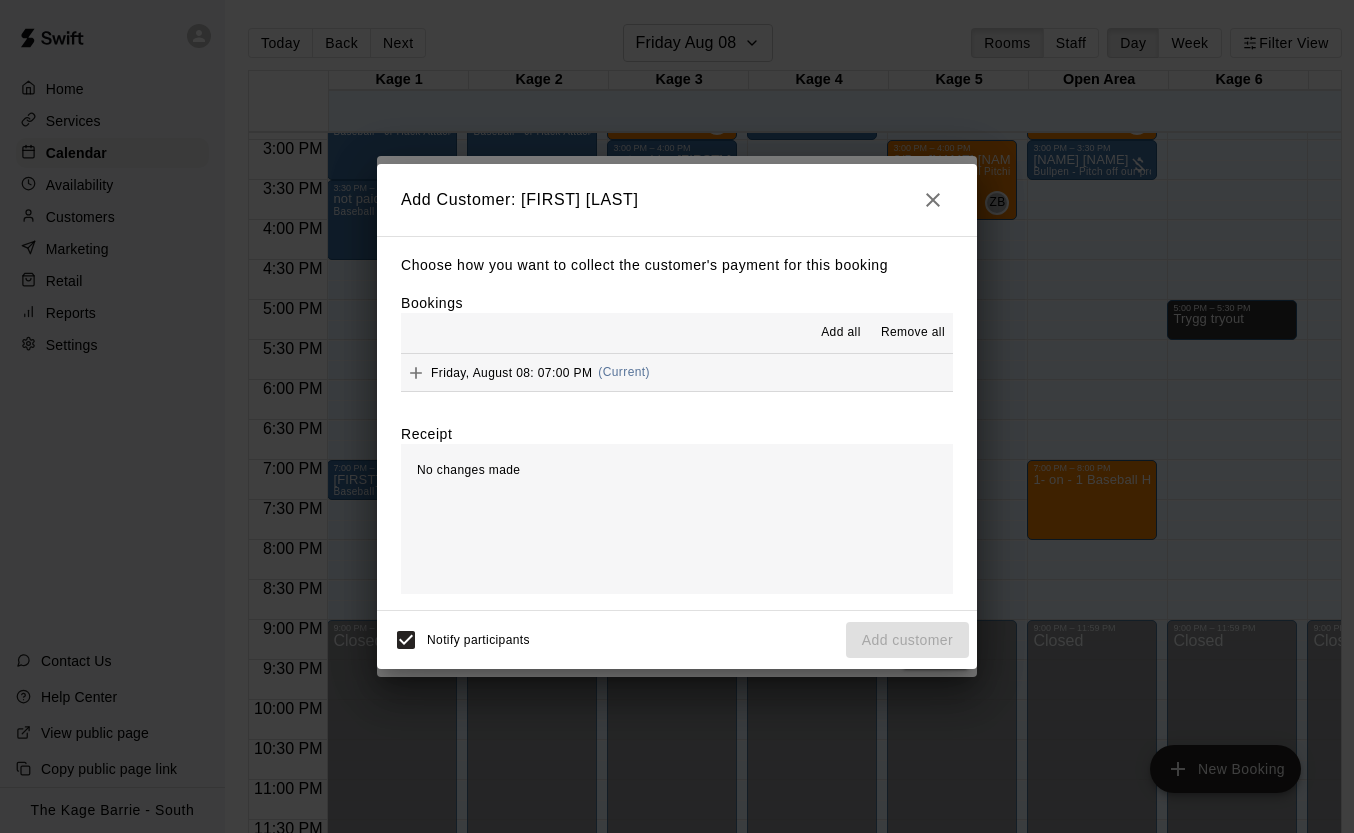 click on "Add all" at bounding box center (841, 333) 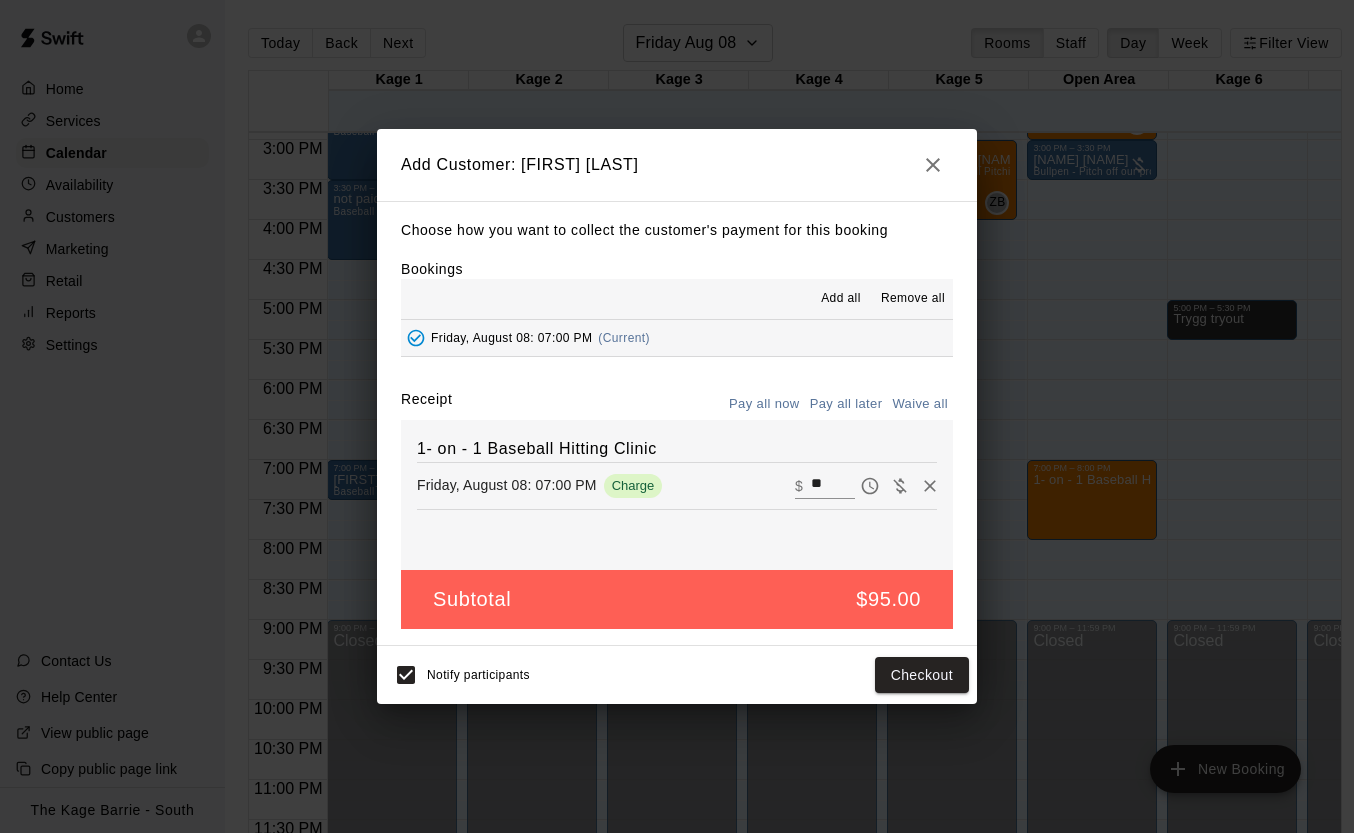 click on "Pay all later" at bounding box center (846, 404) 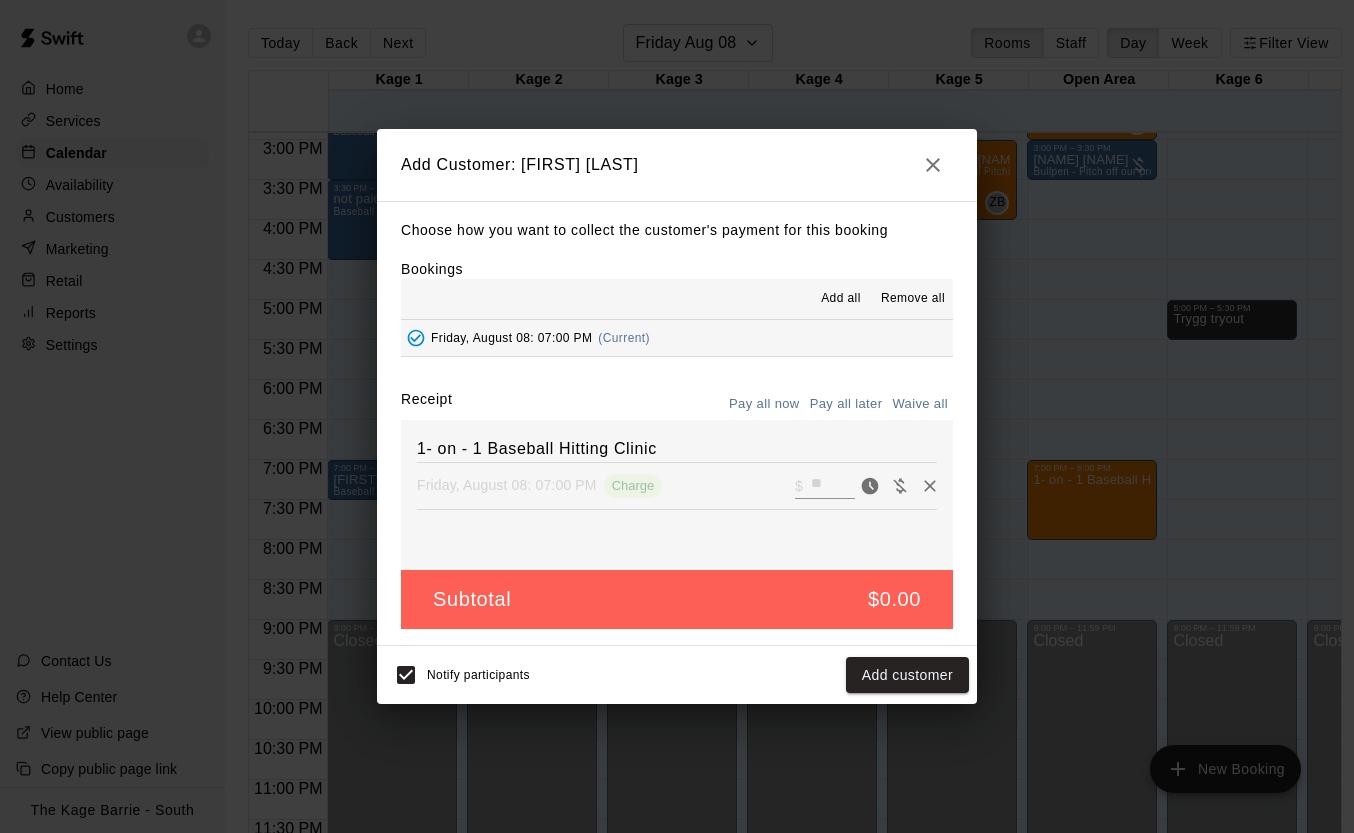 click on "Add customer" at bounding box center (907, 675) 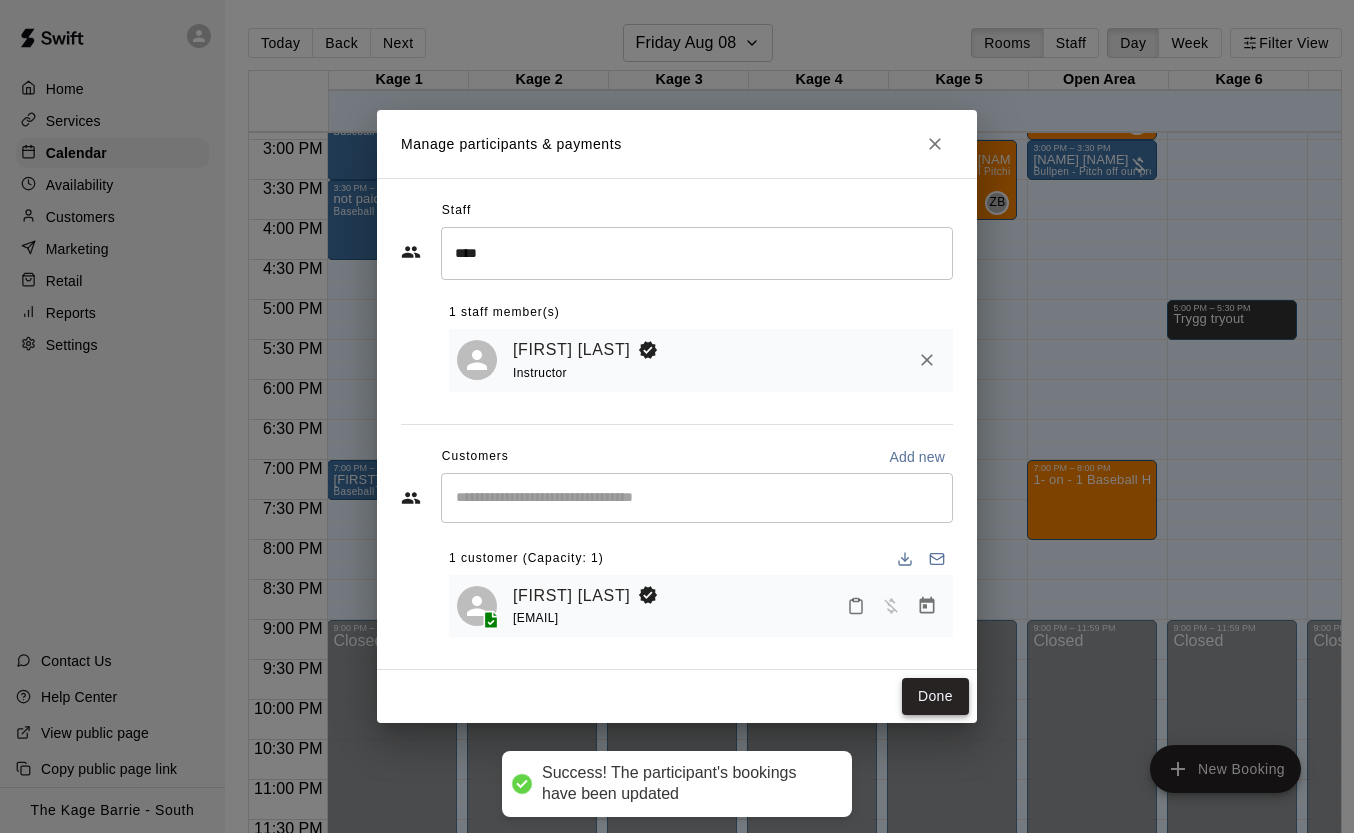 click on "Done" at bounding box center (935, 696) 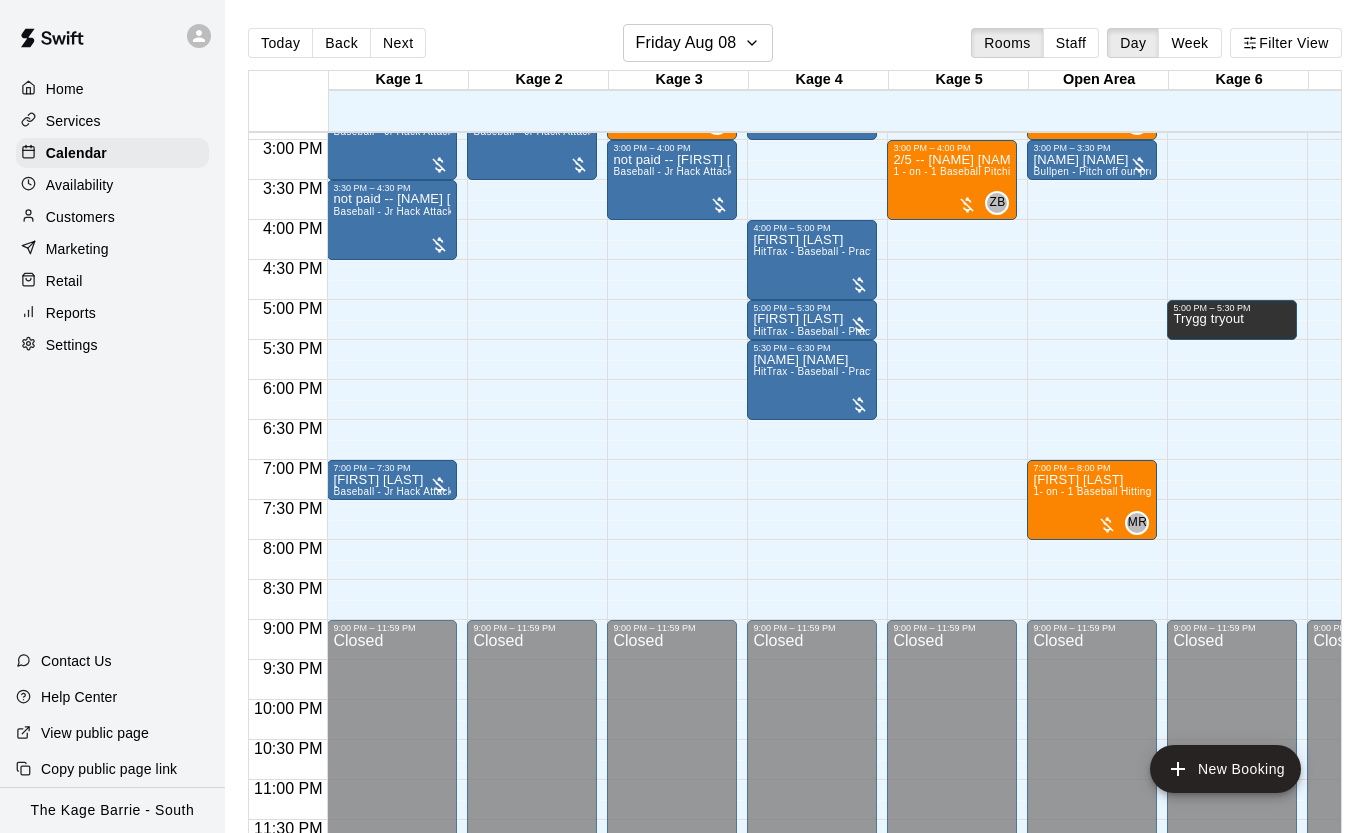 click on "Retail" at bounding box center [112, 281] 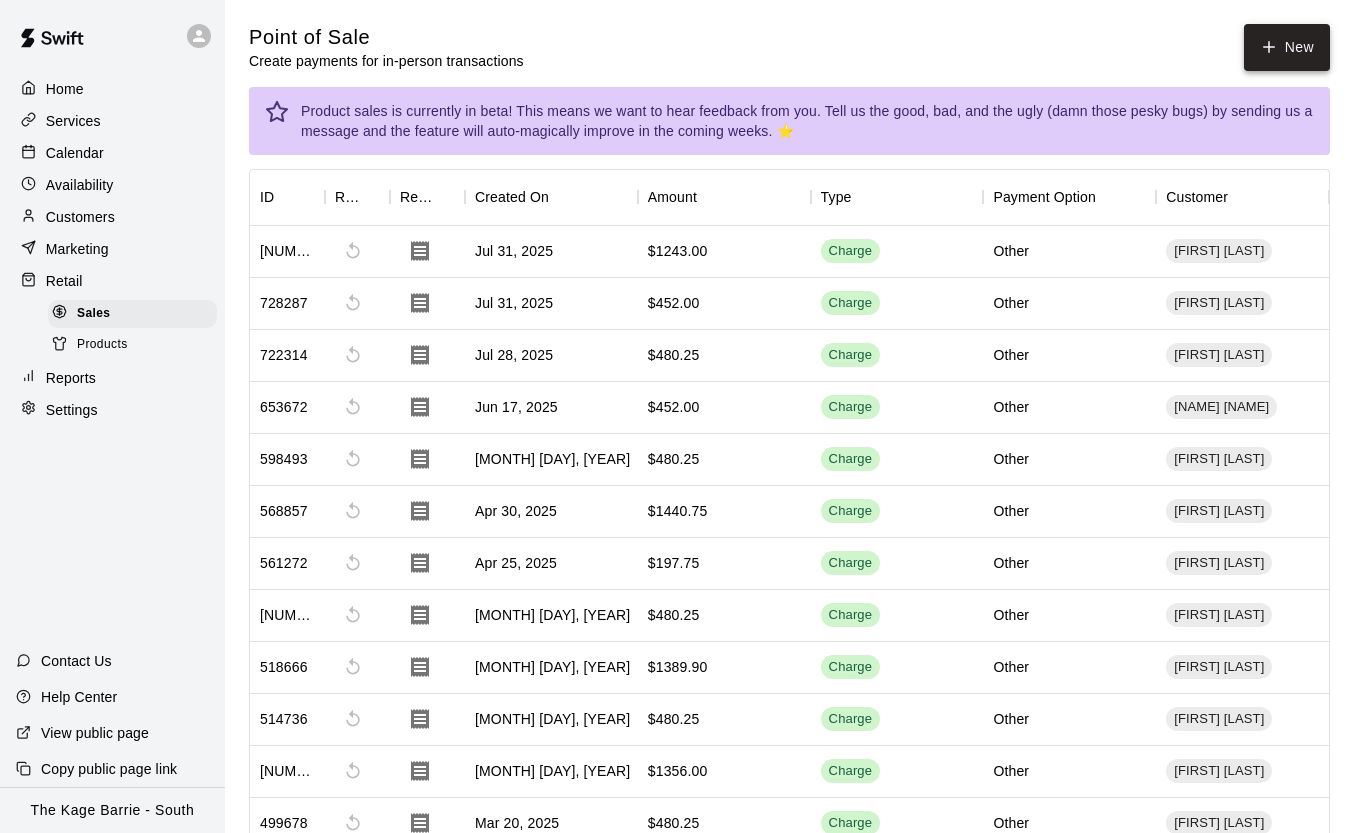click on "New" at bounding box center [1287, 47] 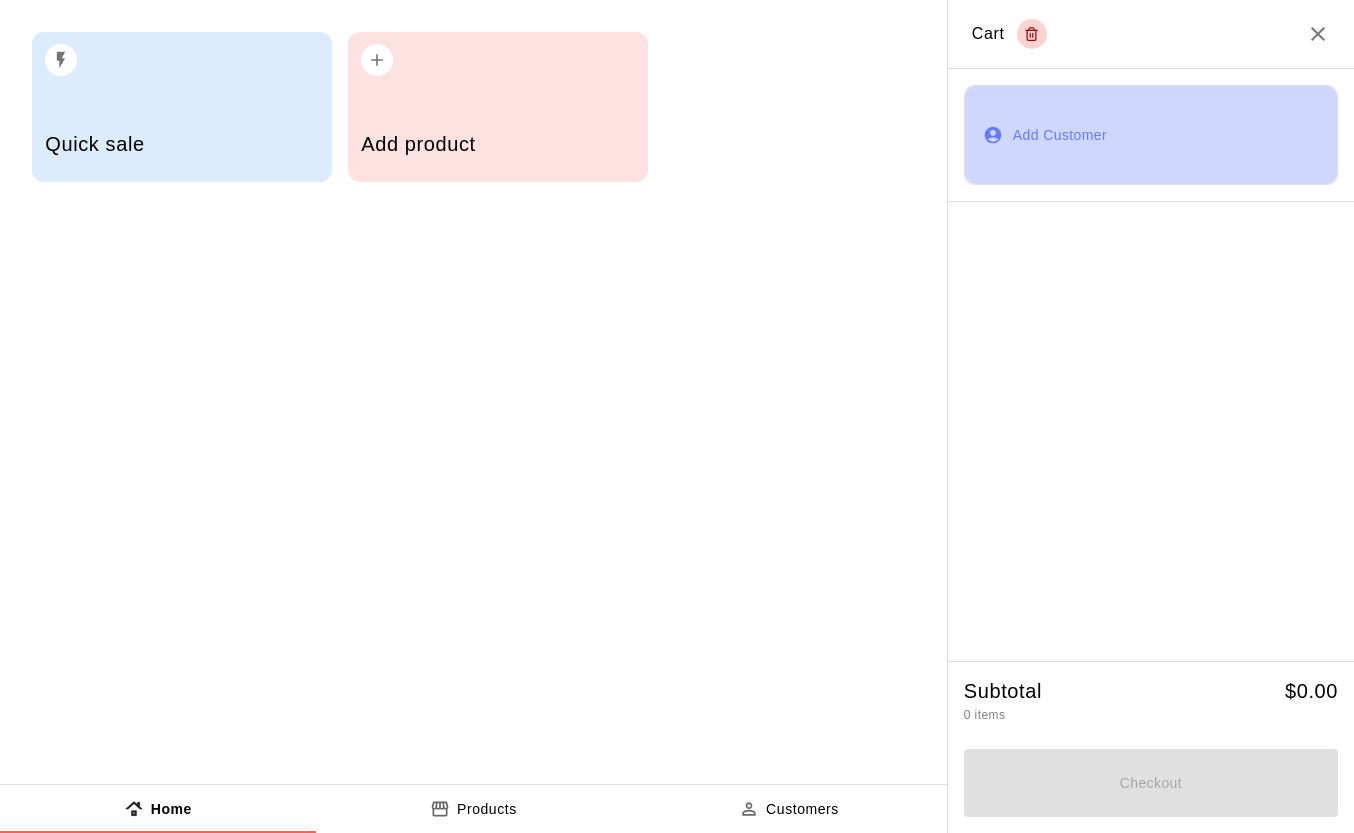 click on "Add Customer" at bounding box center [1151, 135] 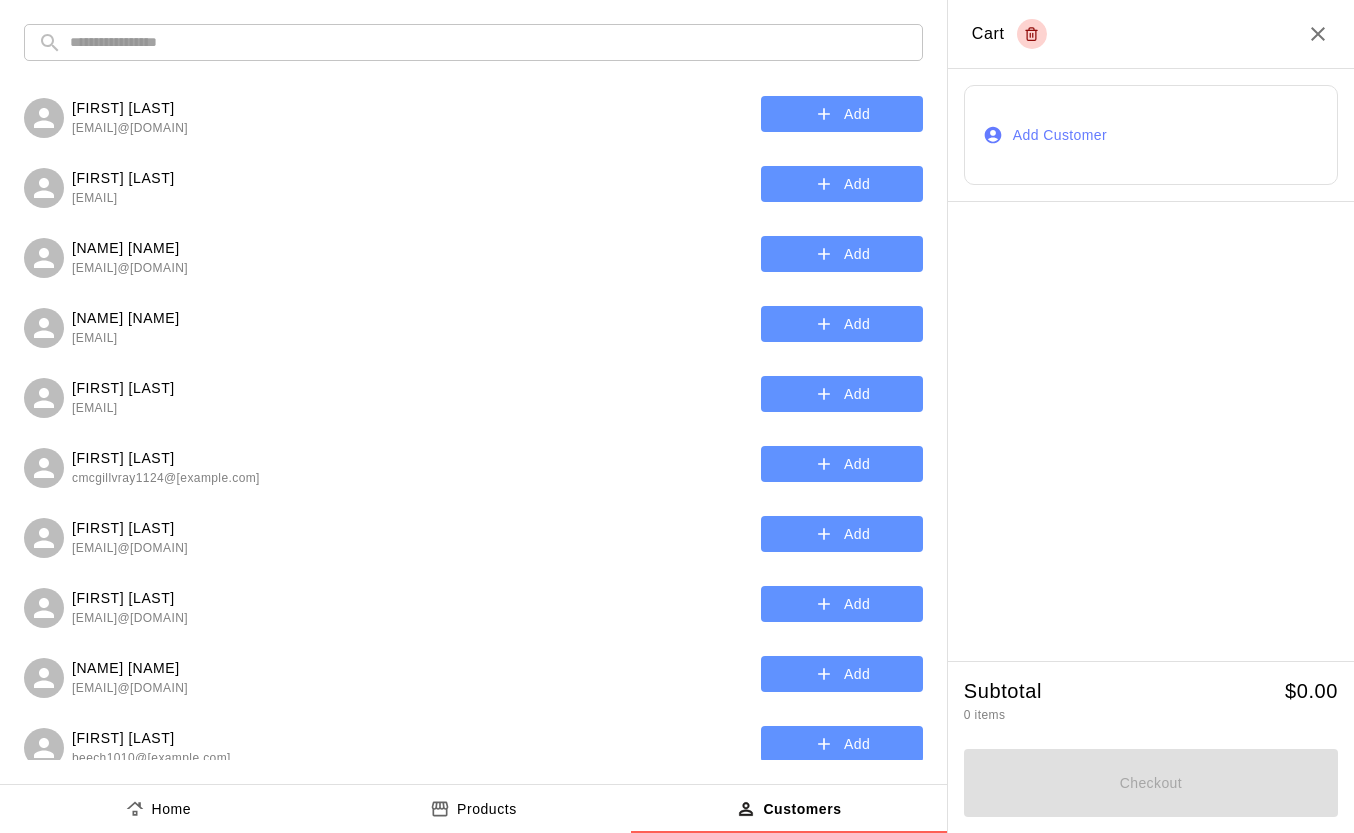 click at bounding box center (489, 42) 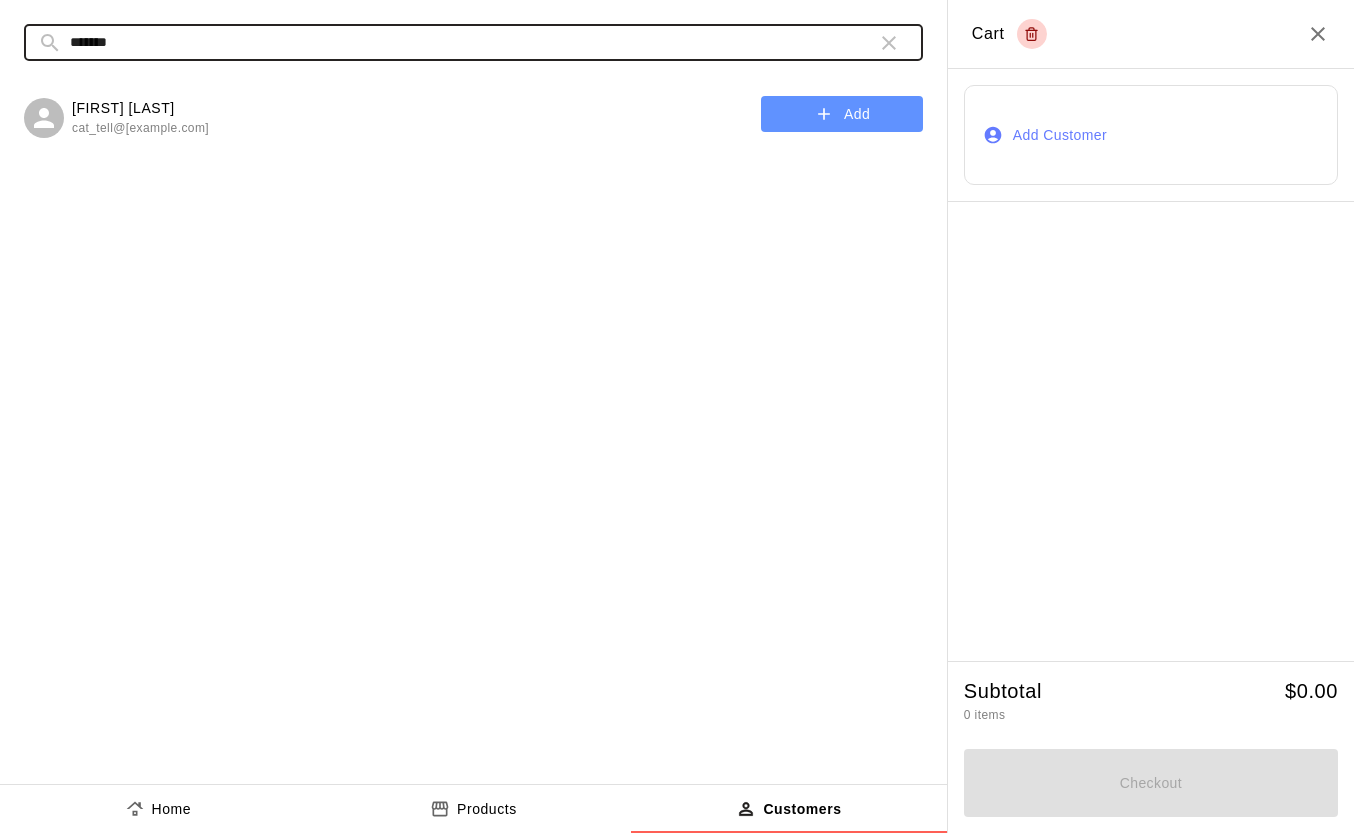 type on "*******" 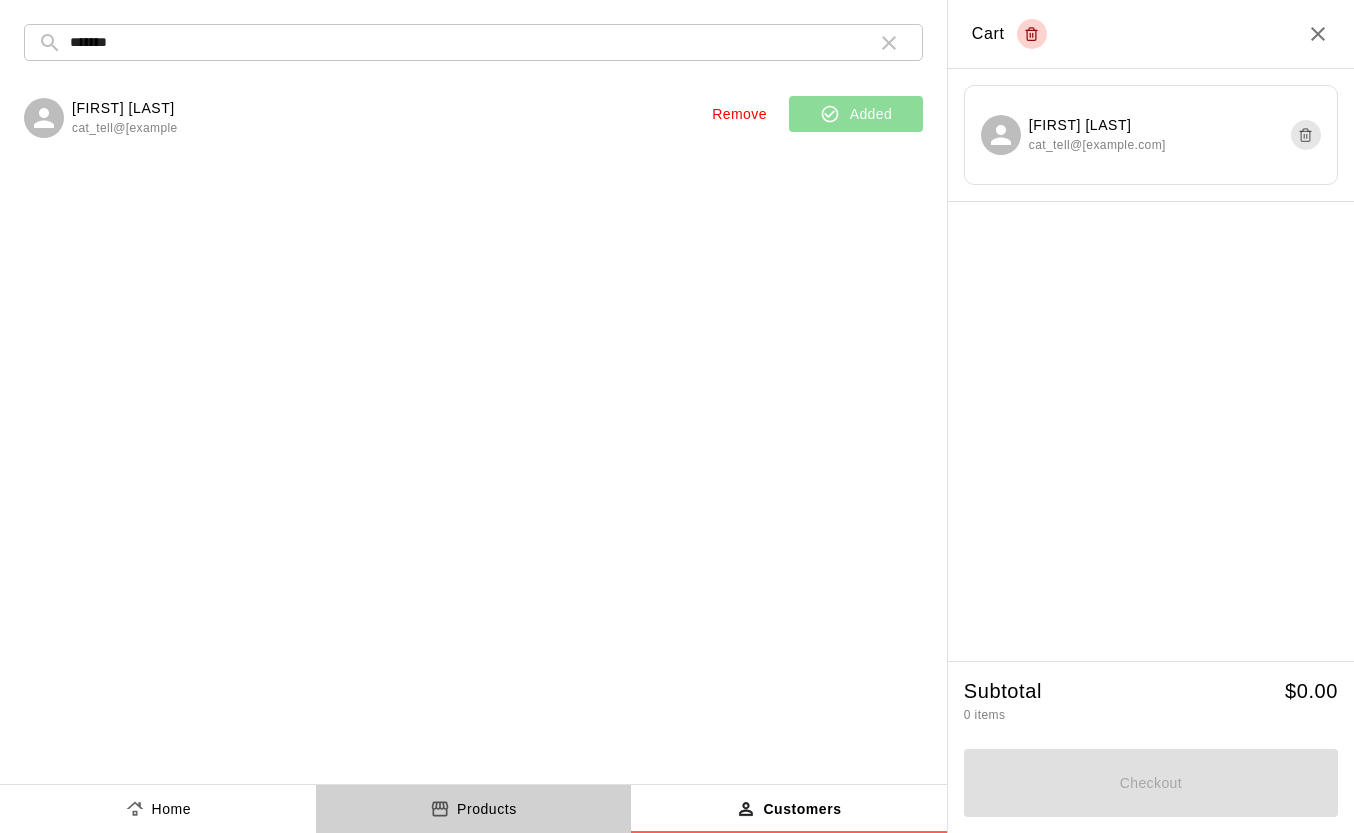 click on "Products" at bounding box center [487, 809] 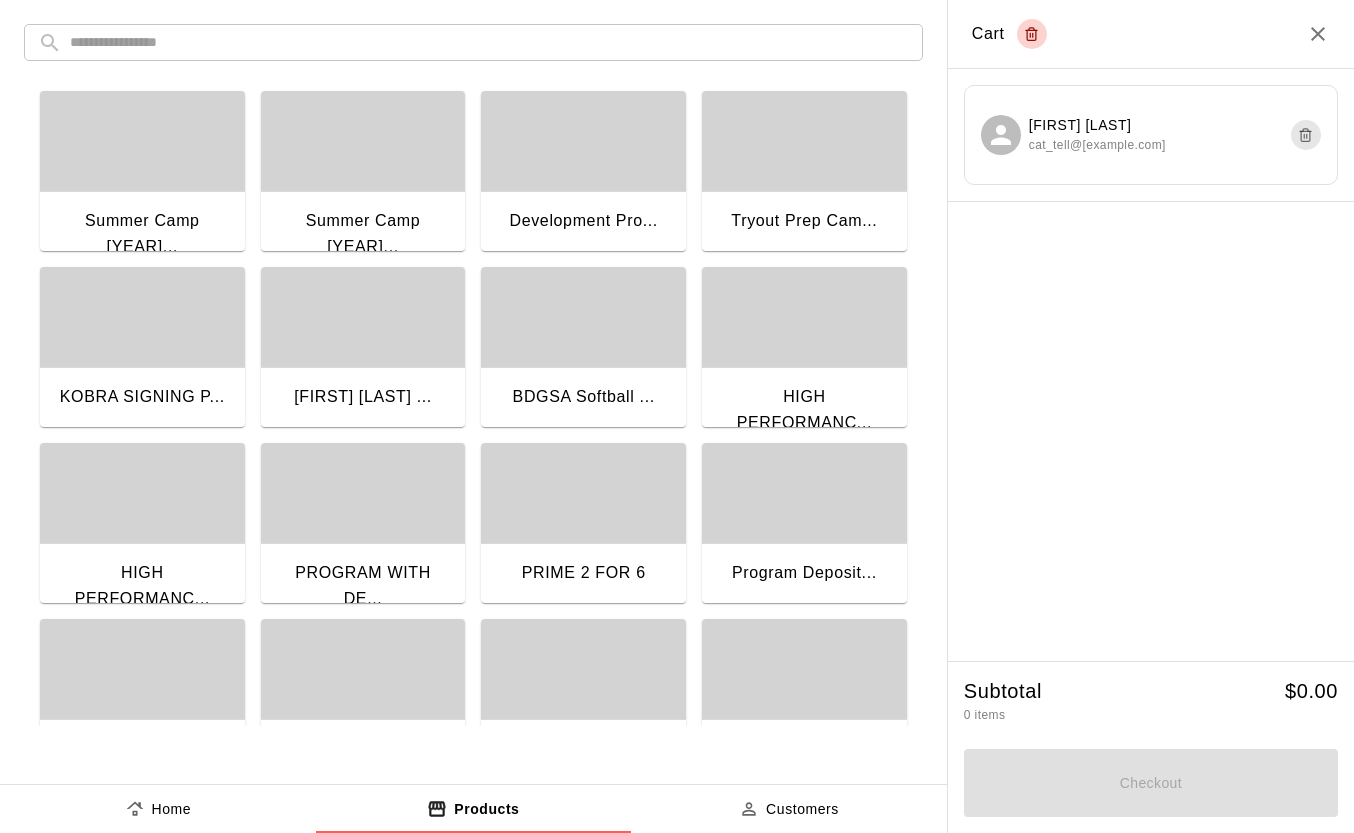 click at bounding box center [804, 141] 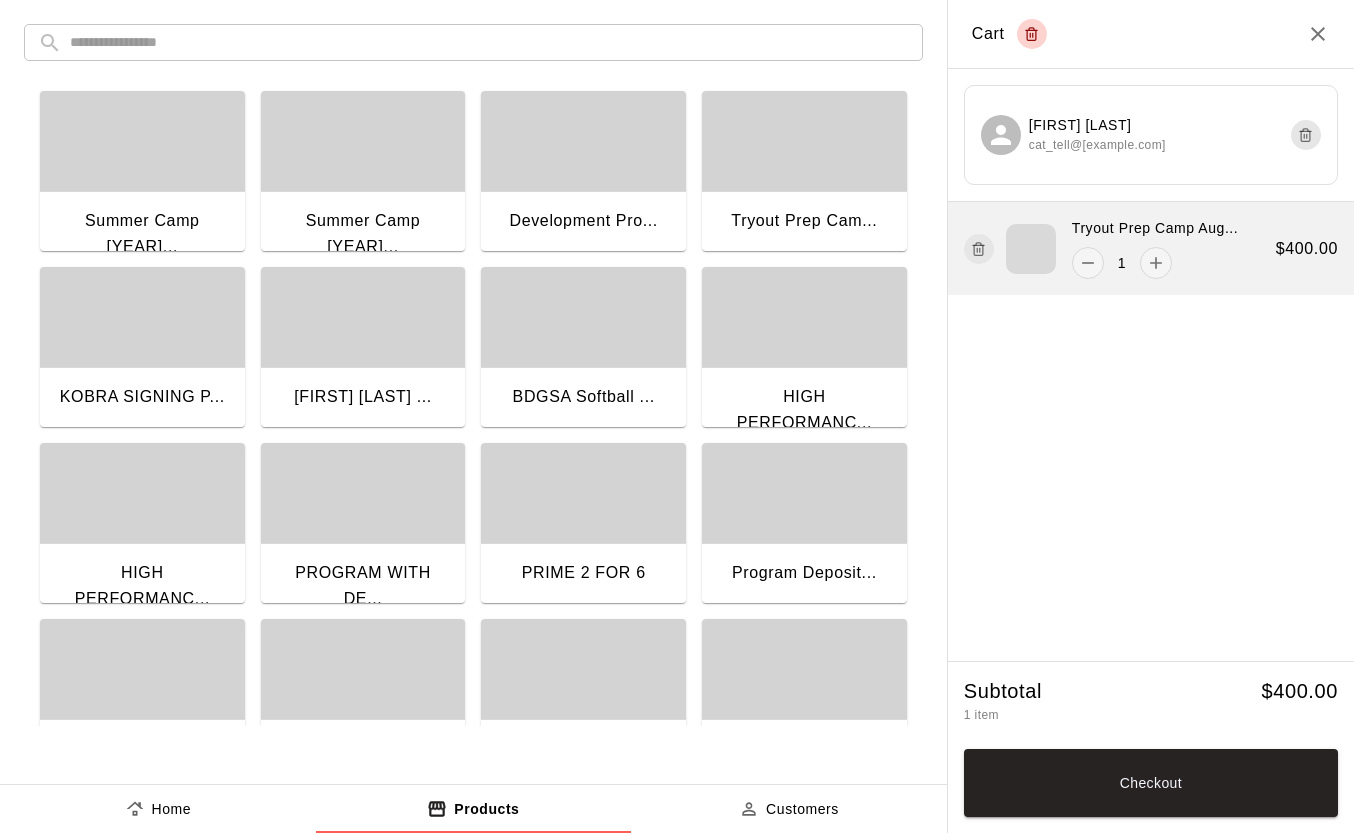 click on "Tryout Prep Camp Aug..." at bounding box center (1155, 228) 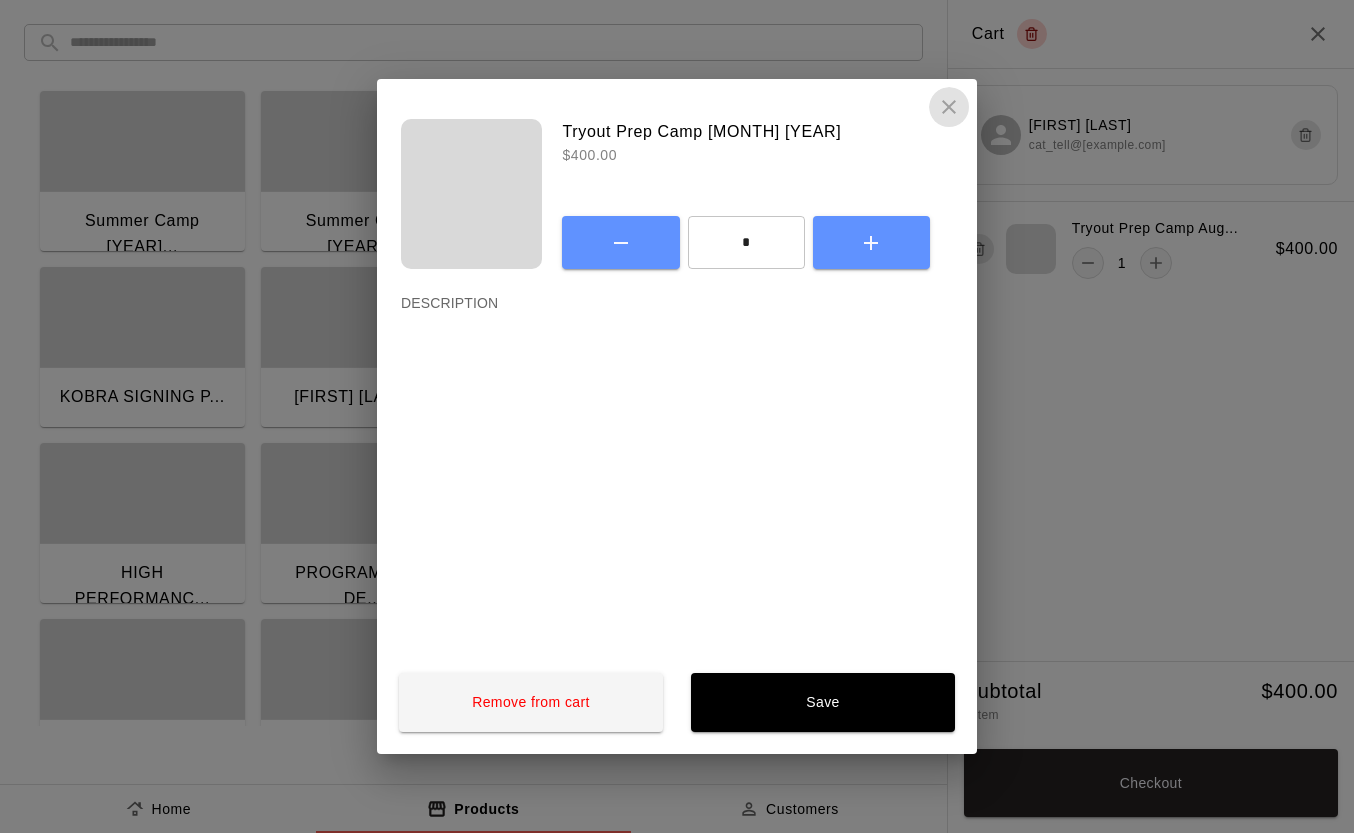 click 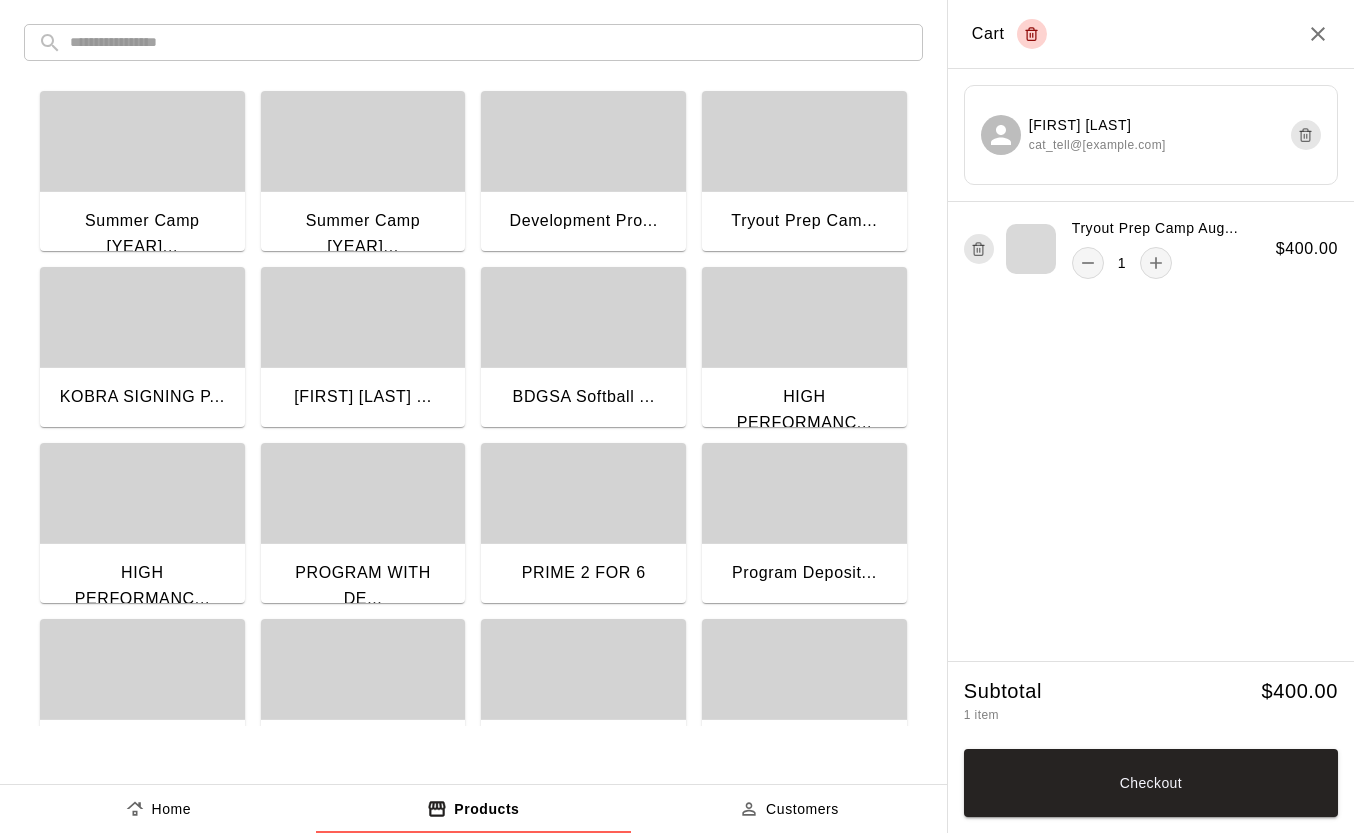 click on "Checkout" at bounding box center [1151, 783] 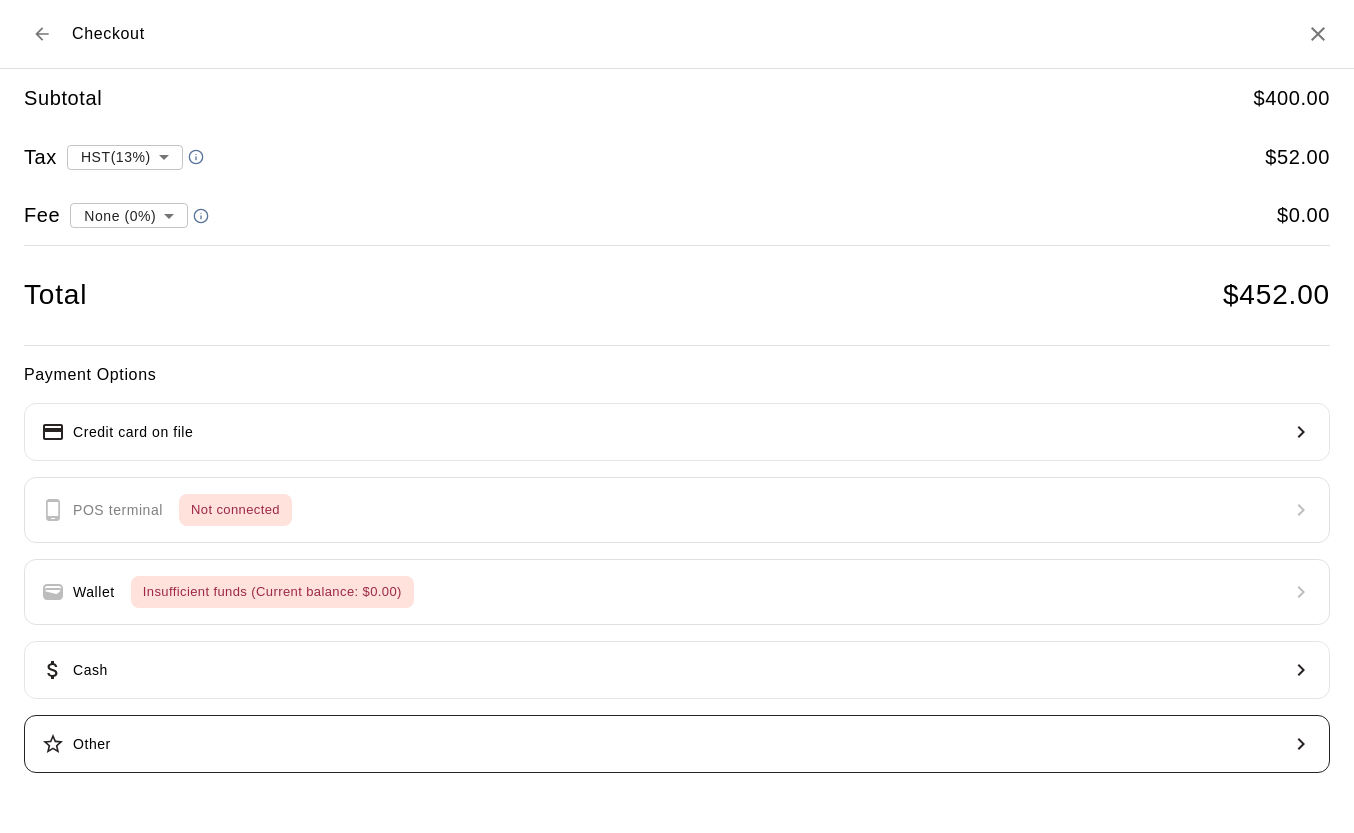 click on "Other" at bounding box center [677, 744] 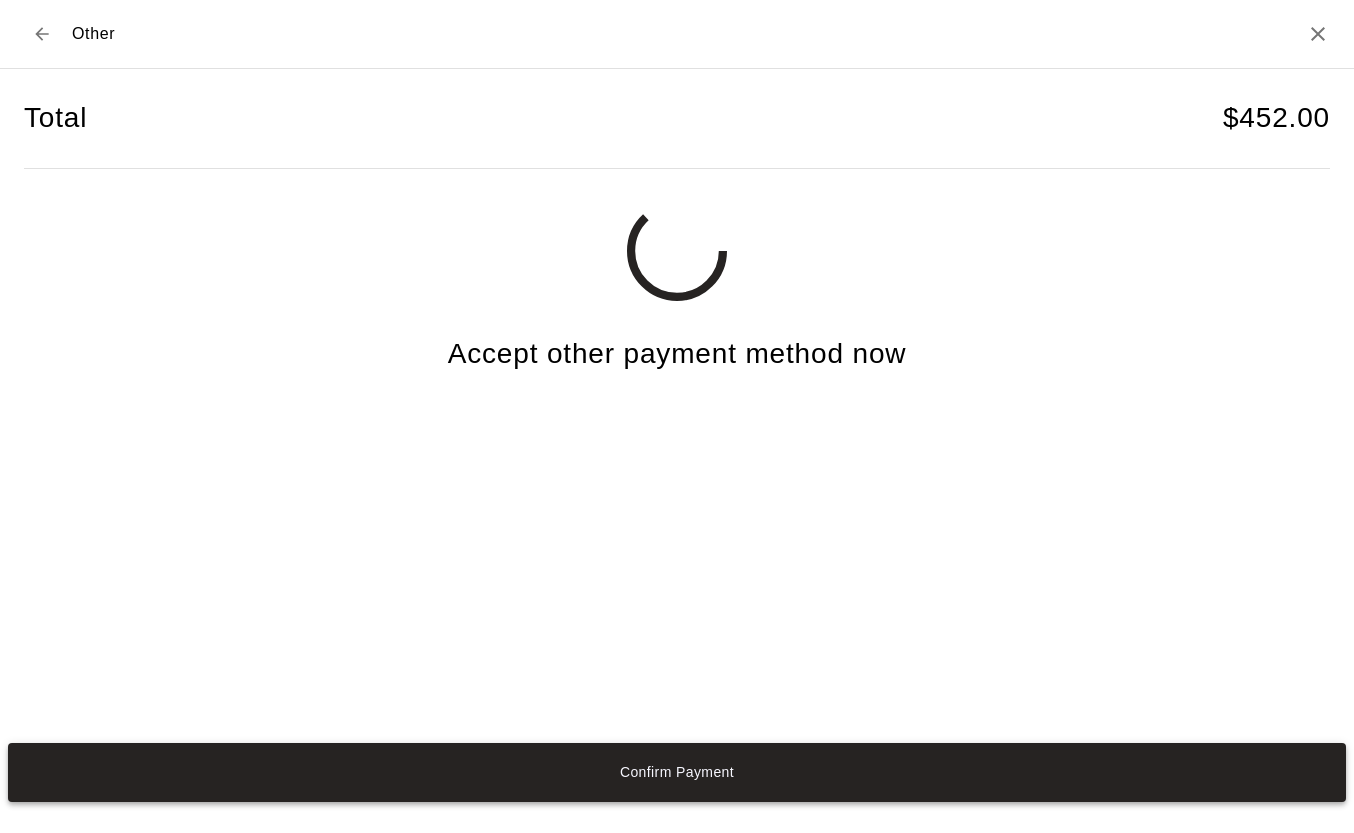 click on "Confirm Payment" at bounding box center (677, 772) 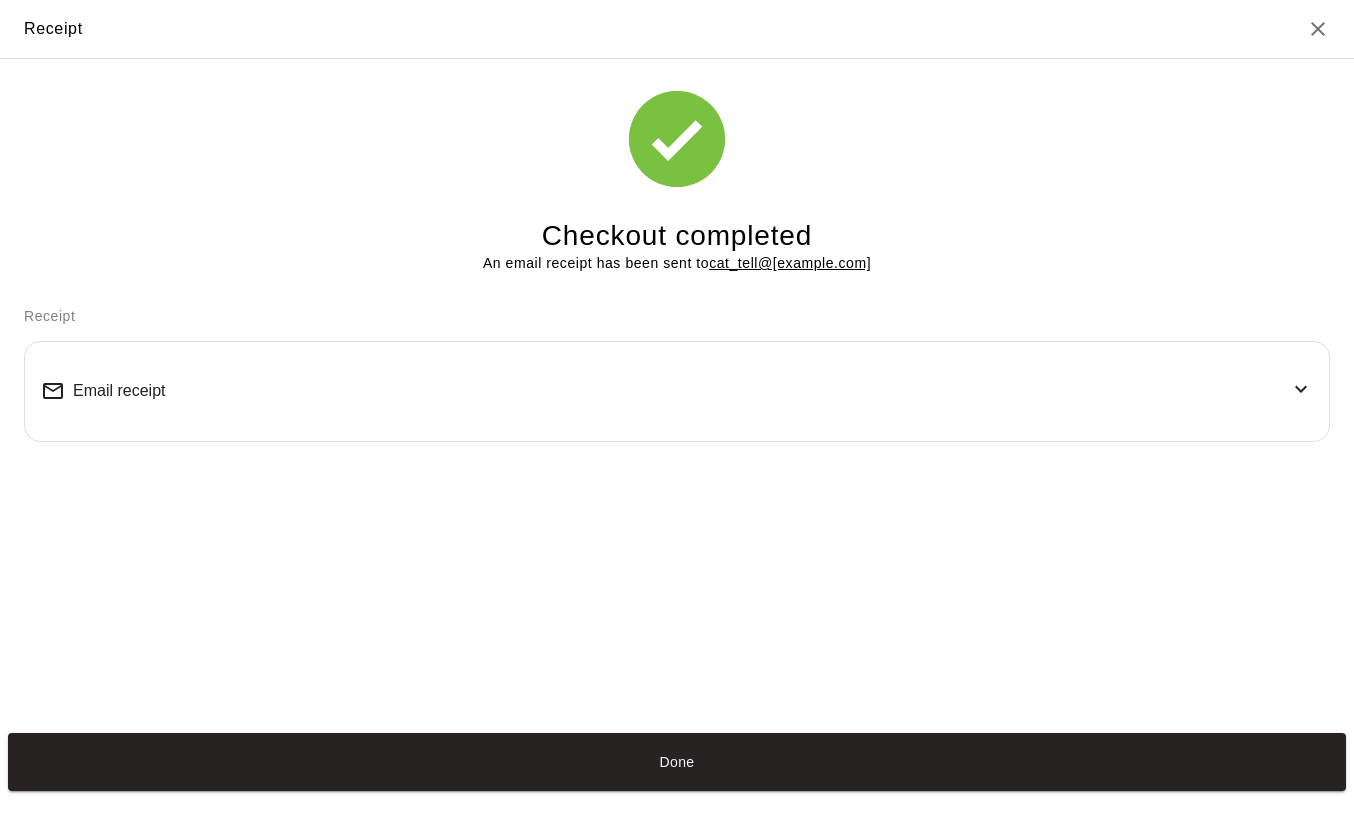 click on "Done" at bounding box center (677, 762) 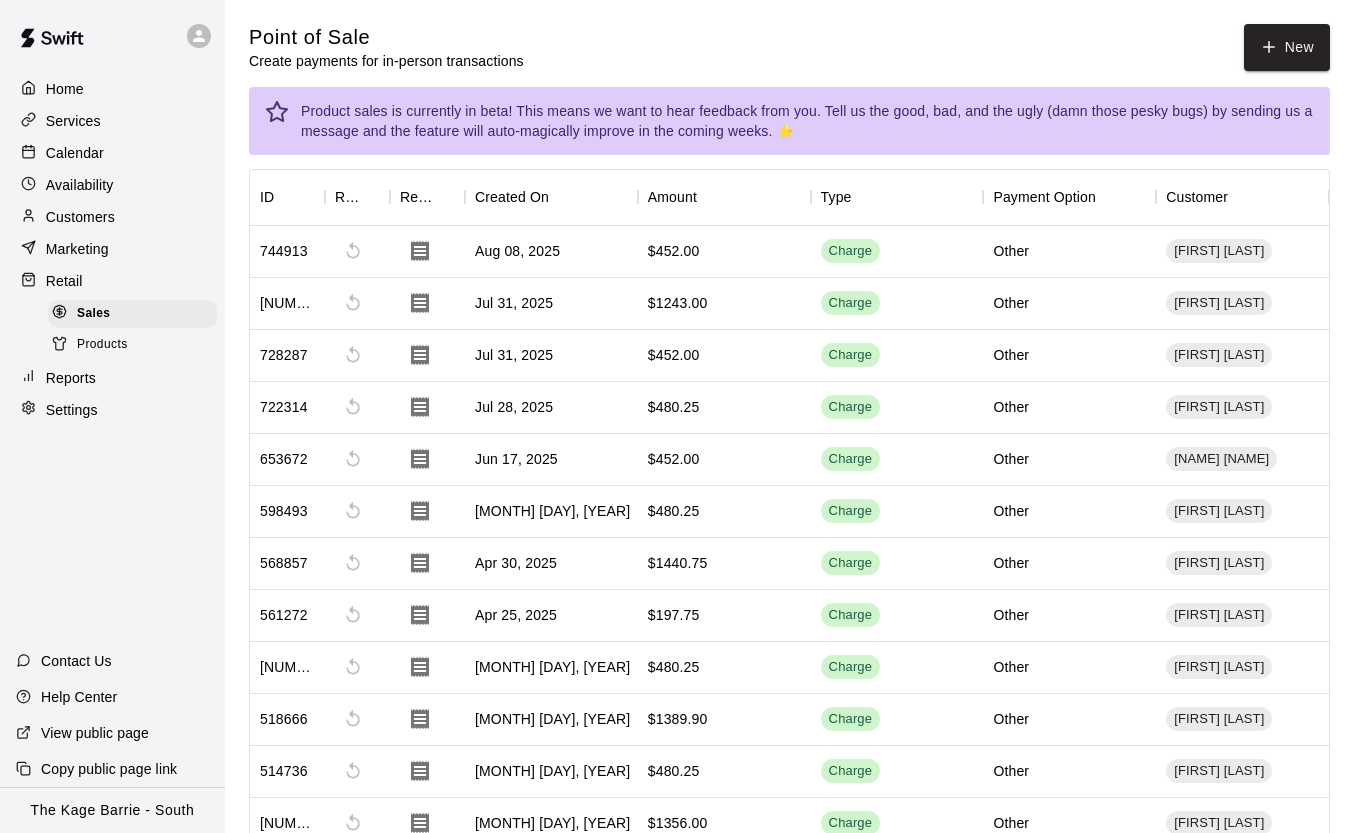 click on "Calendar" at bounding box center (112, 153) 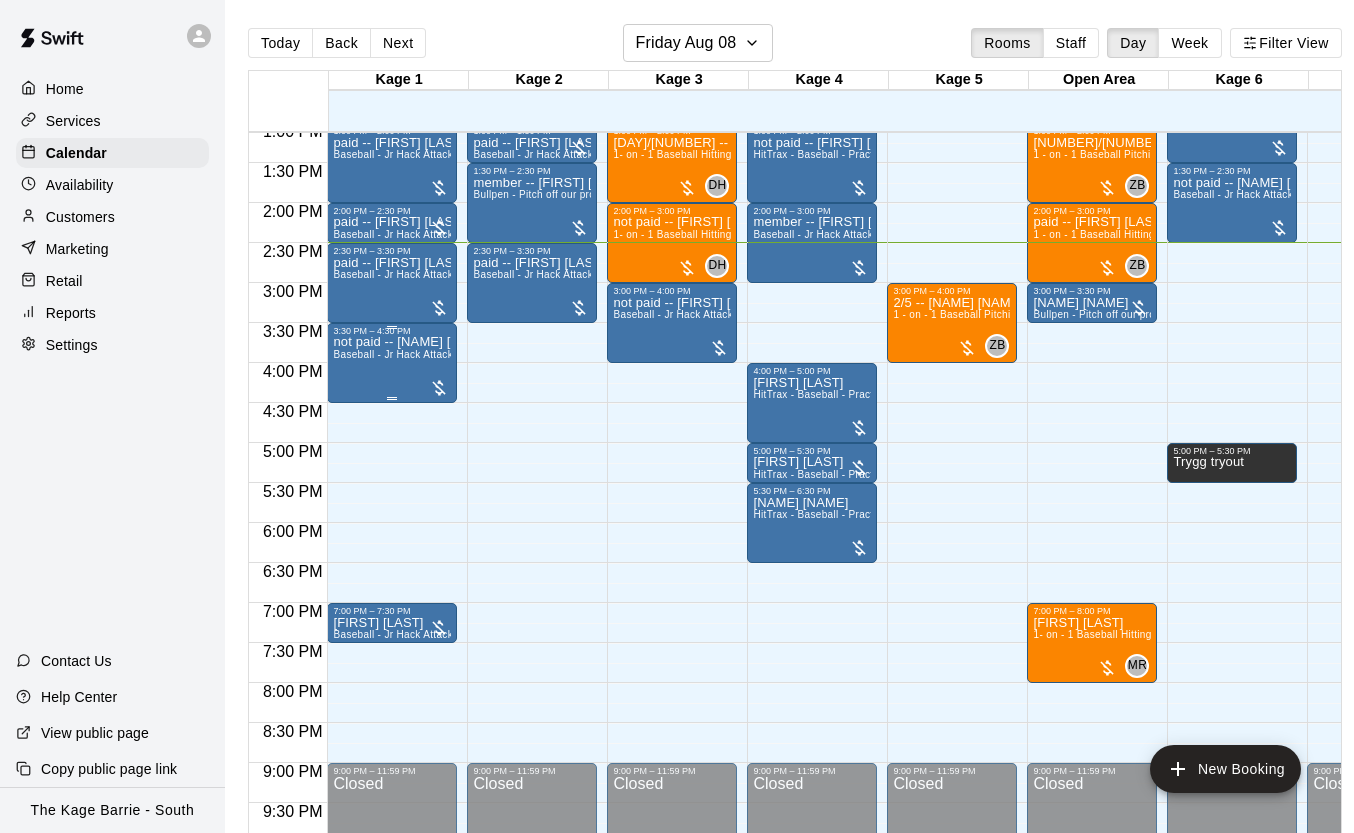 scroll, scrollTop: 996, scrollLeft: 0, axis: vertical 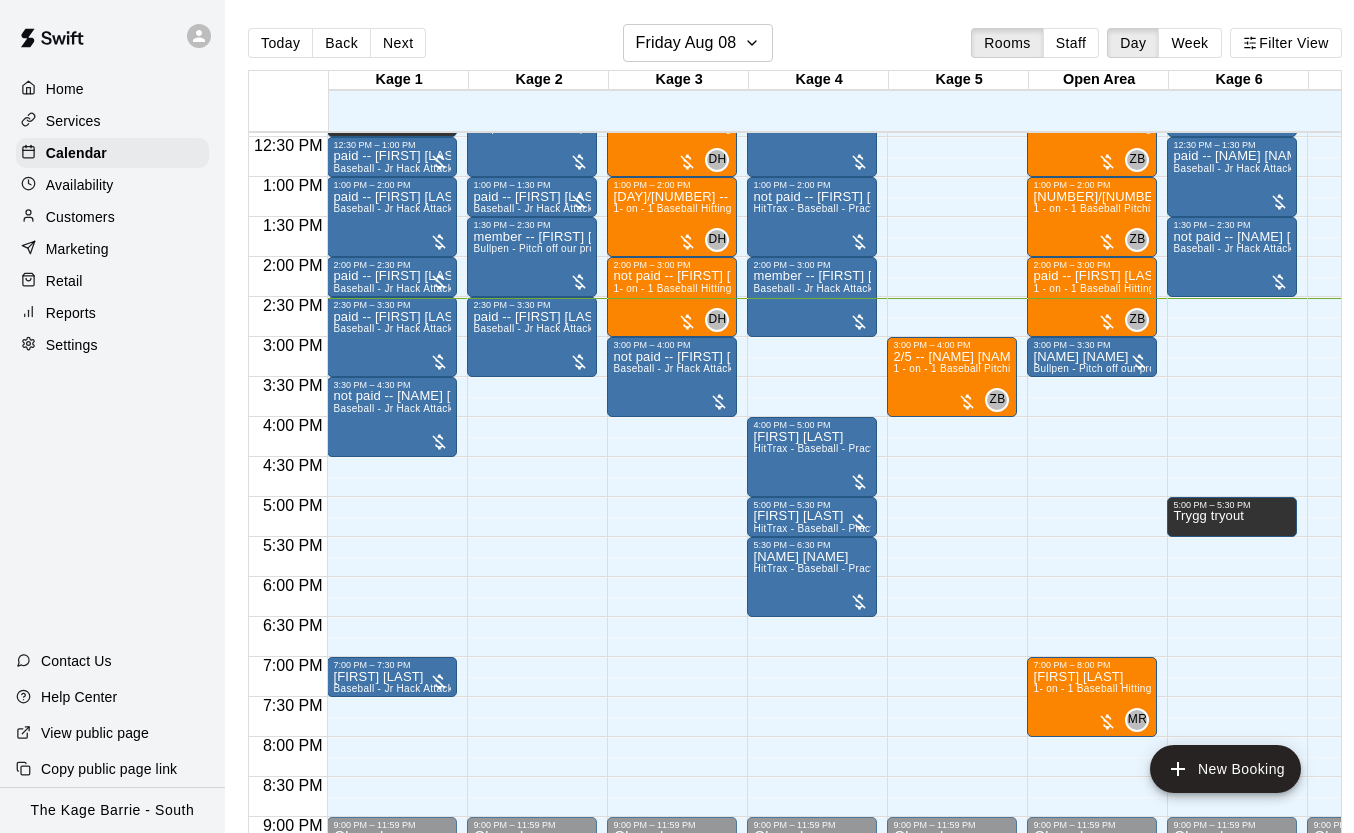 click on "Customers" at bounding box center [80, 217] 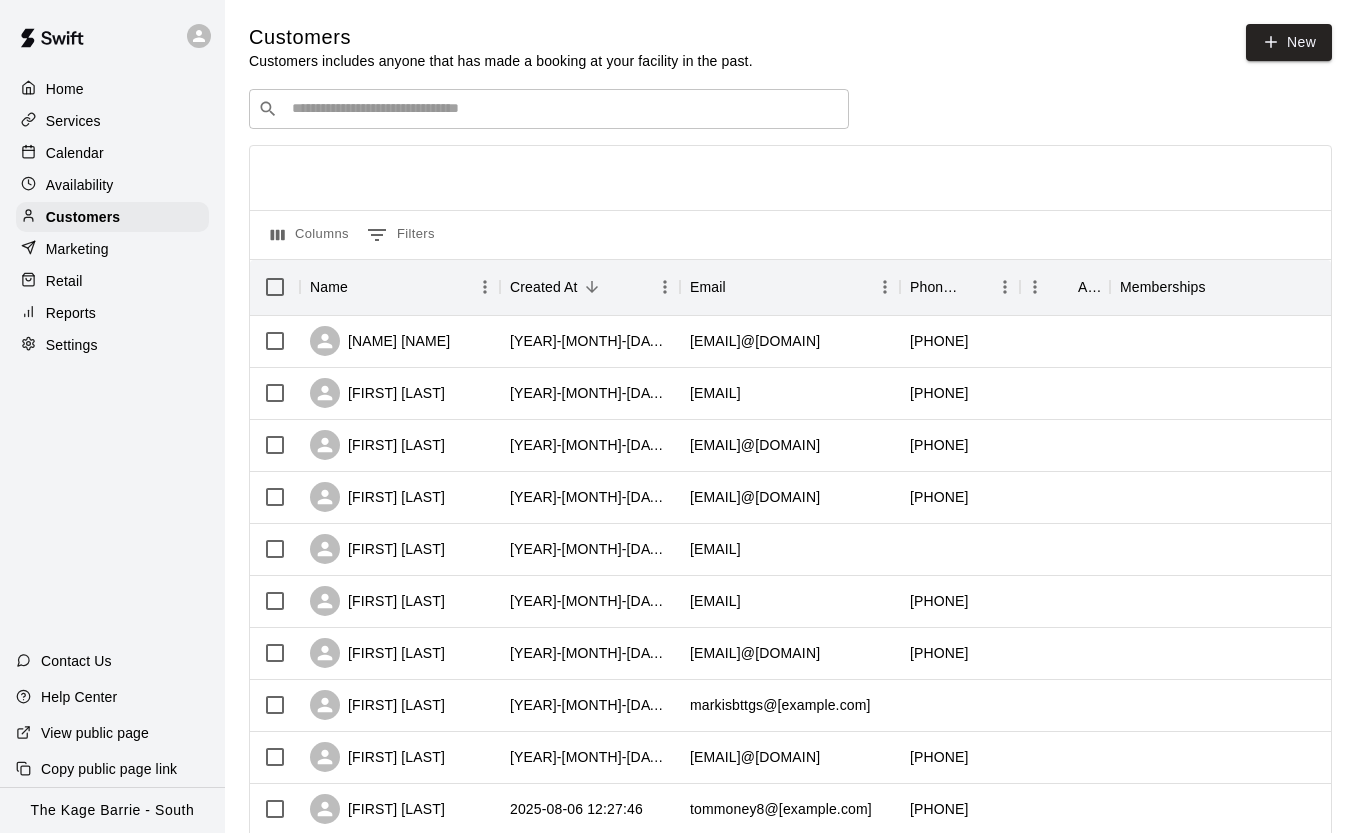 click at bounding box center (563, 109) 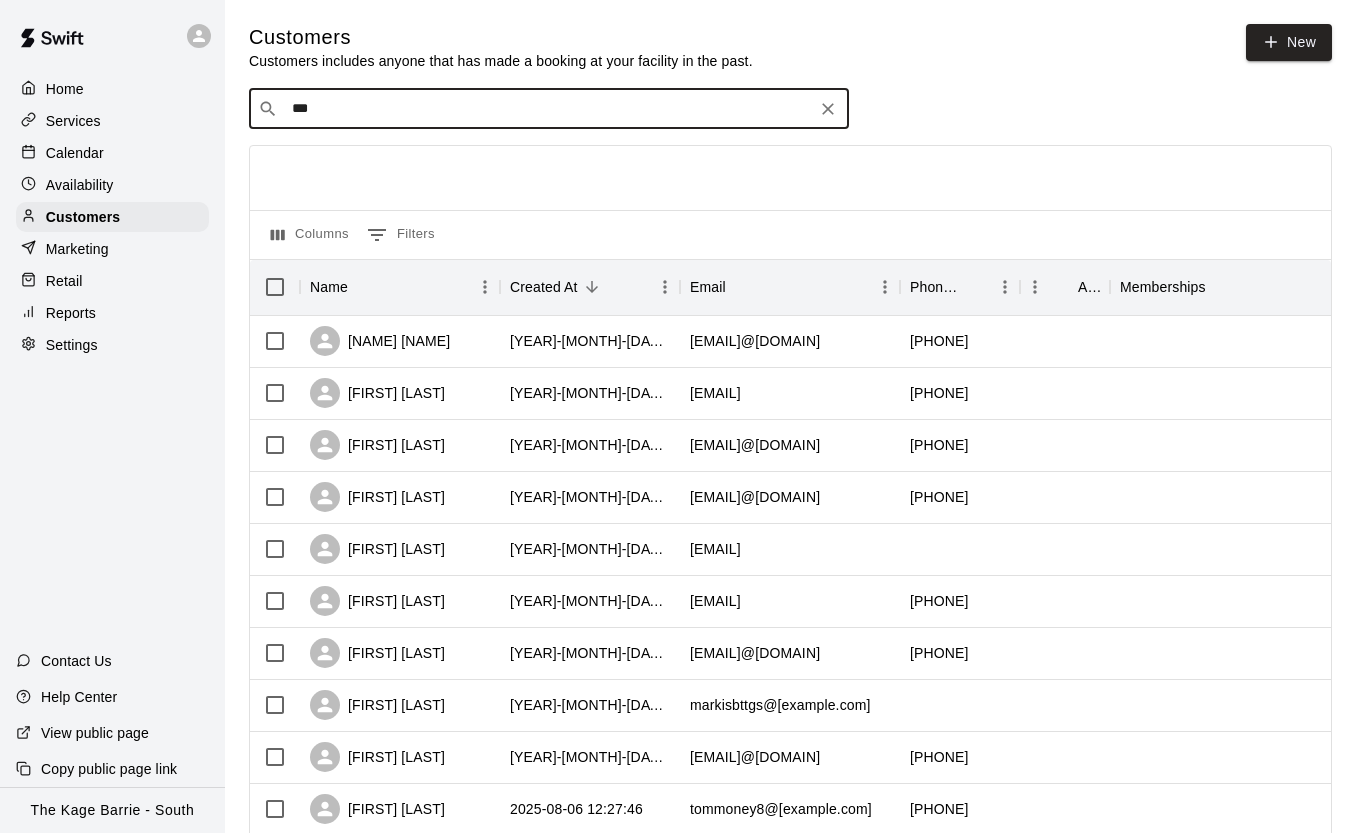 type on "****" 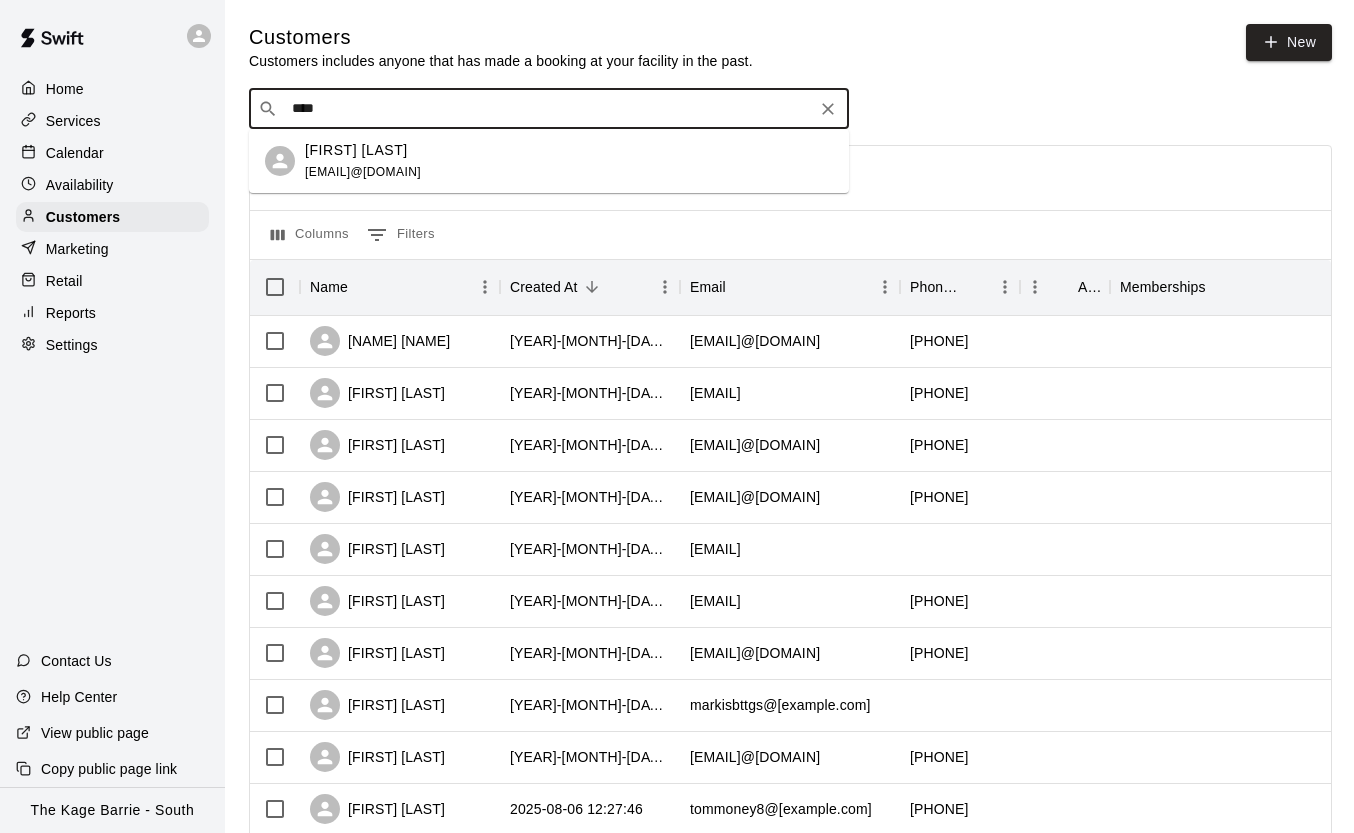 click on "[FIRST] [LAST]" at bounding box center (363, 150) 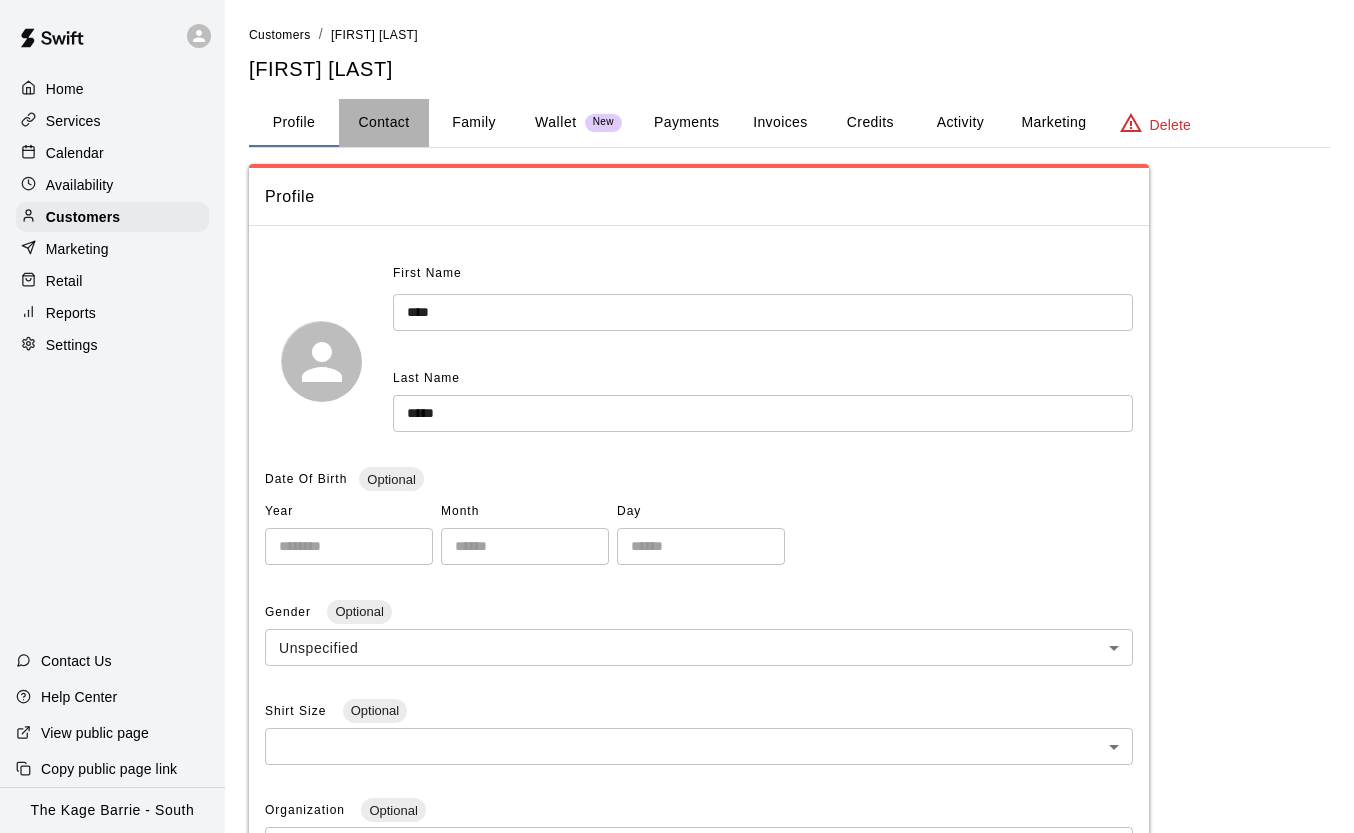 click on "Contact" at bounding box center (384, 123) 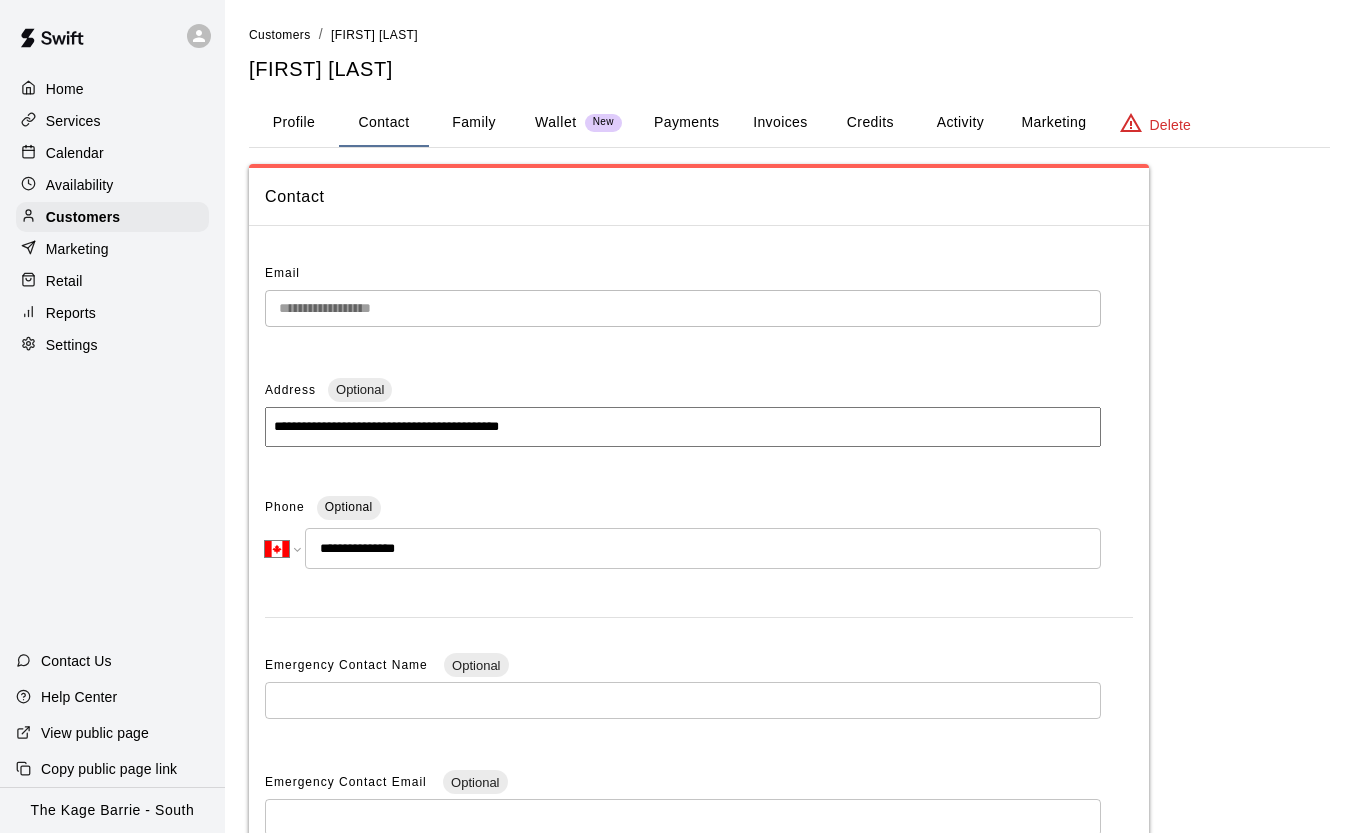 click on "Family" at bounding box center [474, 123] 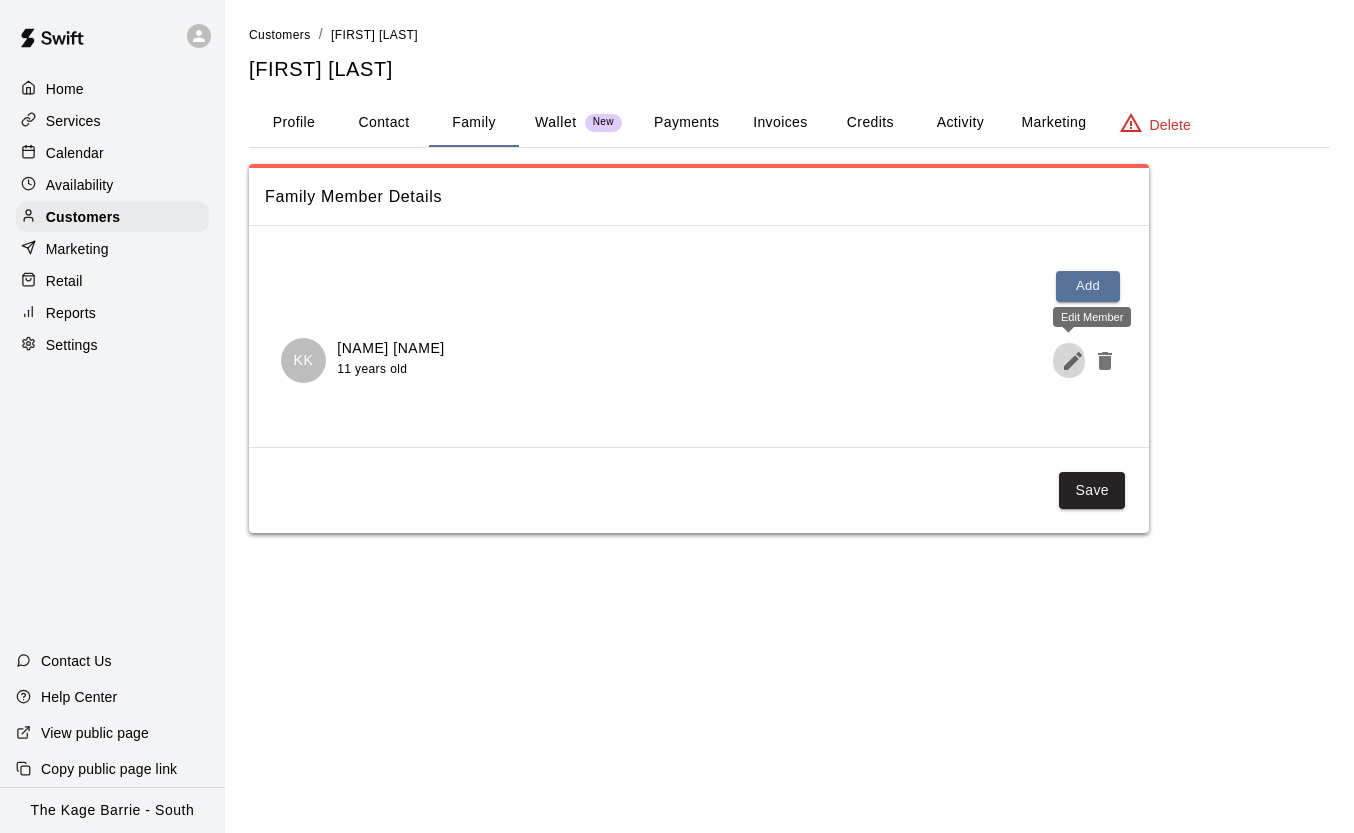 click 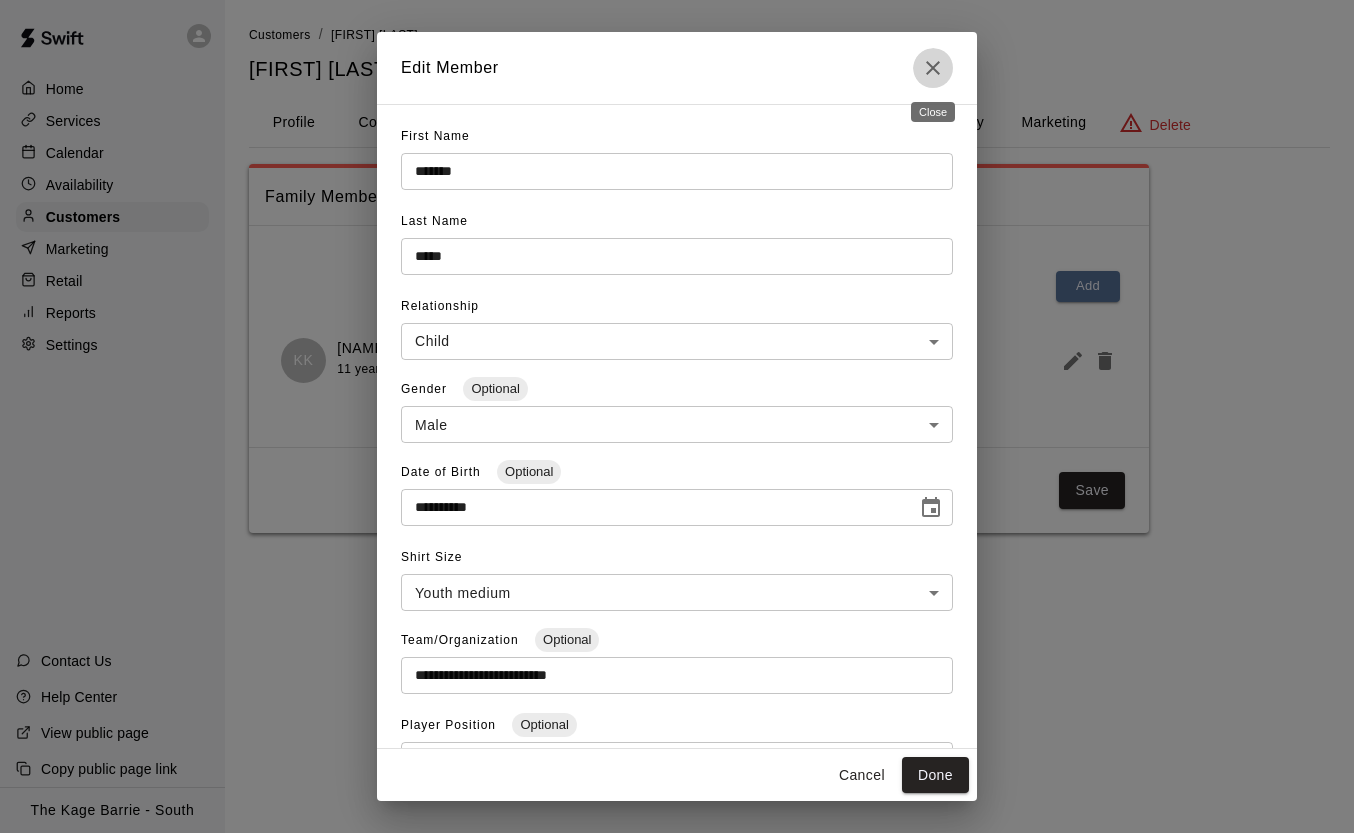 click 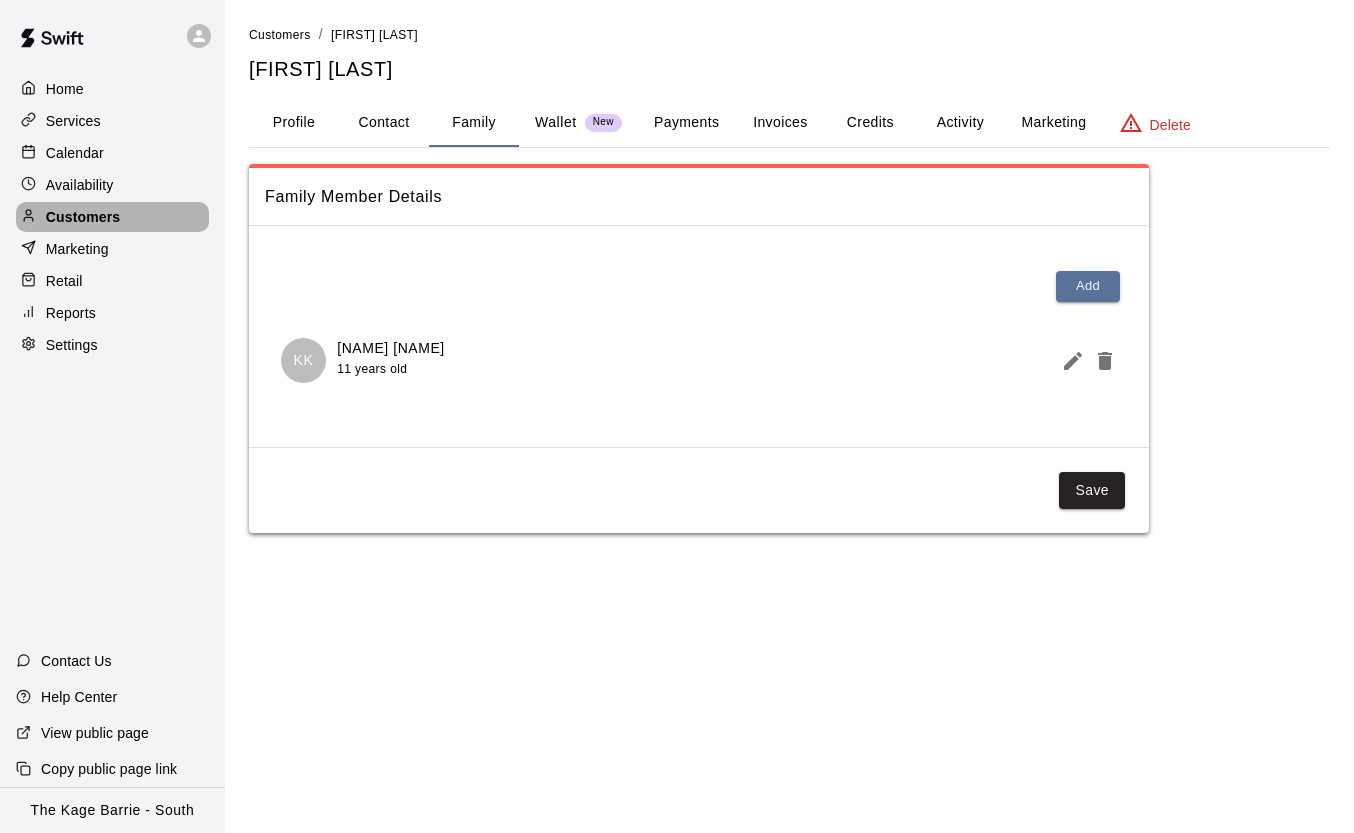 click on "Customers" at bounding box center [83, 217] 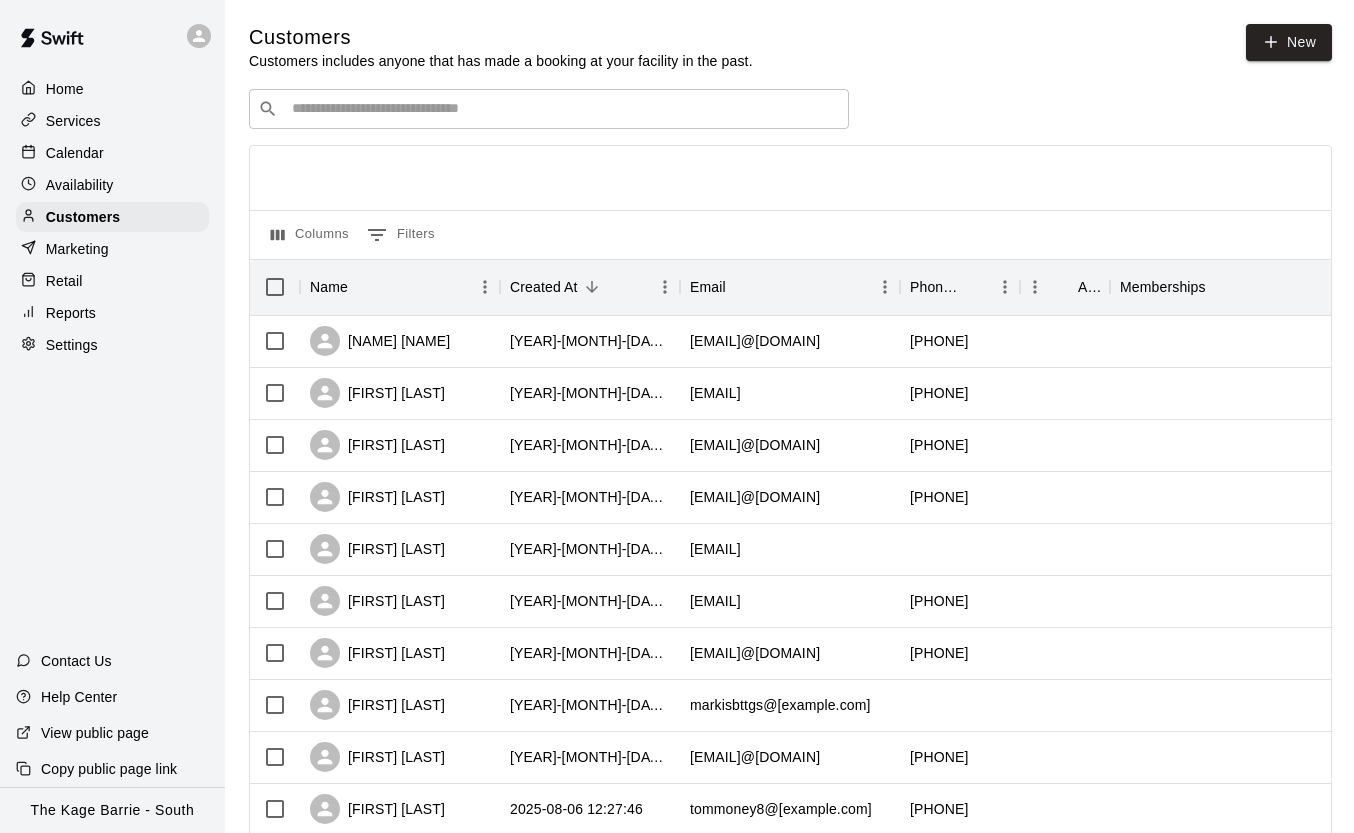 click on "​ ​" at bounding box center (549, 109) 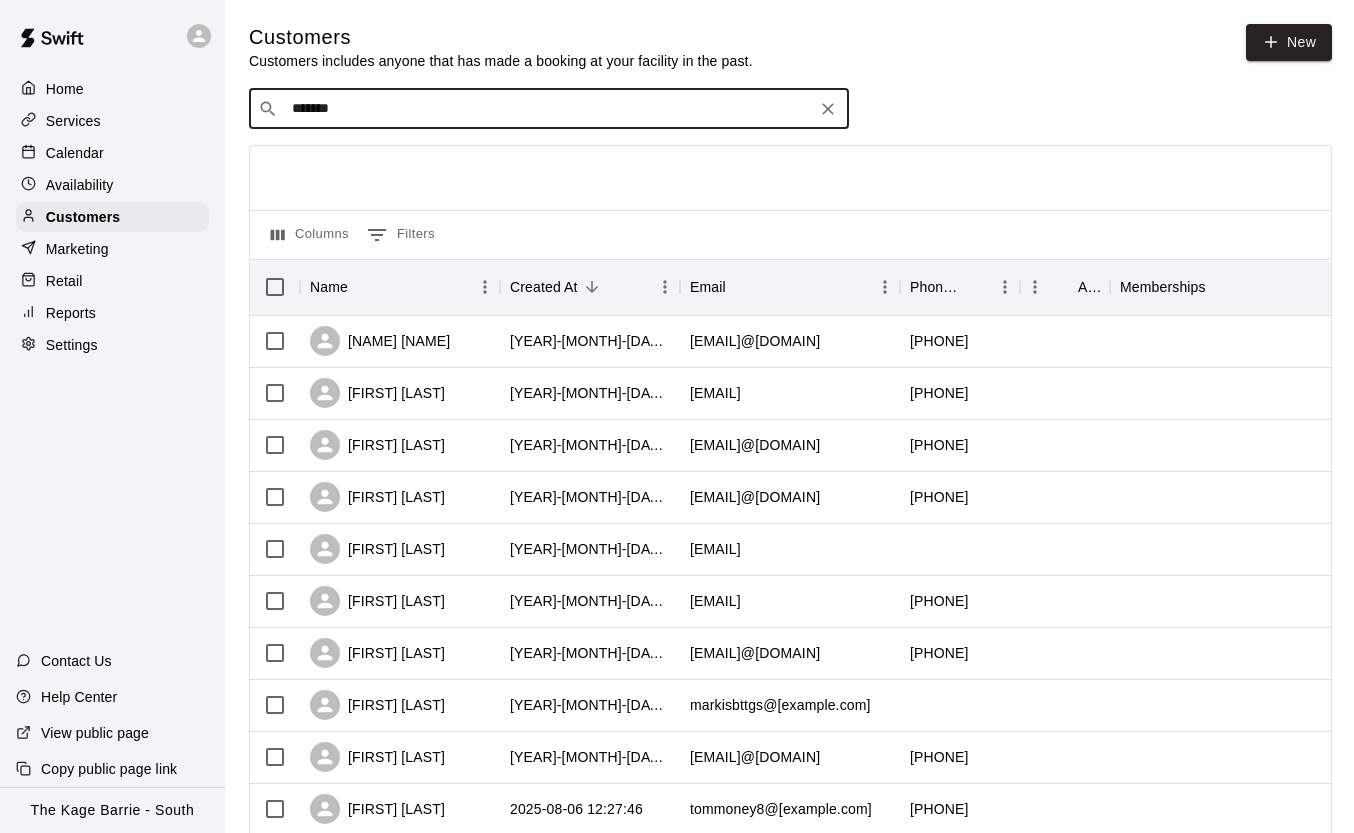 type on "********" 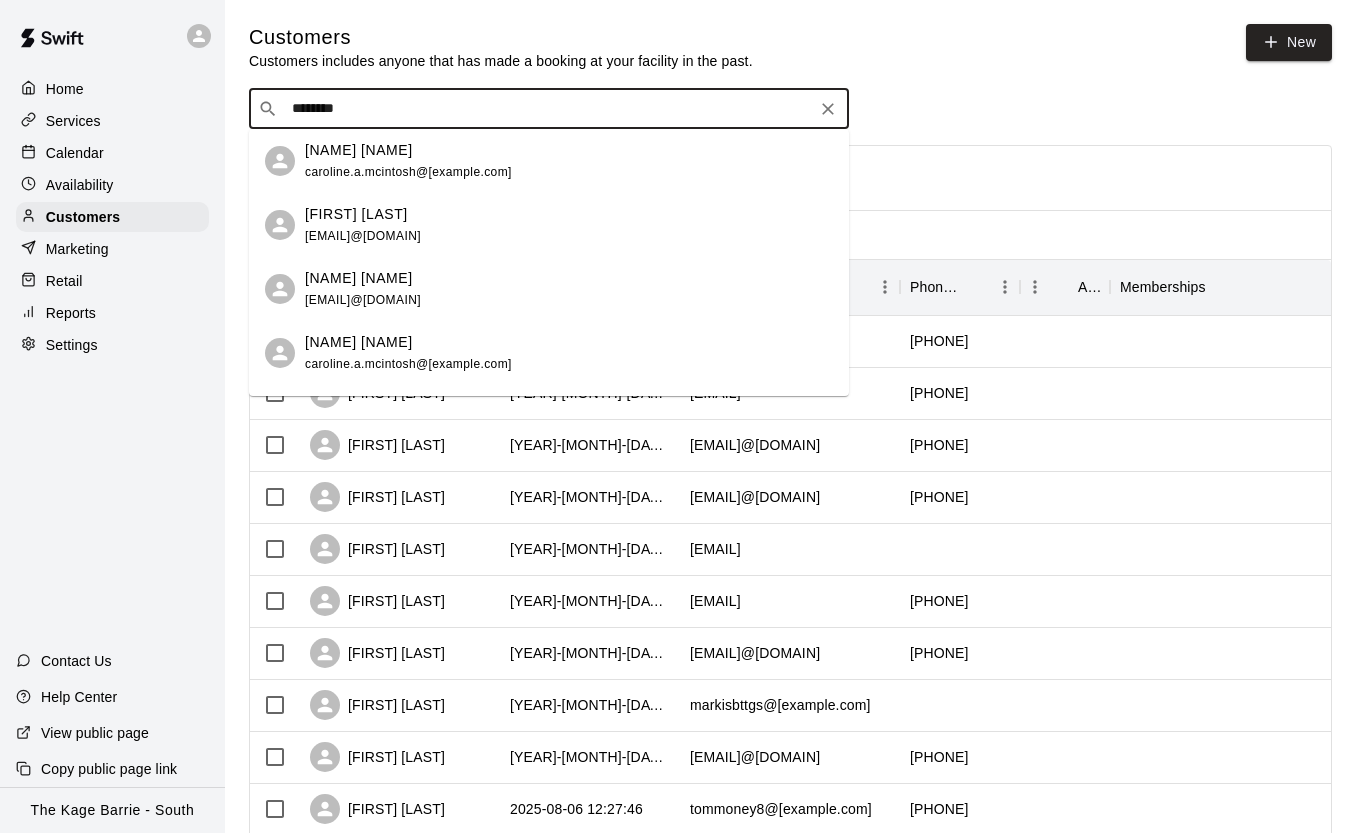 click on "[FIRST] [LAST] [EMAIL]" at bounding box center [408, 161] 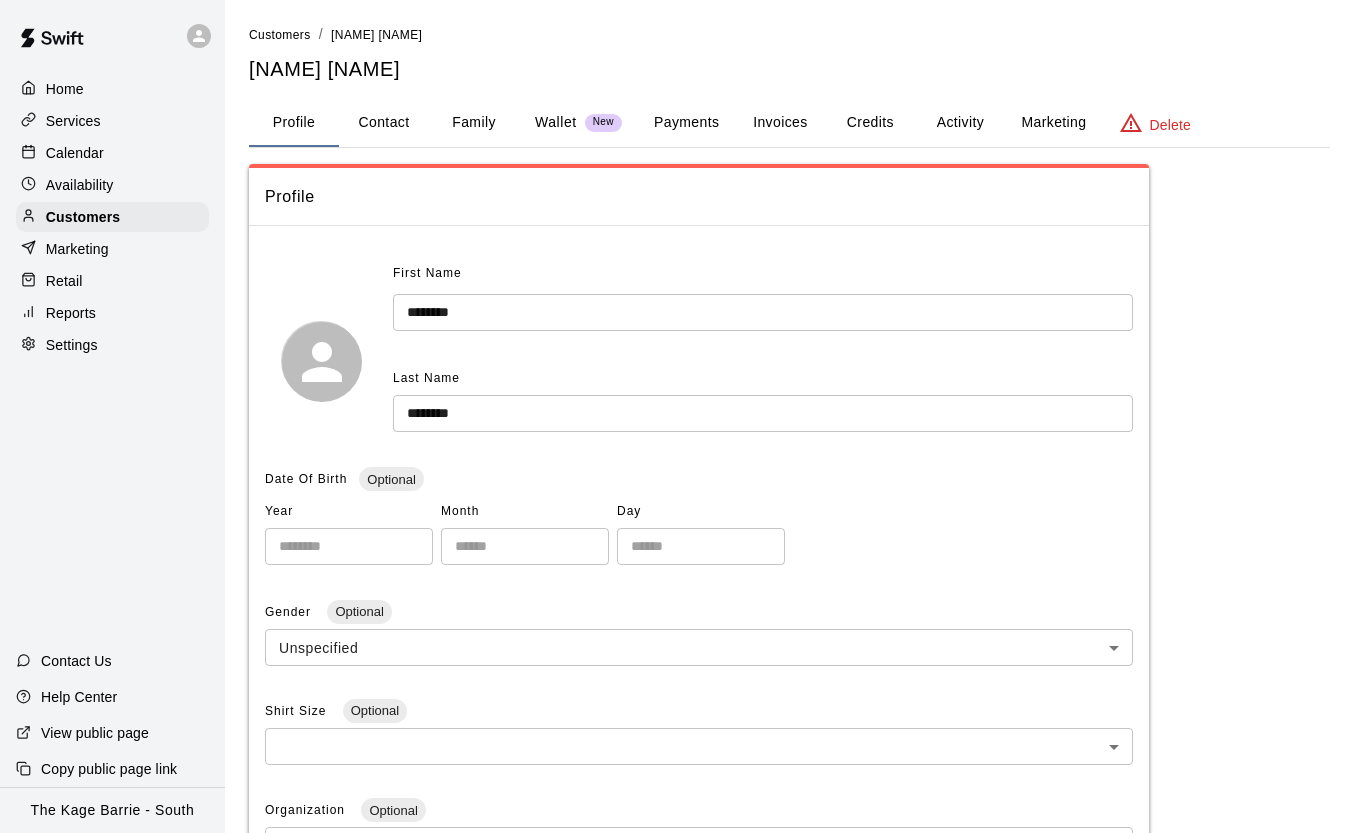 click on "Family" at bounding box center [474, 123] 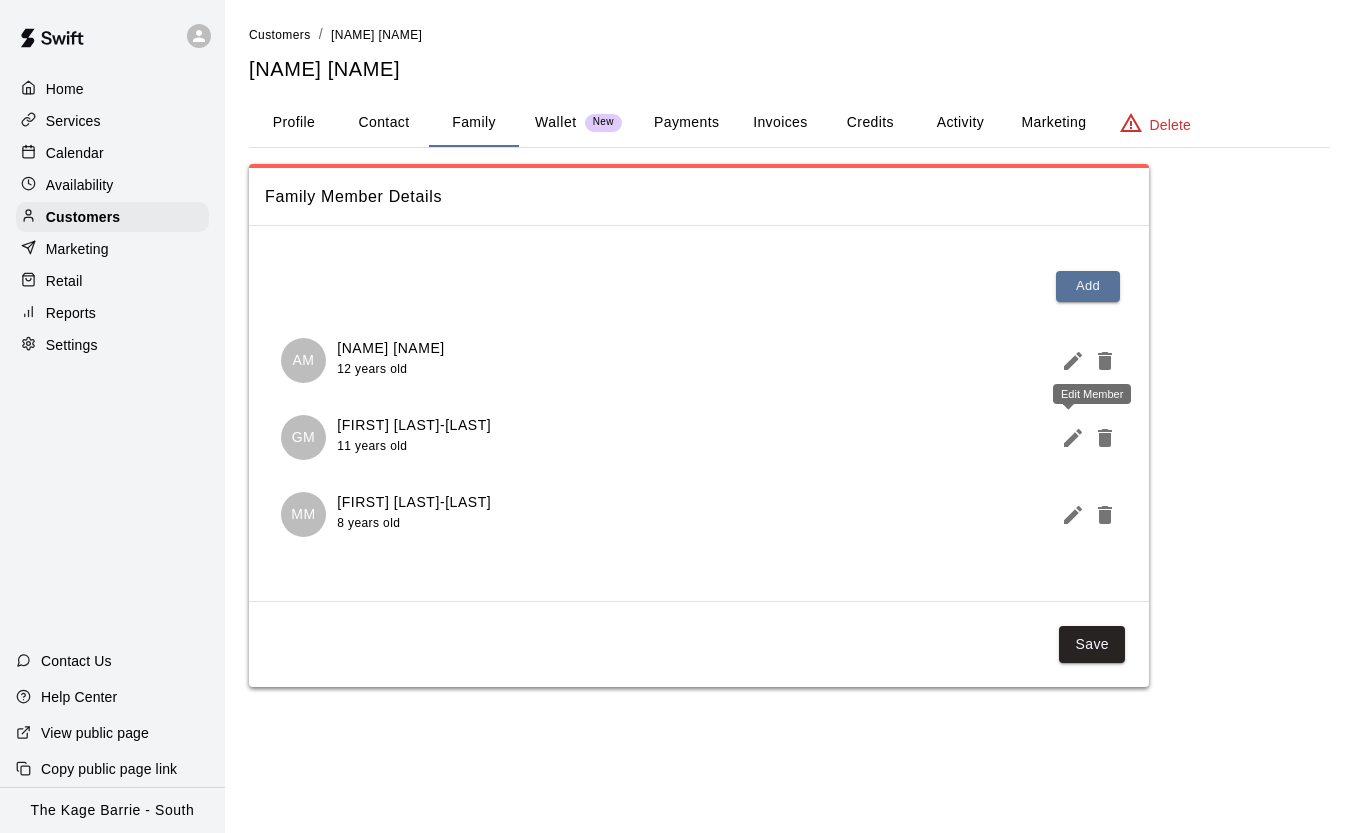 click 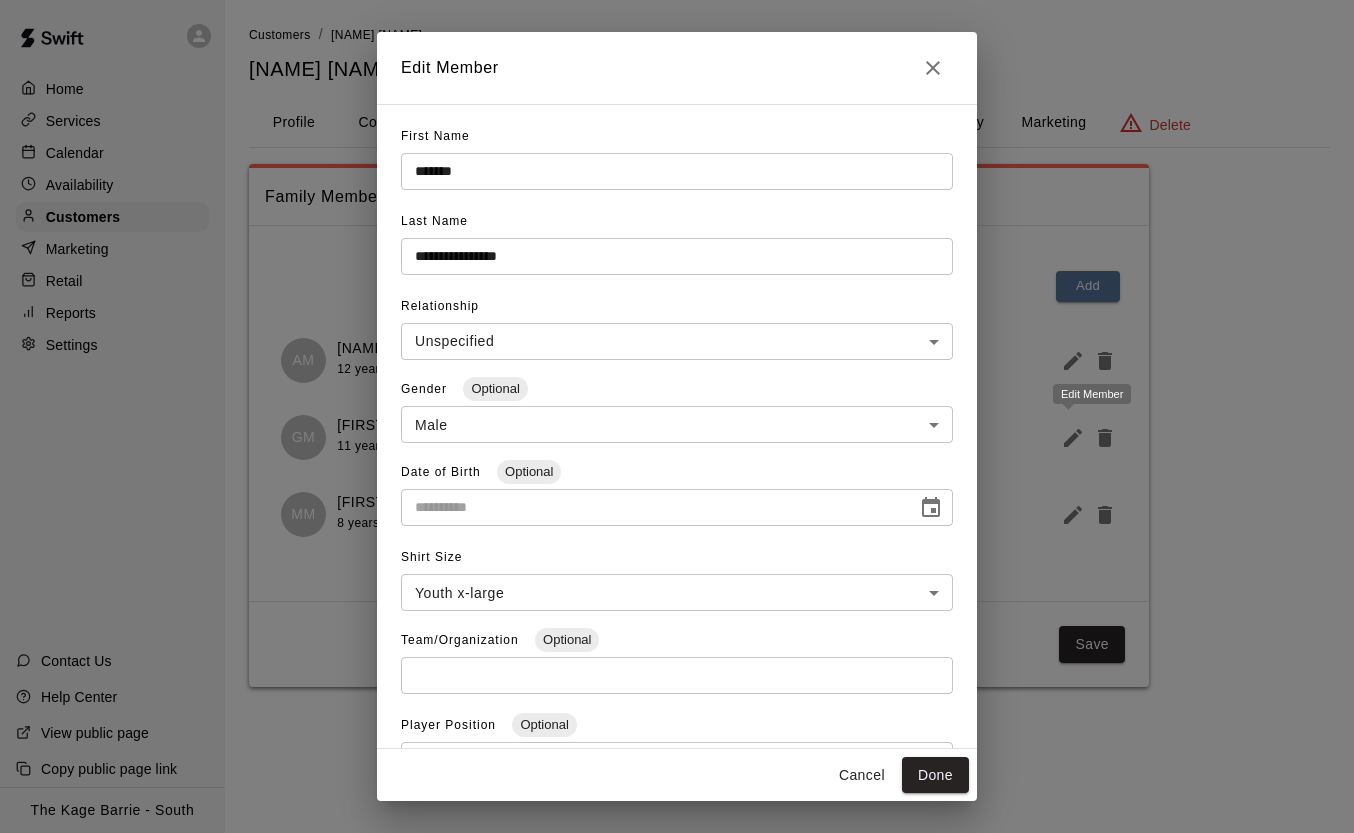 type on "**********" 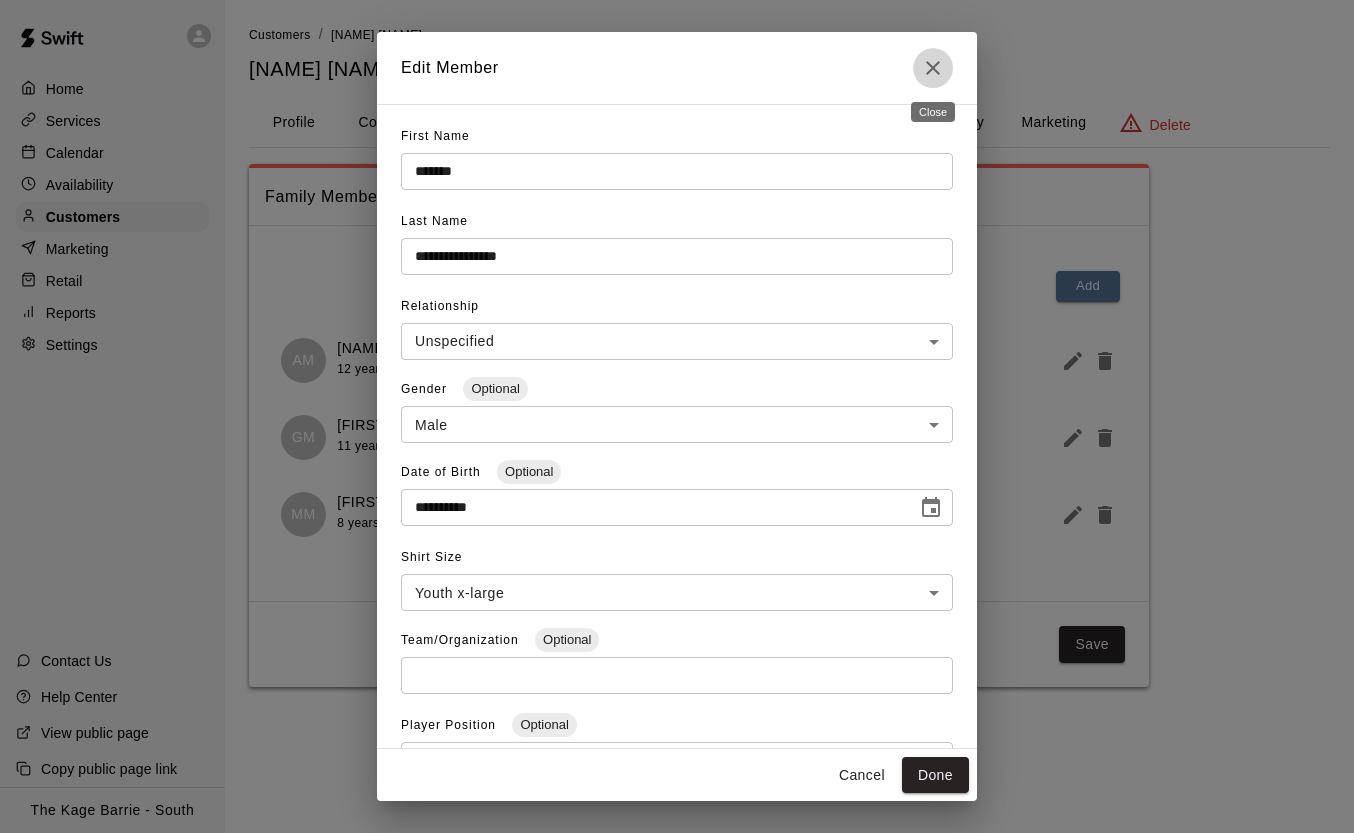 click 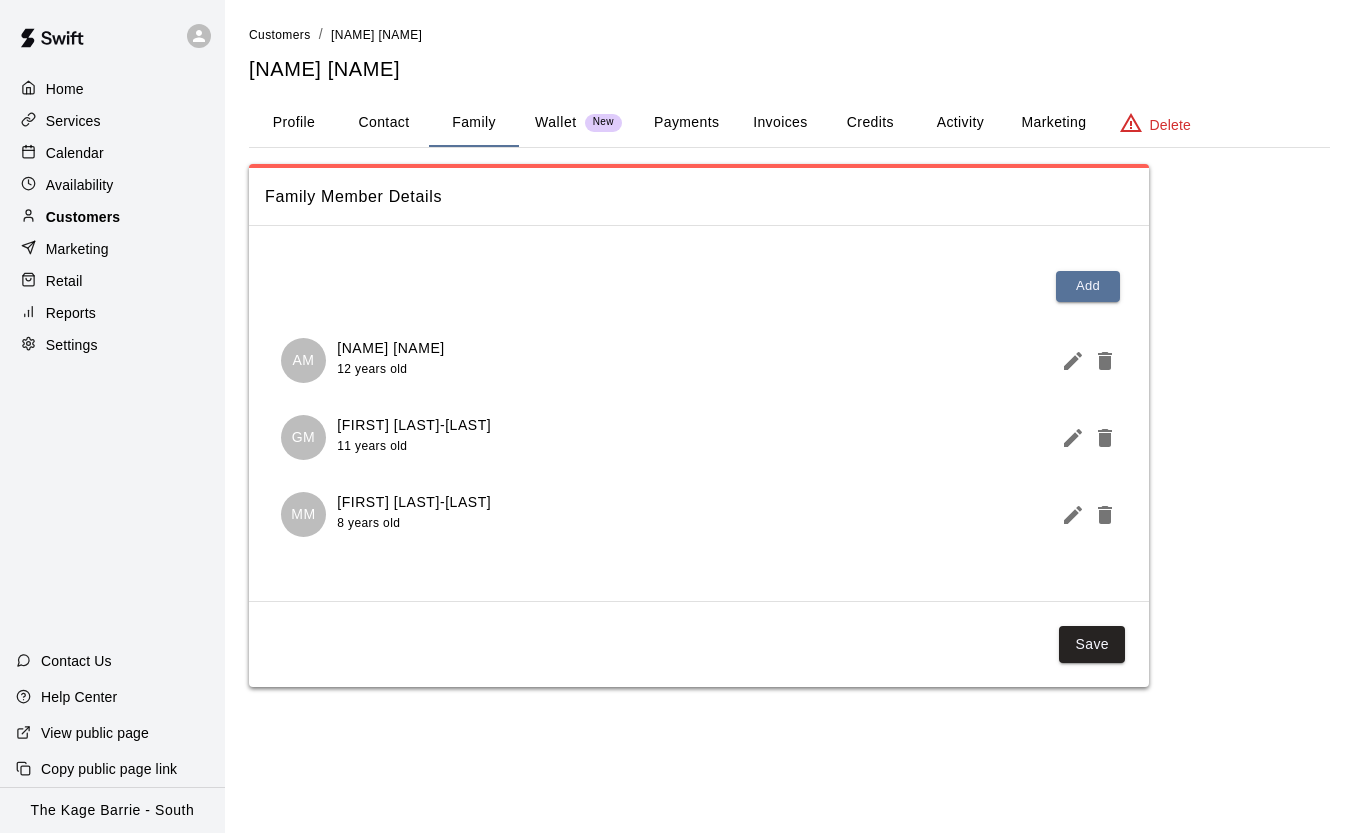 click on "Customers" at bounding box center (83, 217) 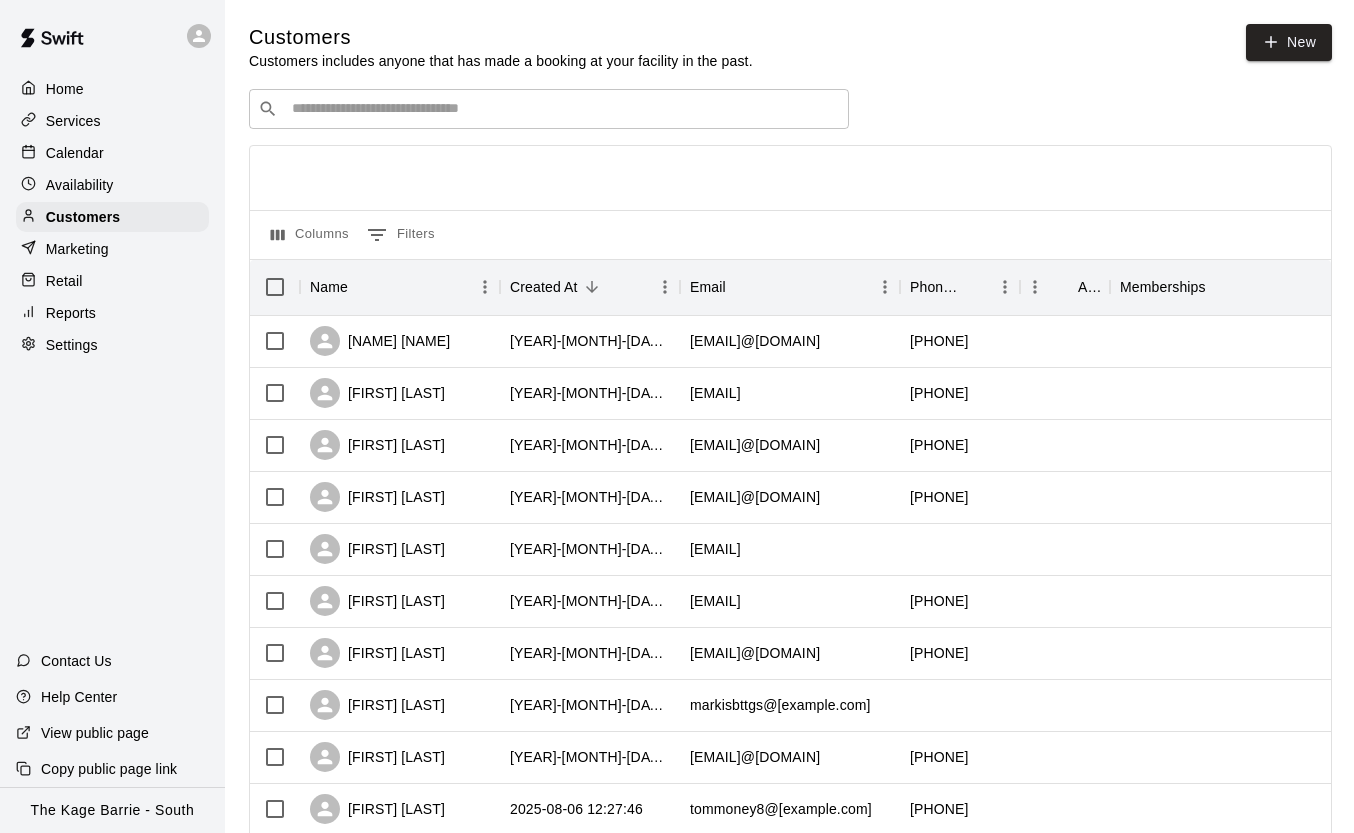 click at bounding box center (563, 109) 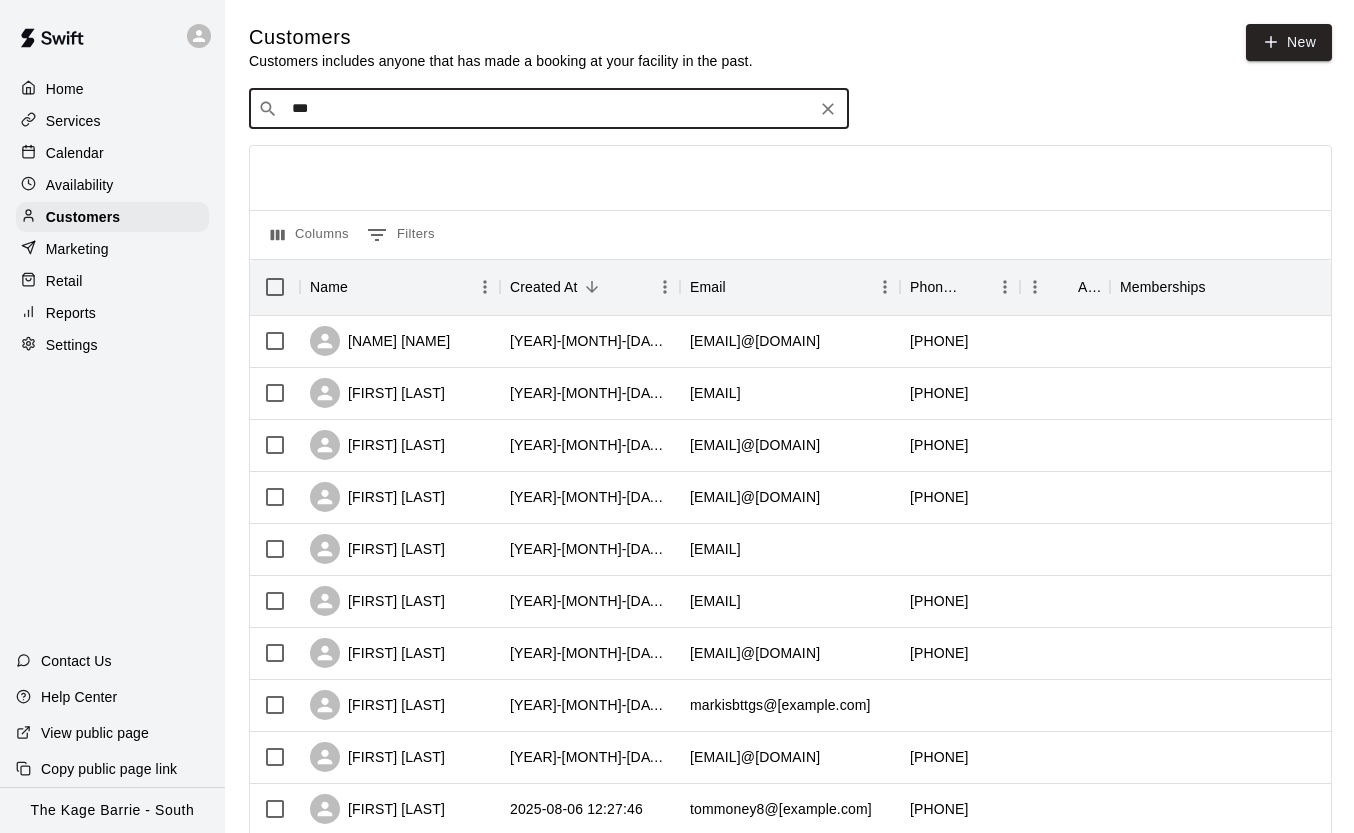 type on "****" 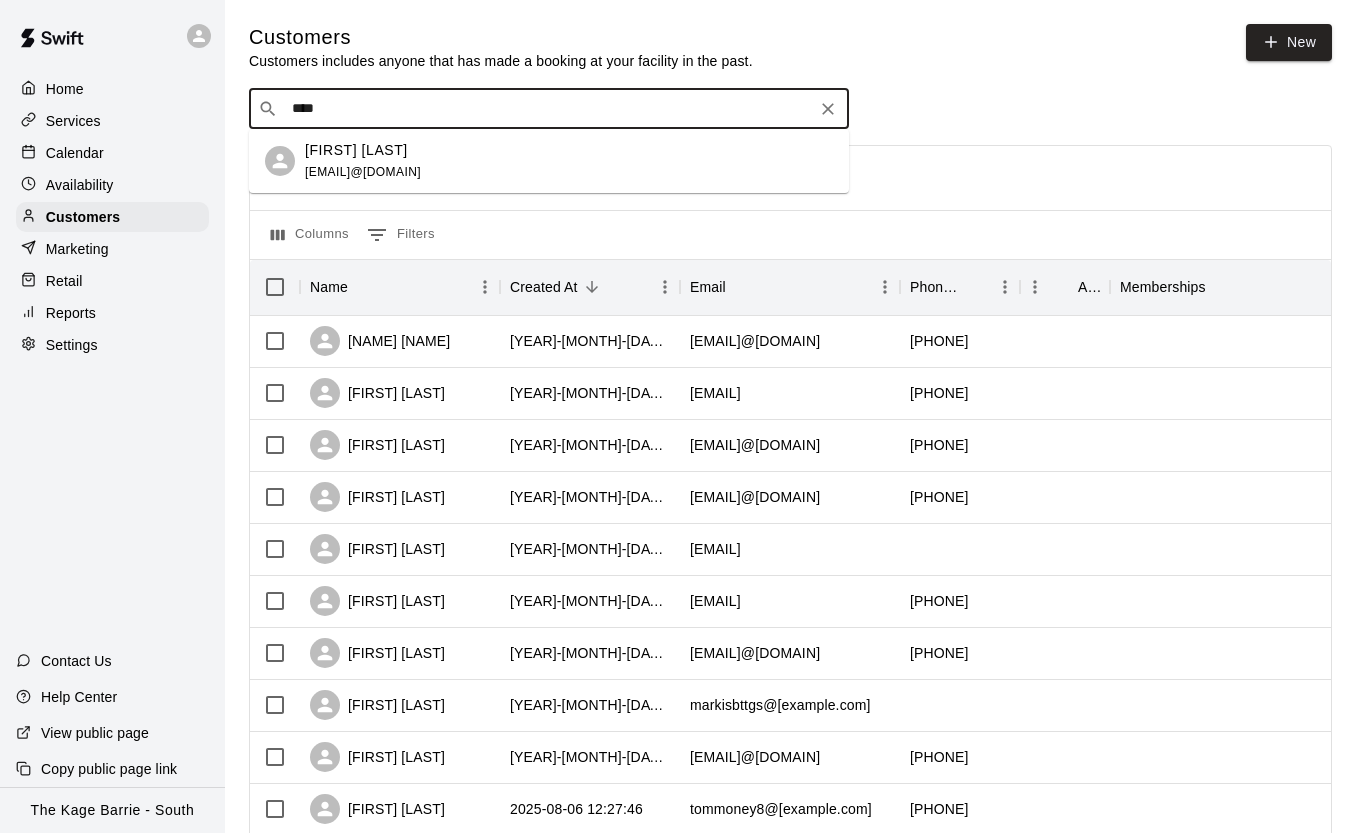 click on "[FIRST] [LAST] [EMAIL]" at bounding box center [363, 161] 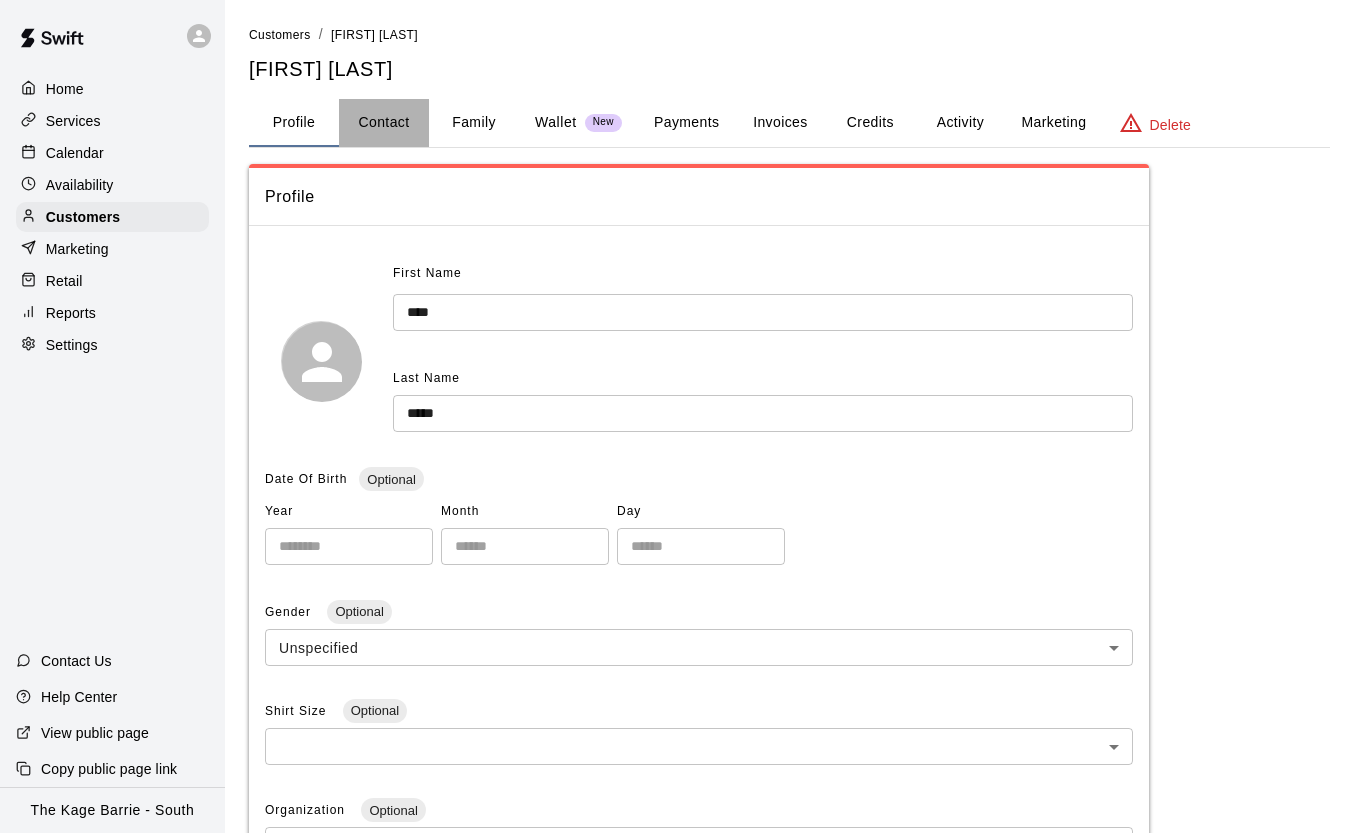click on "Contact" at bounding box center (384, 123) 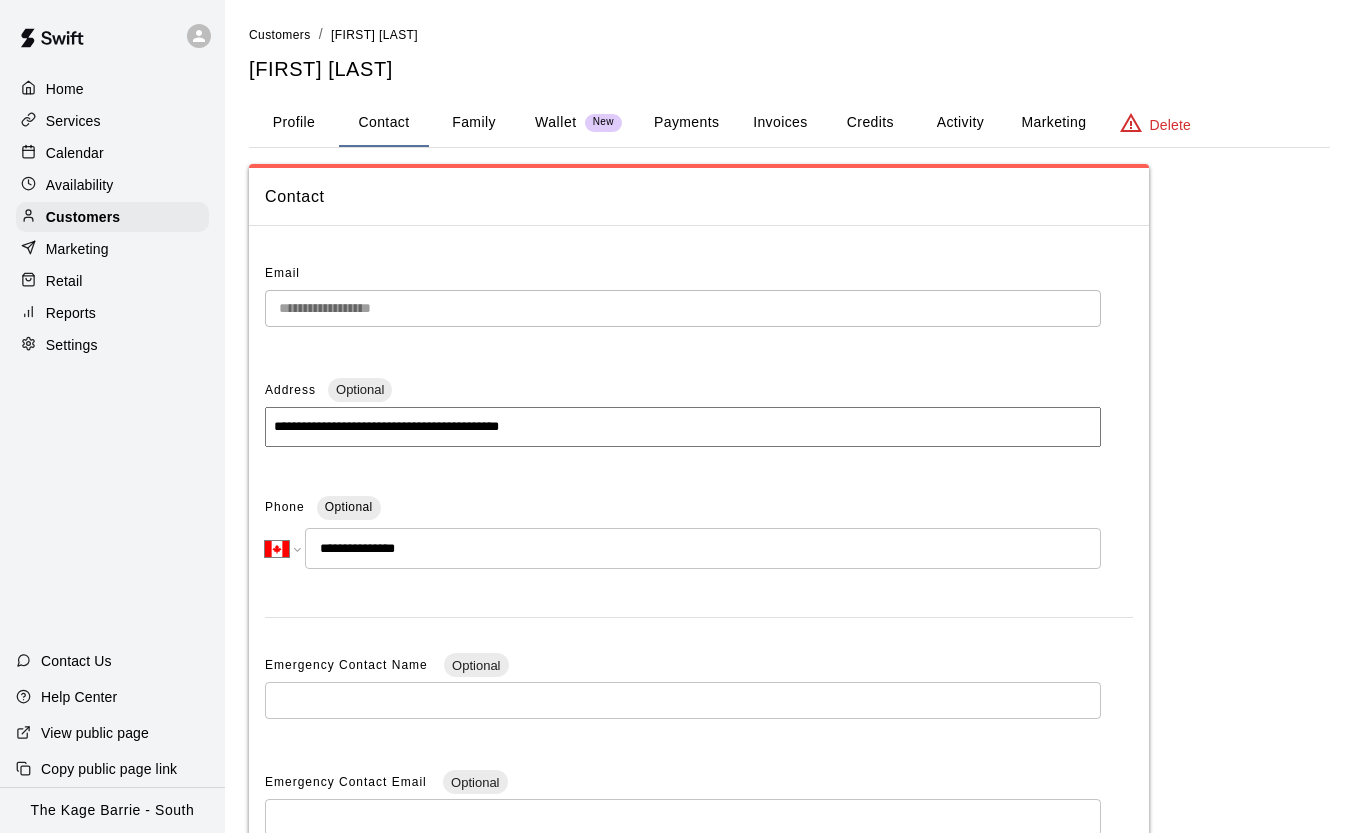 click on "Family" at bounding box center [474, 123] 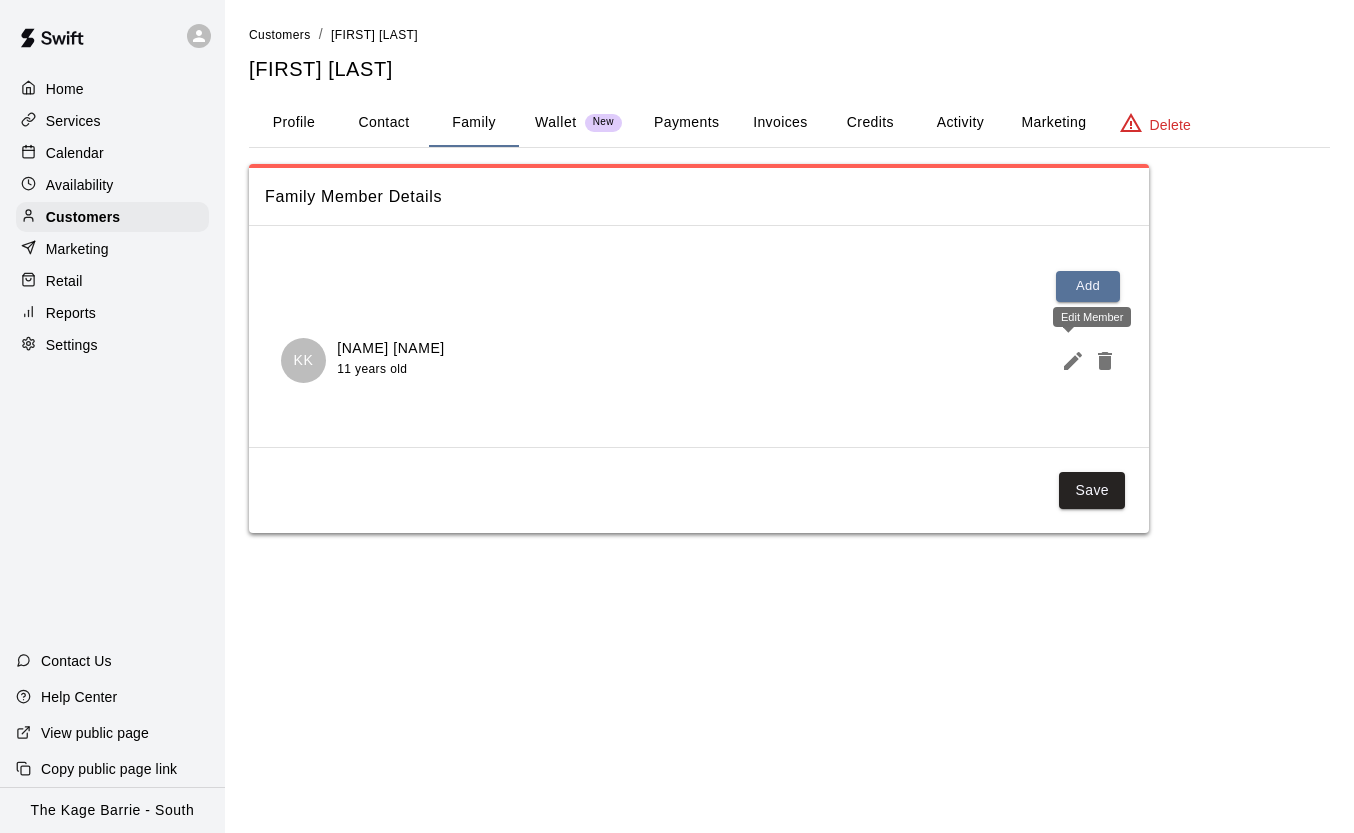 click at bounding box center [1069, 361] 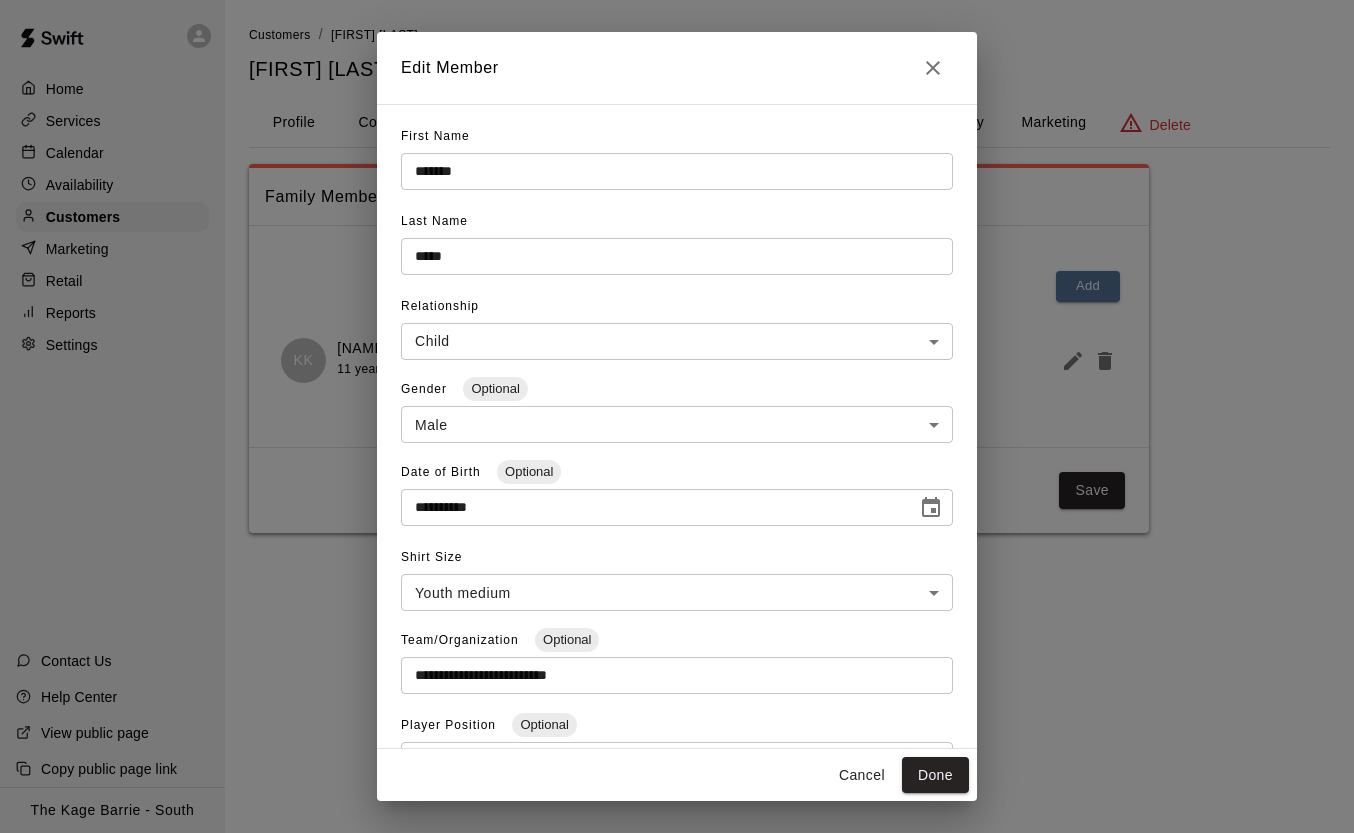 click at bounding box center (933, 68) 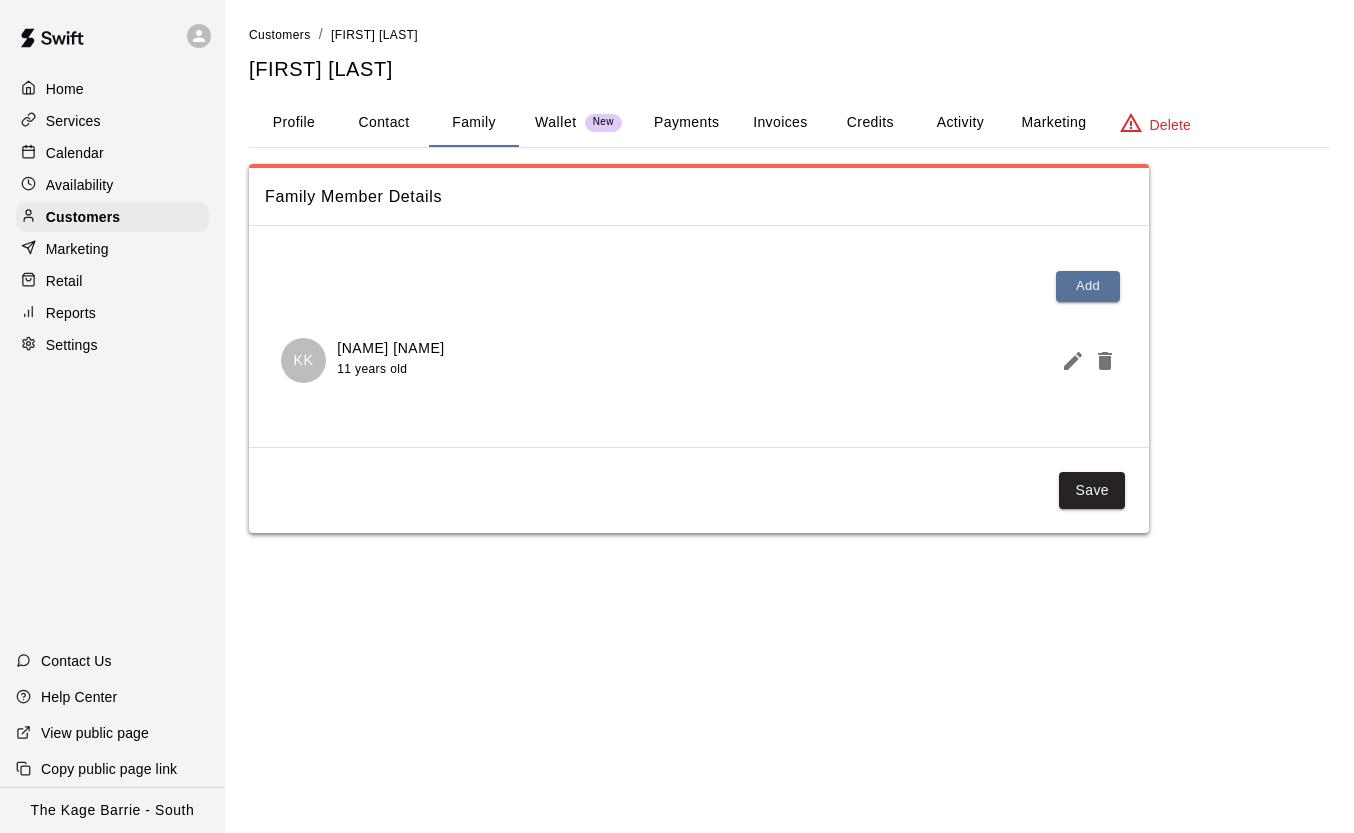 click on "Calendar" at bounding box center (75, 153) 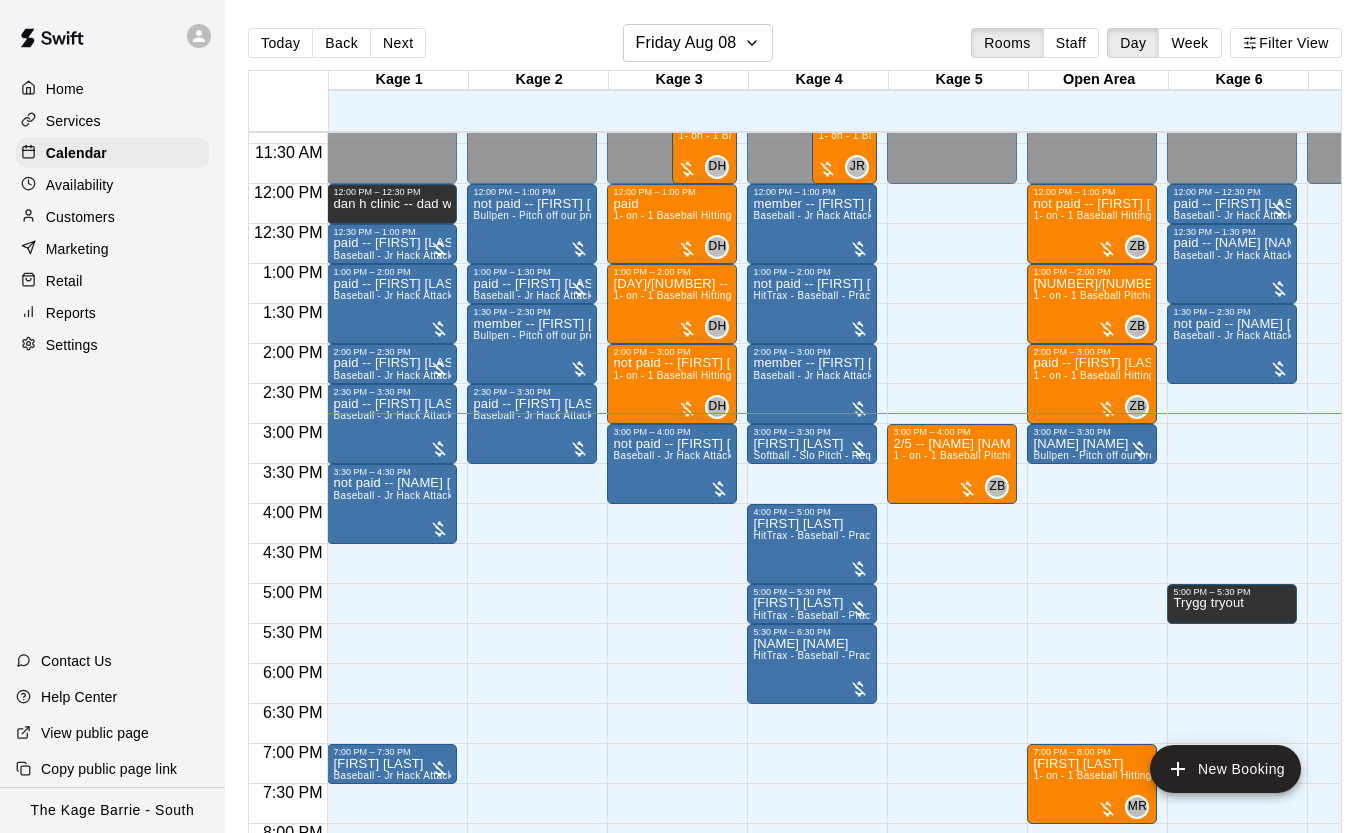 scroll, scrollTop: 910, scrollLeft: 0, axis: vertical 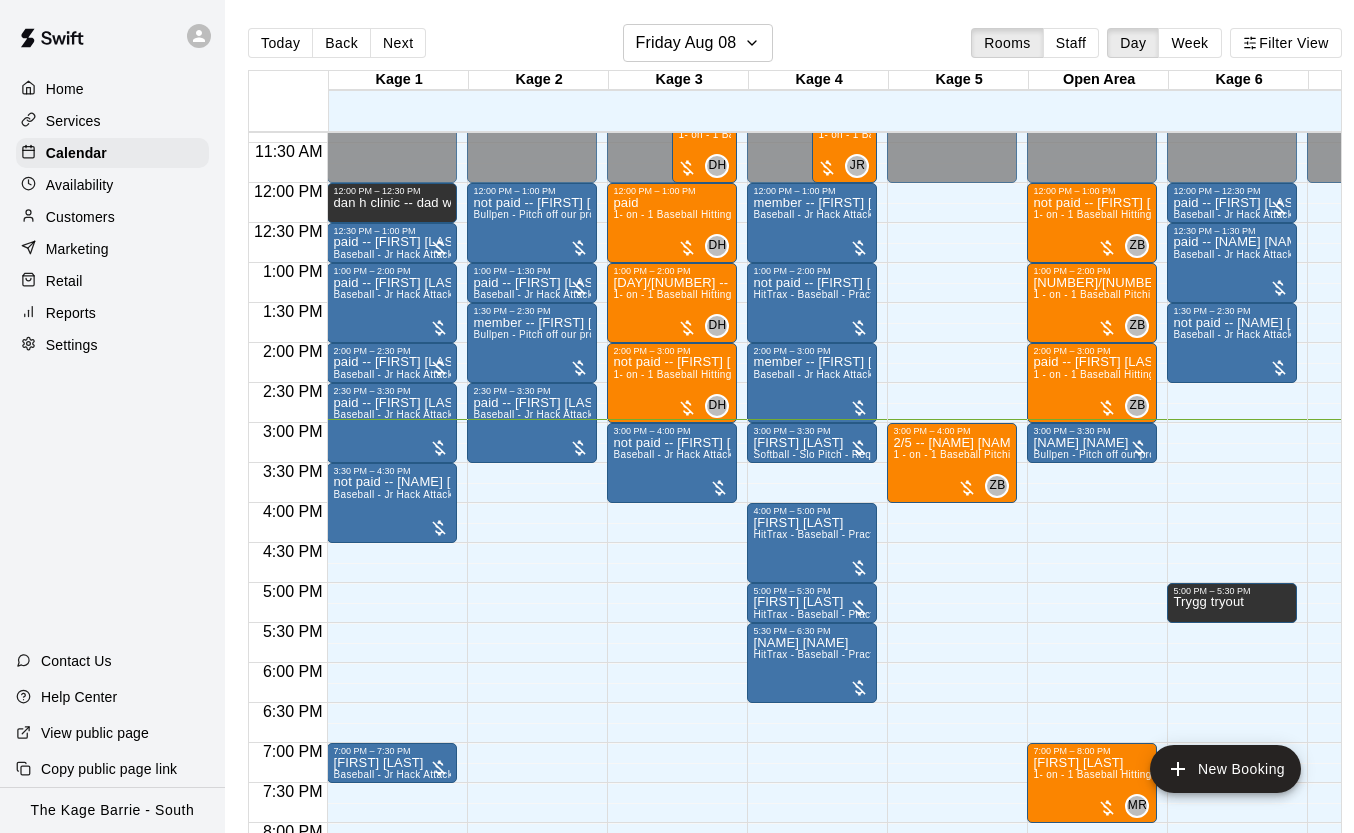 click on "Customers" at bounding box center (80, 217) 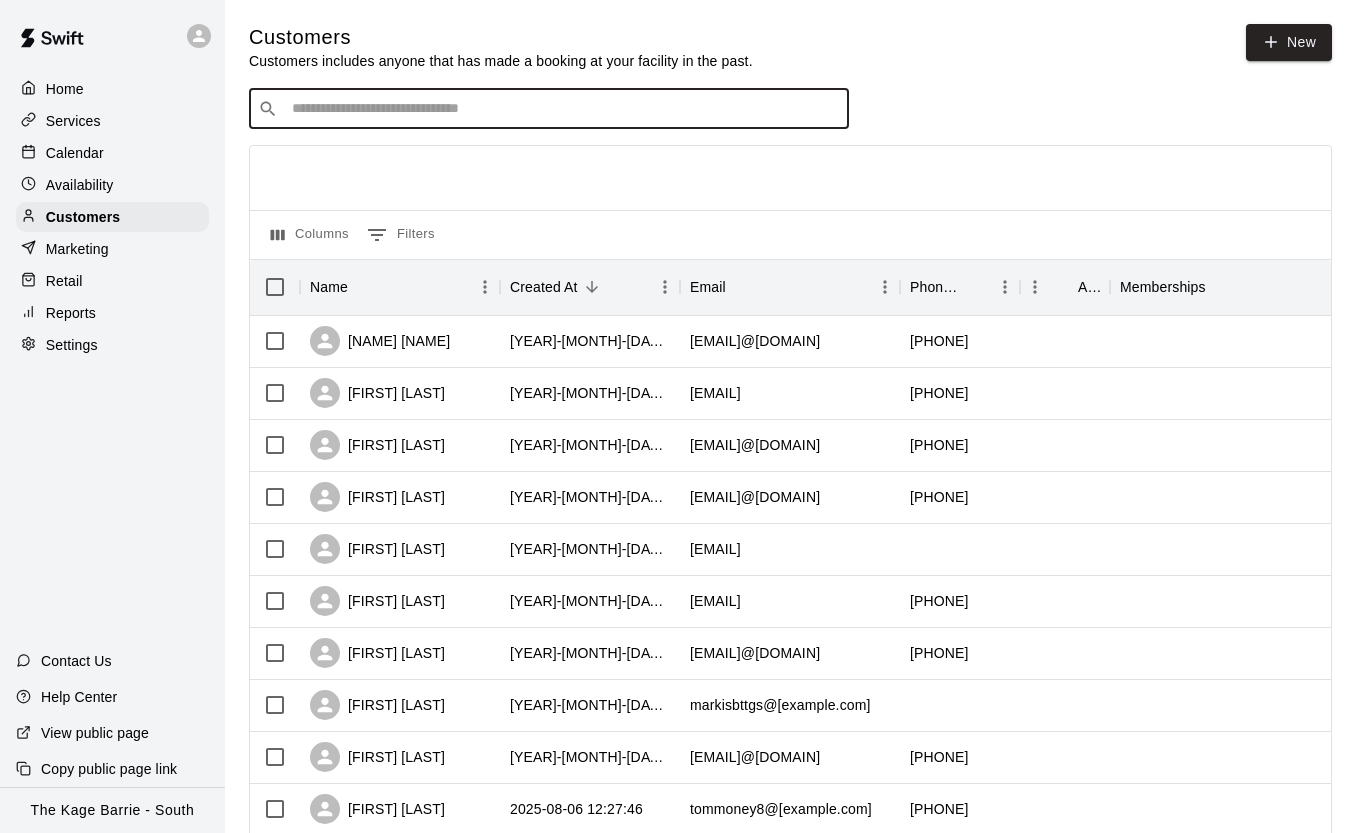 click at bounding box center (563, 109) 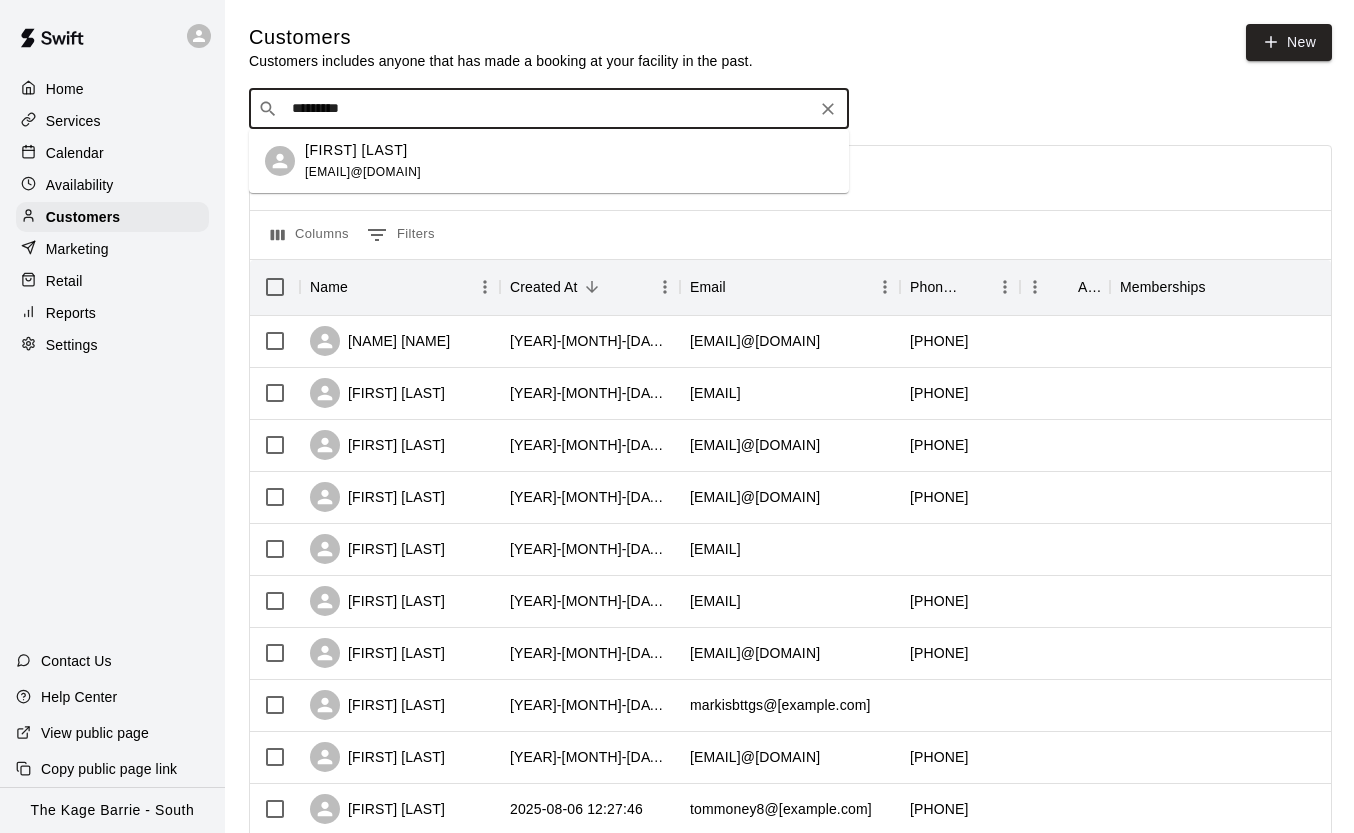 type on "**********" 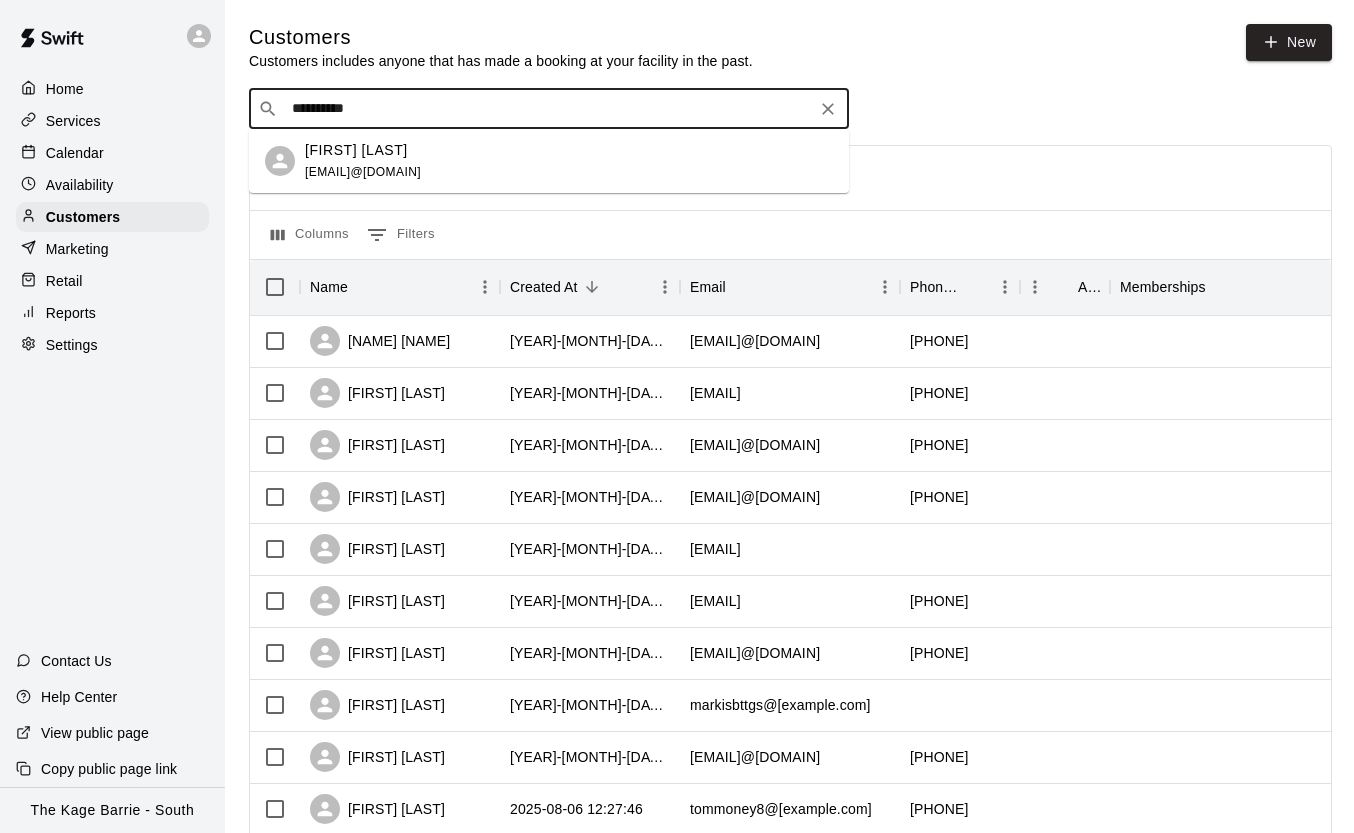 click on "[FIRST] [LAST]" at bounding box center (363, 150) 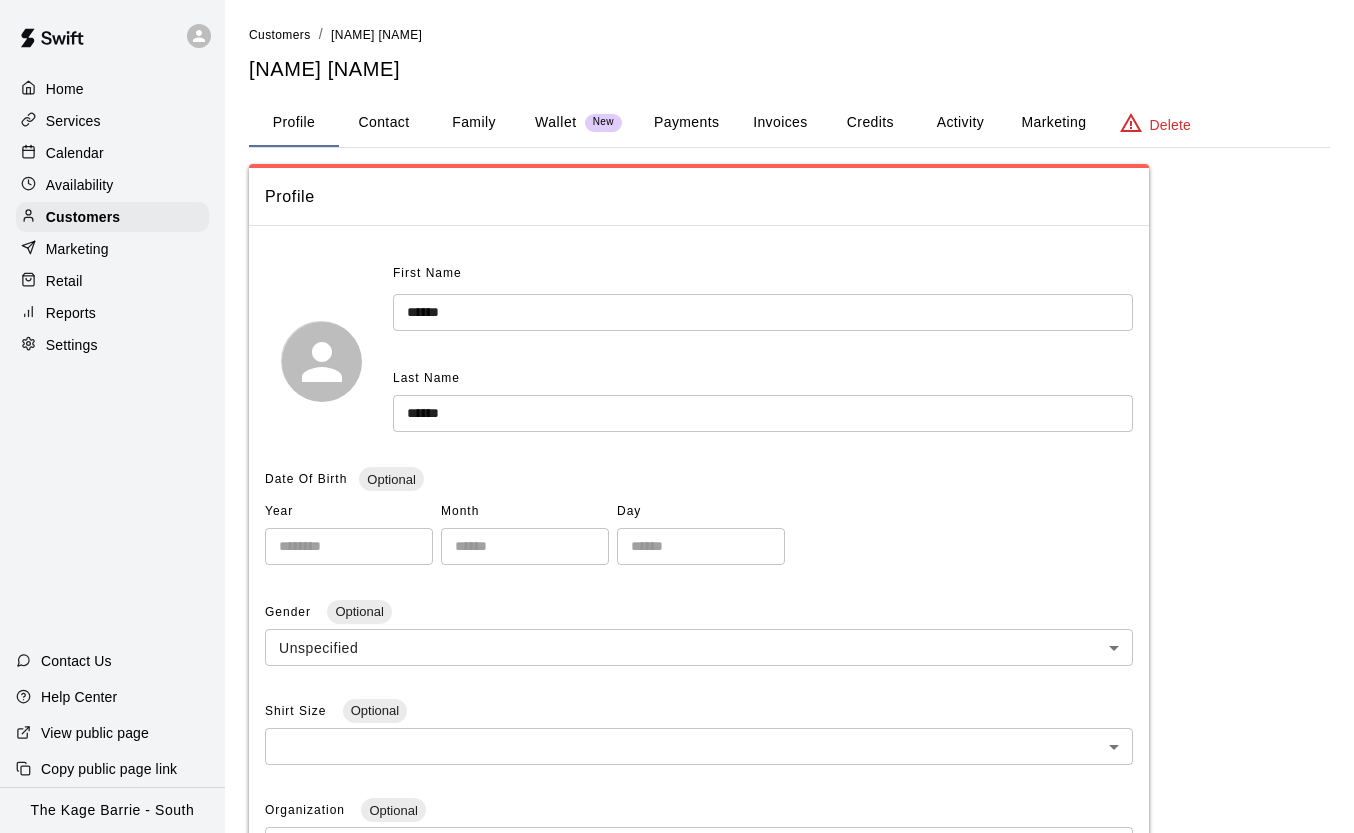 click on "Family" at bounding box center [474, 123] 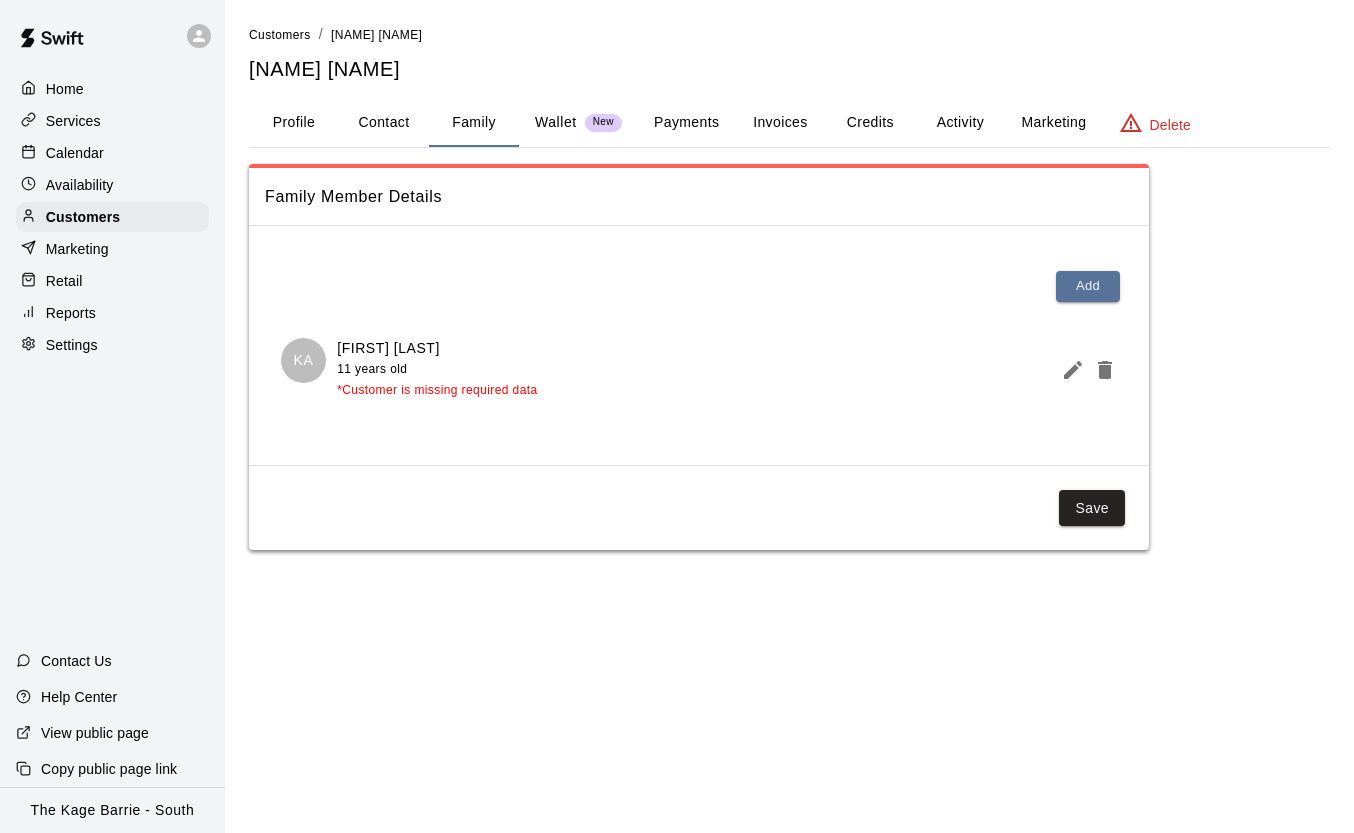 click 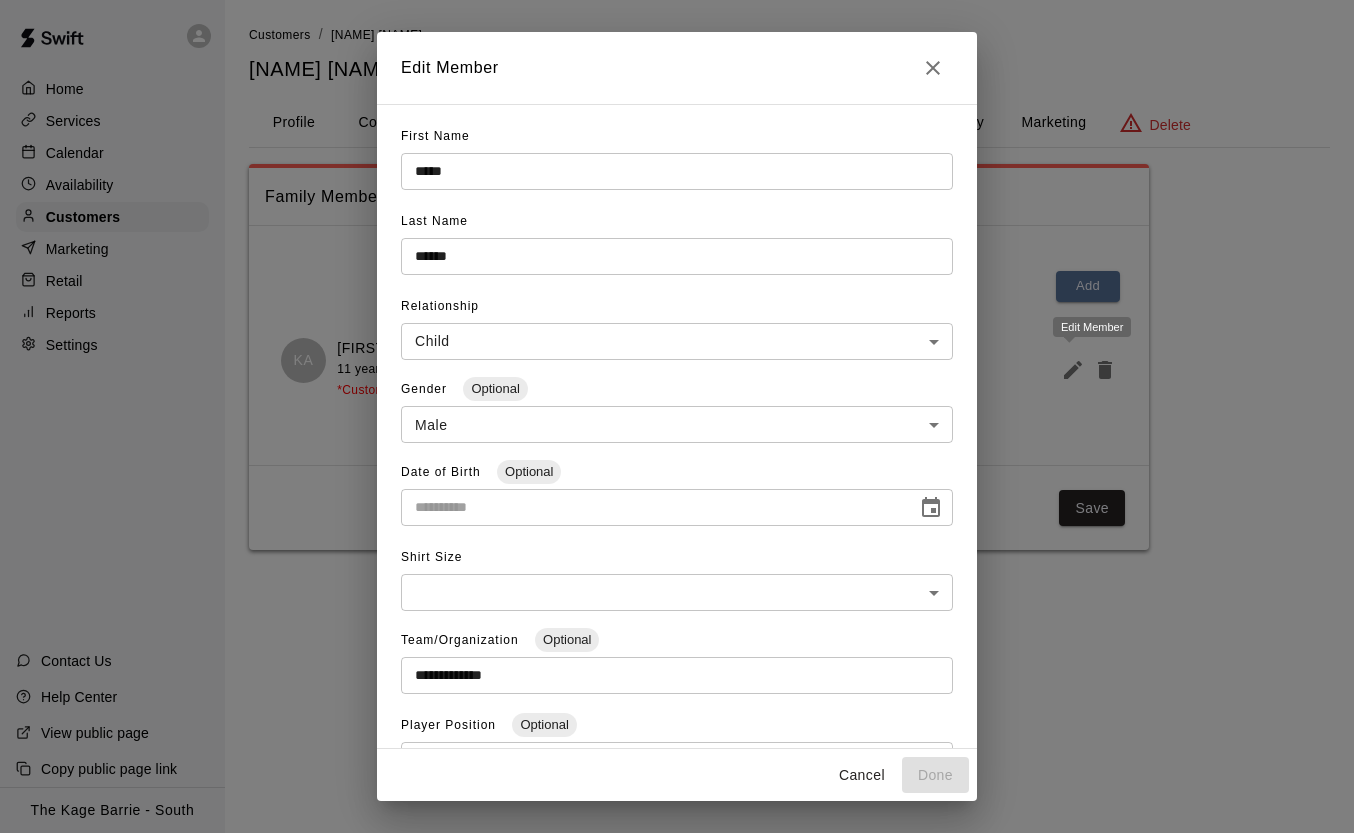 type on "**********" 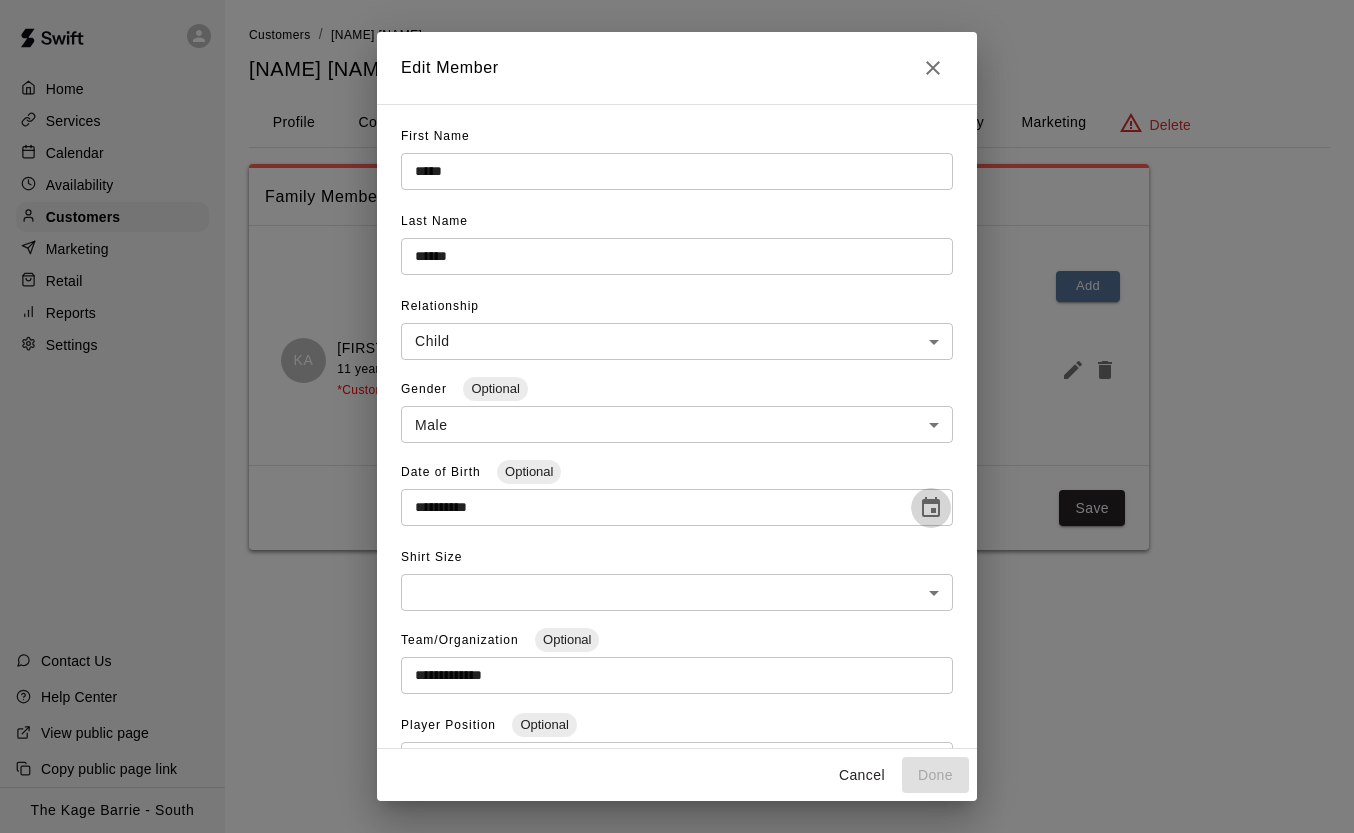 click 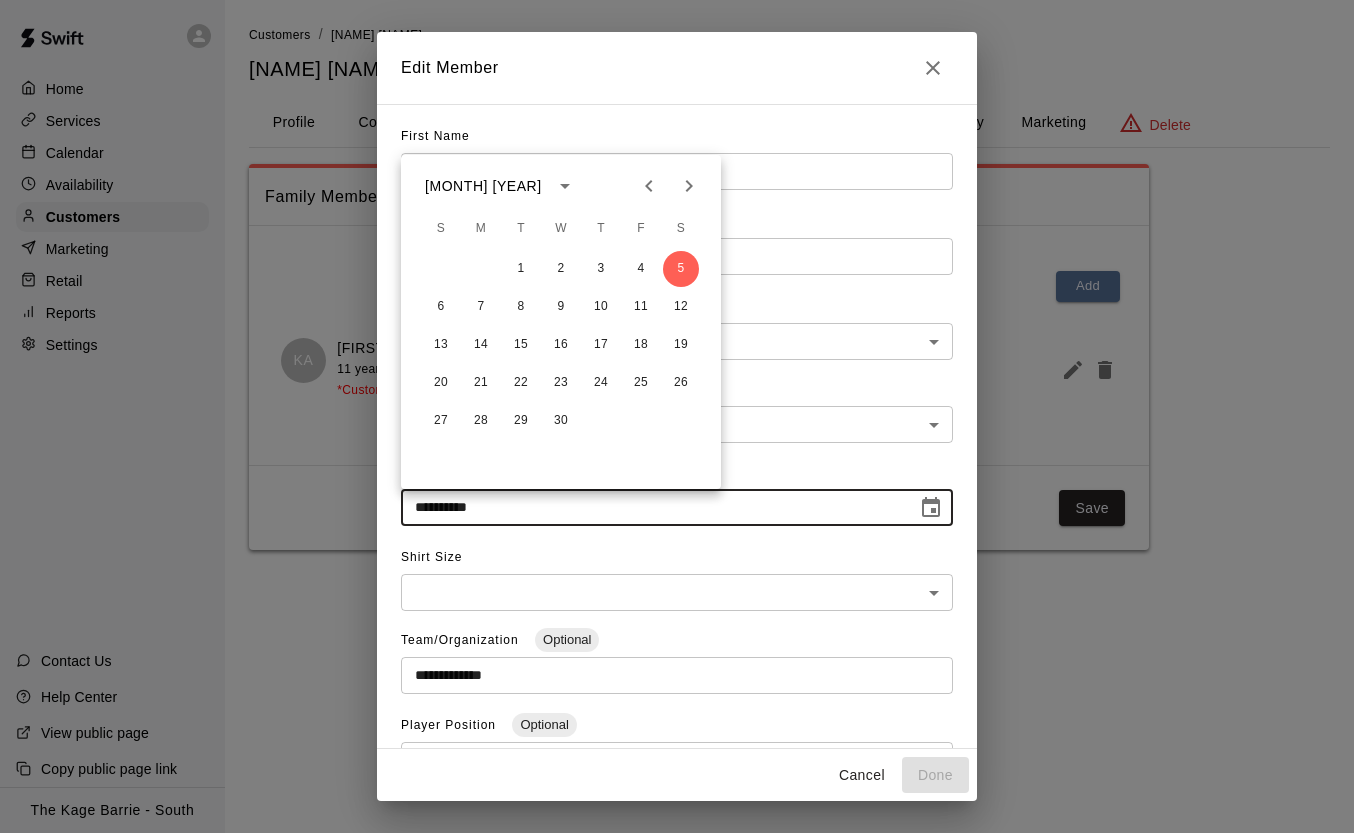 click 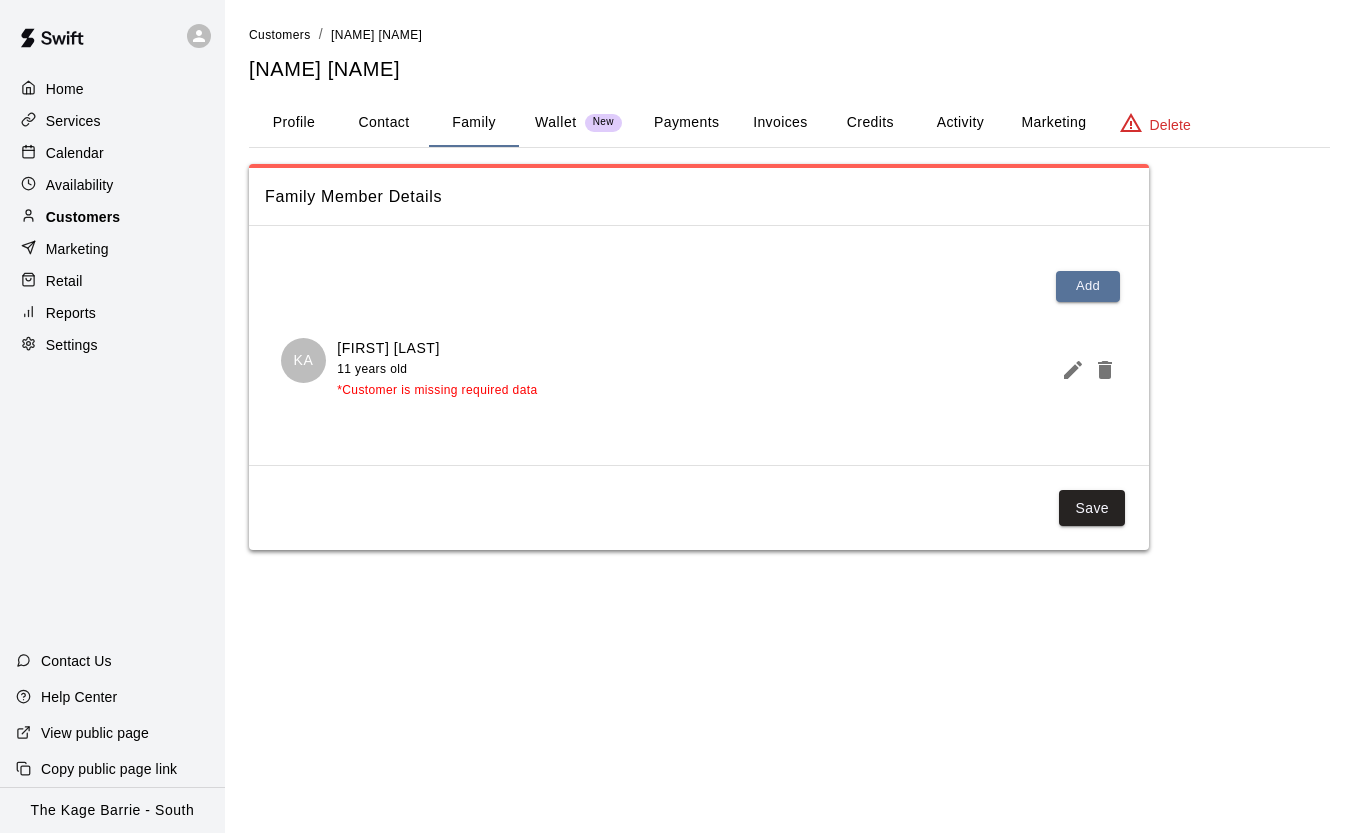 click on "Customers" at bounding box center [112, 217] 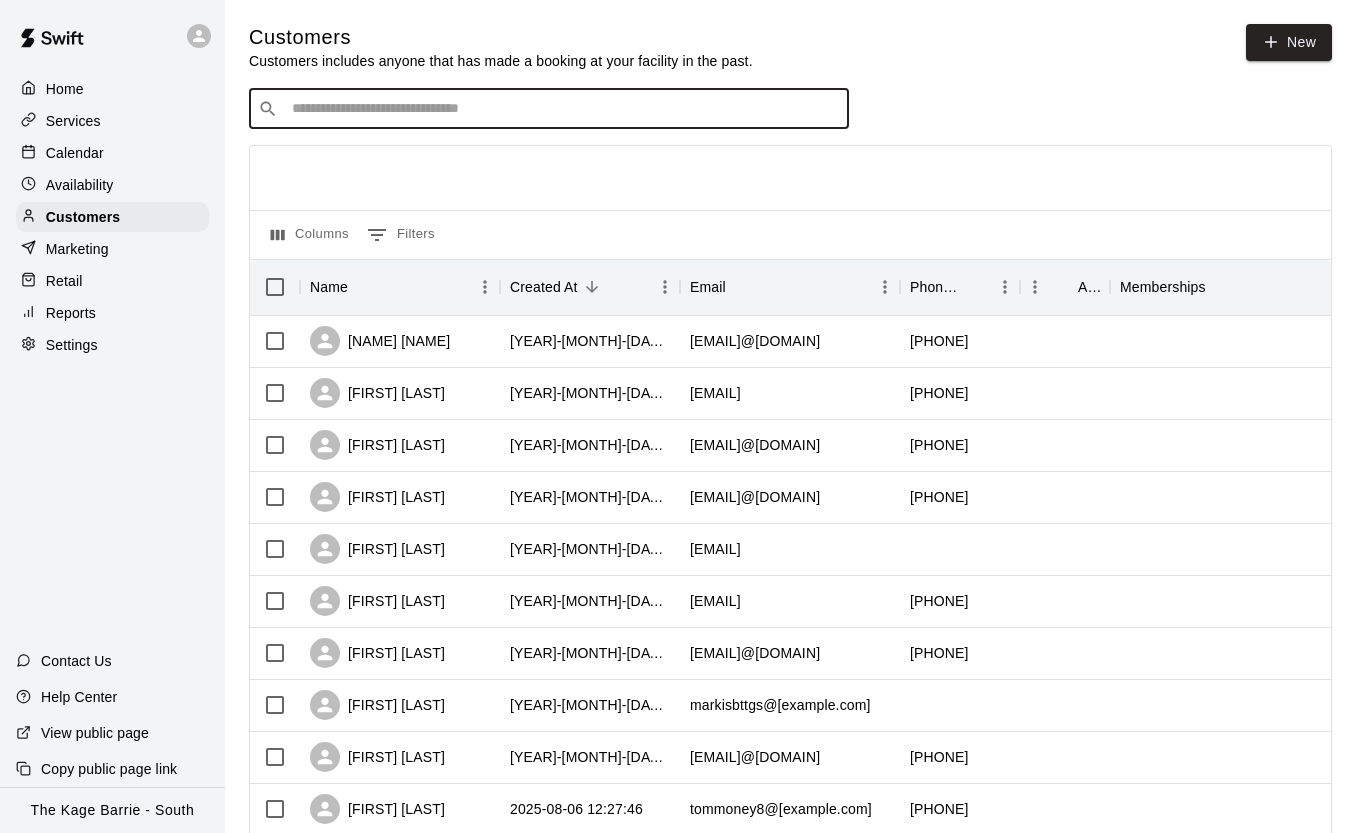 click at bounding box center (563, 109) 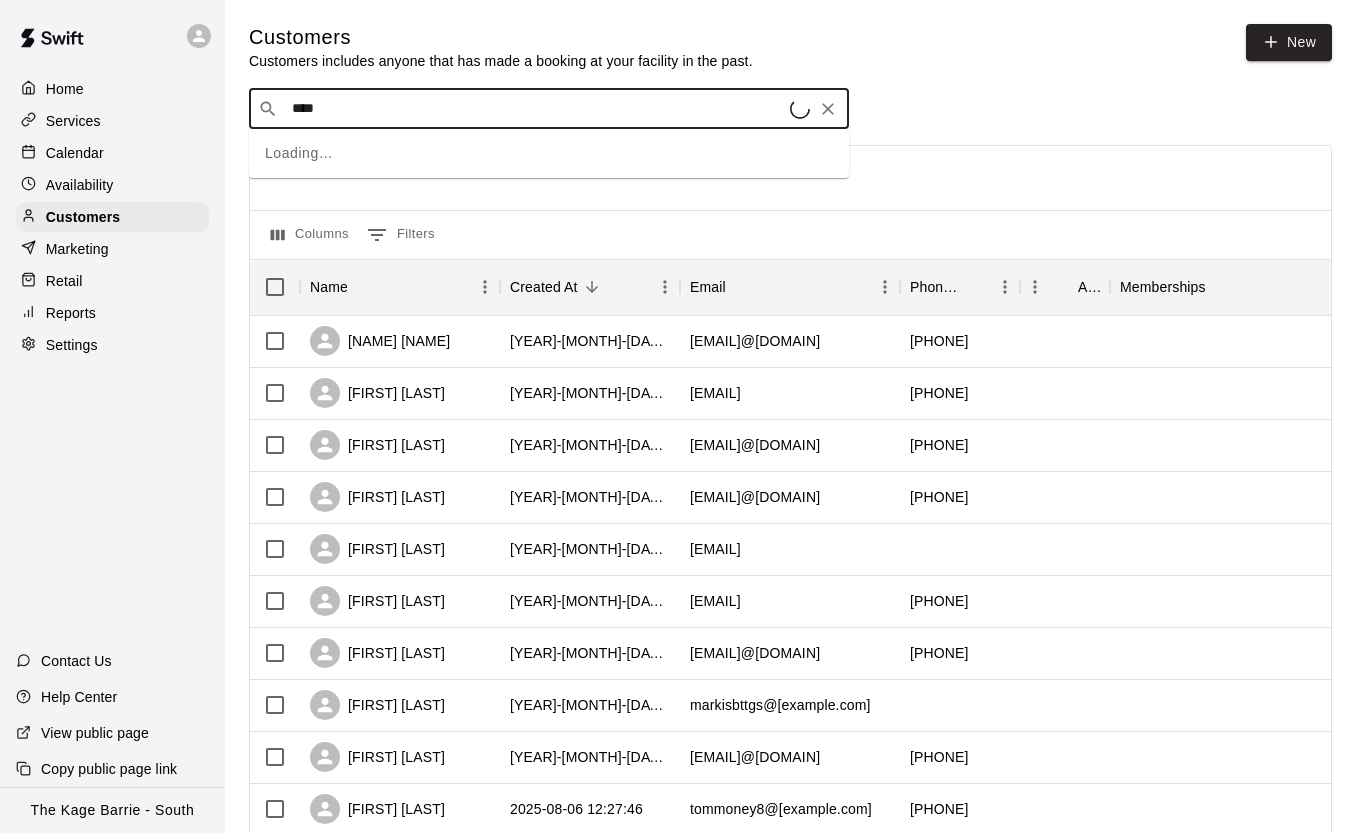 type on "*****" 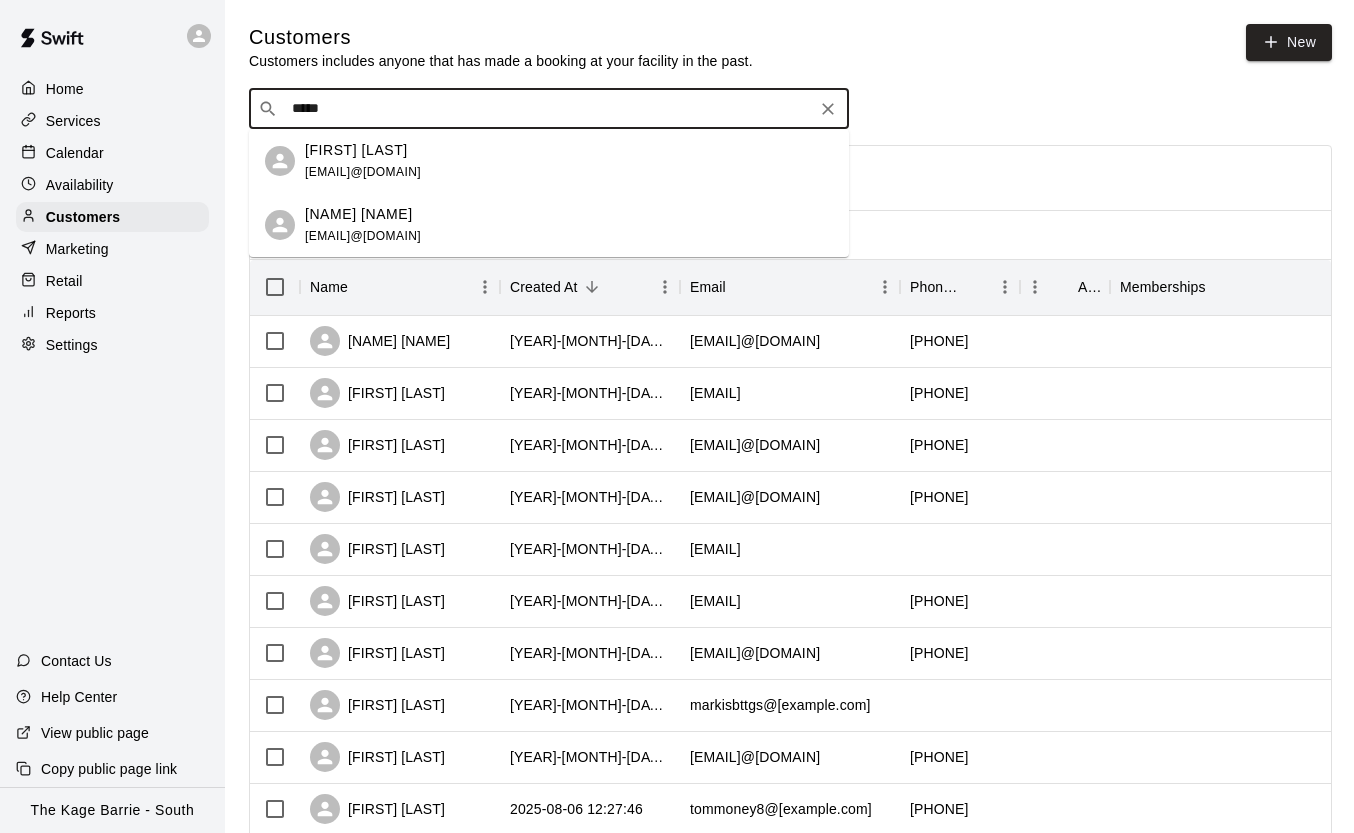 click on "[FIRST] [LAST] [EMAIL]" at bounding box center [569, 161] 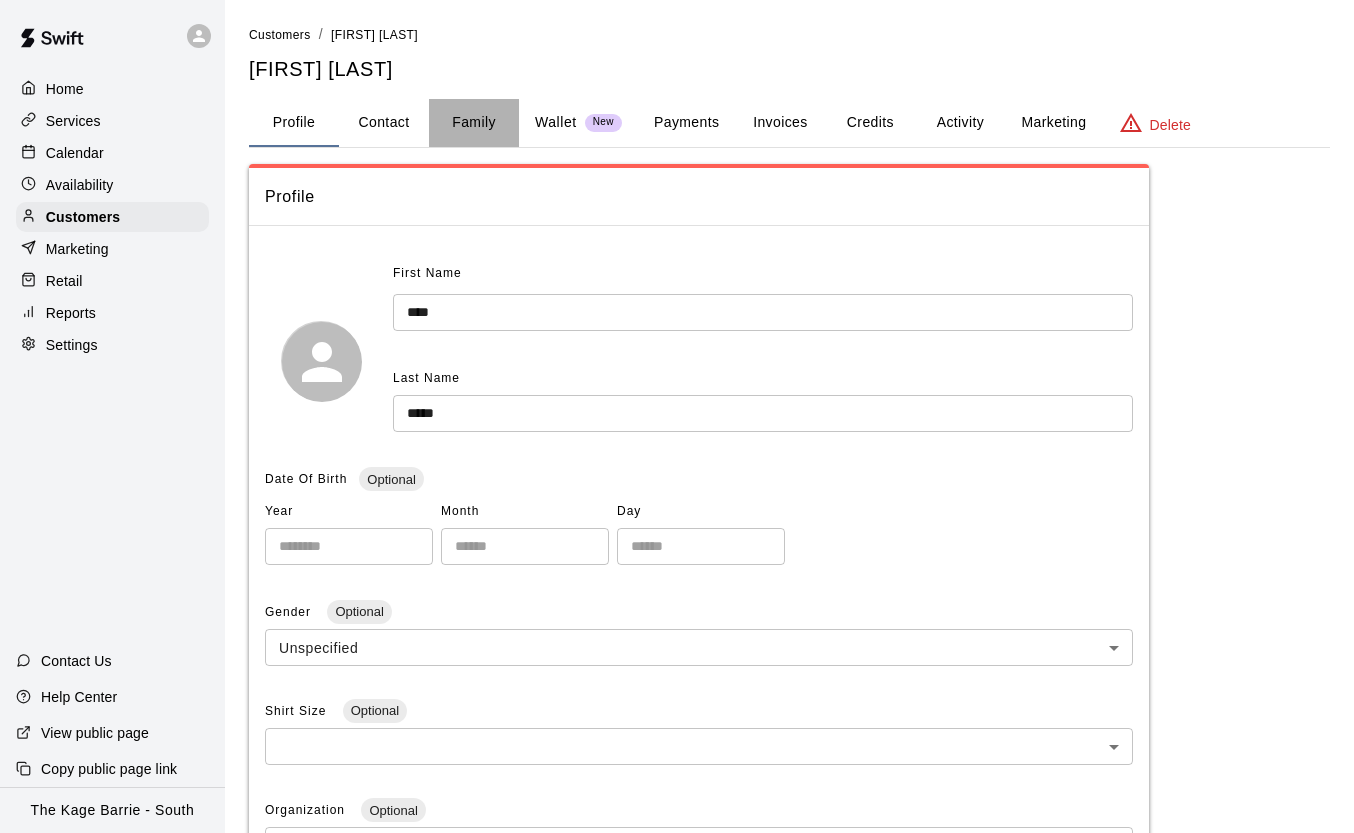 click on "Family" at bounding box center [474, 123] 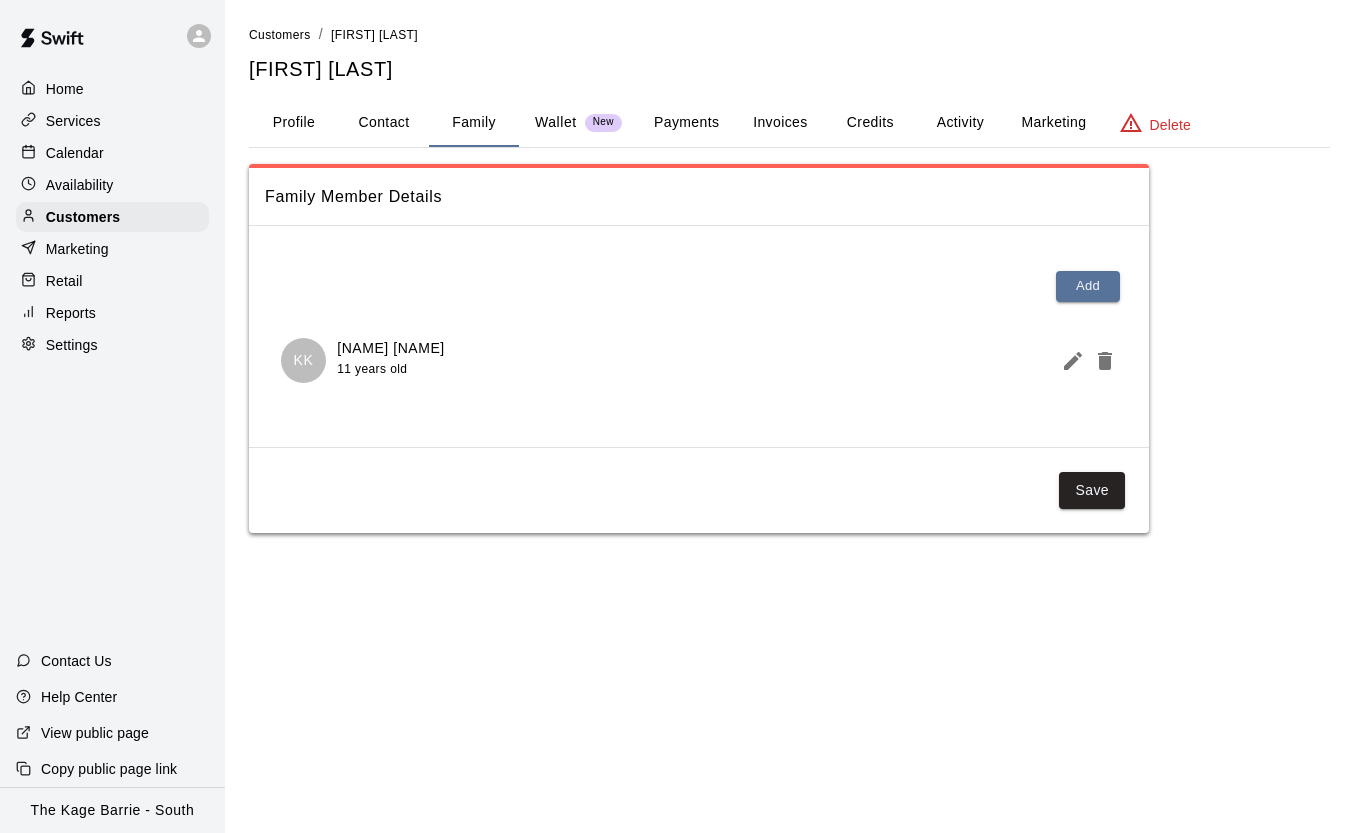click 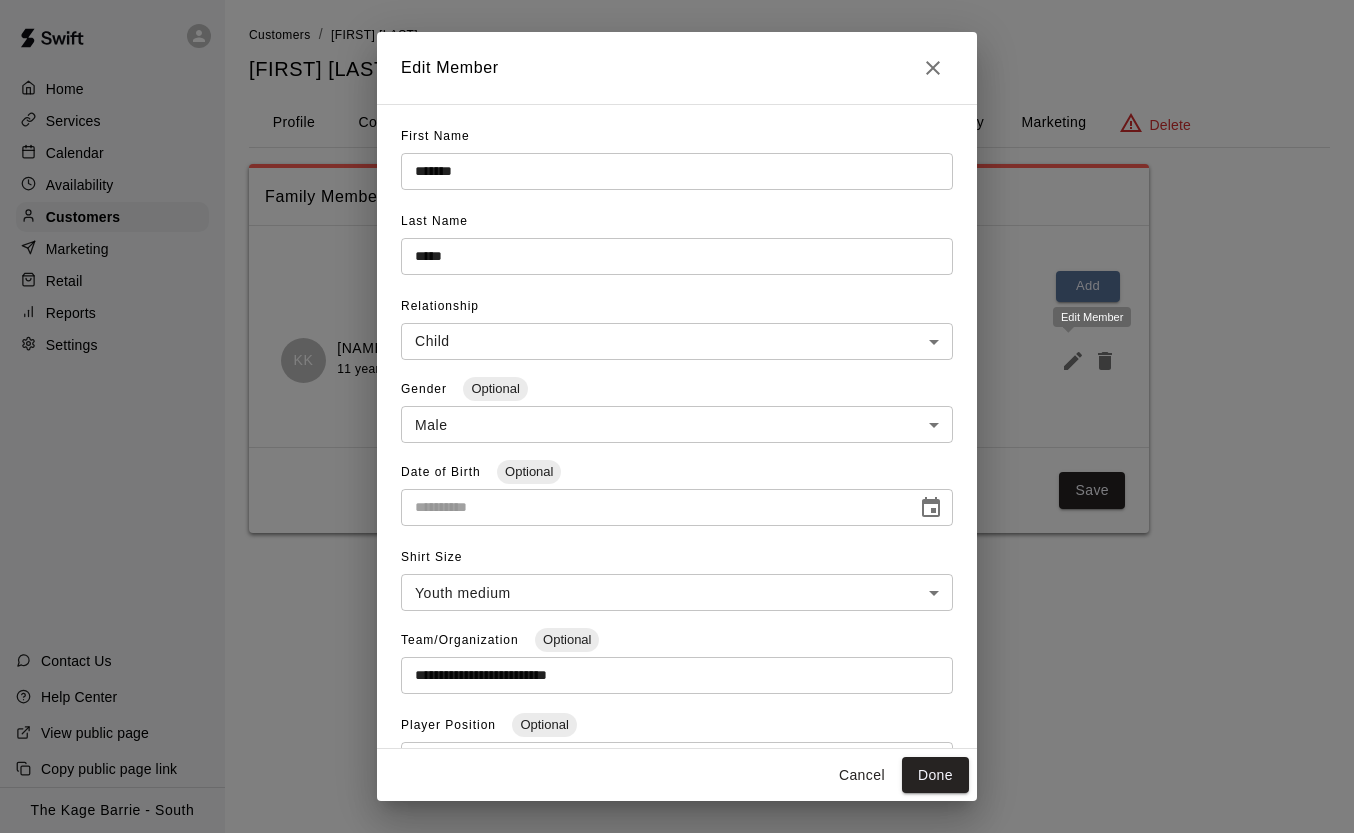 type on "**********" 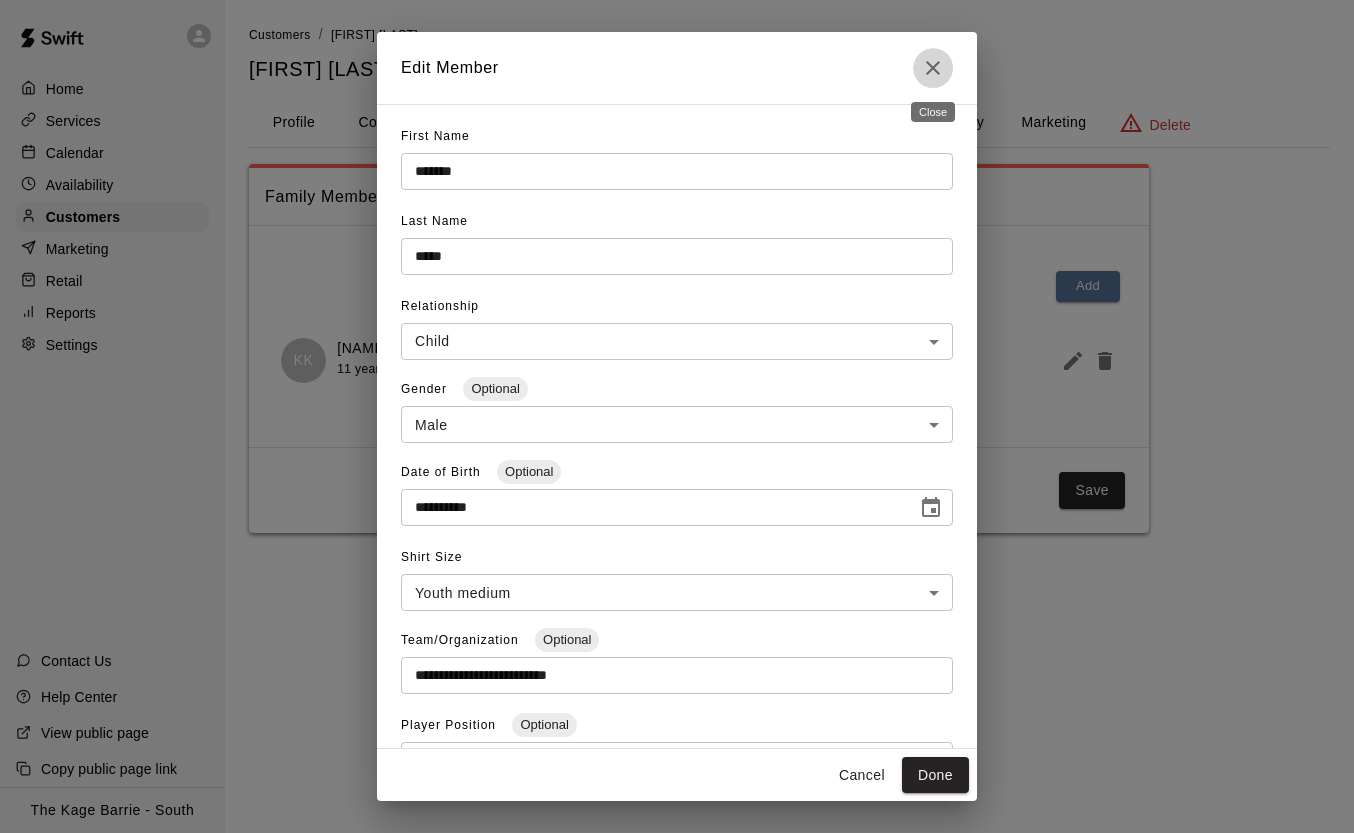 click 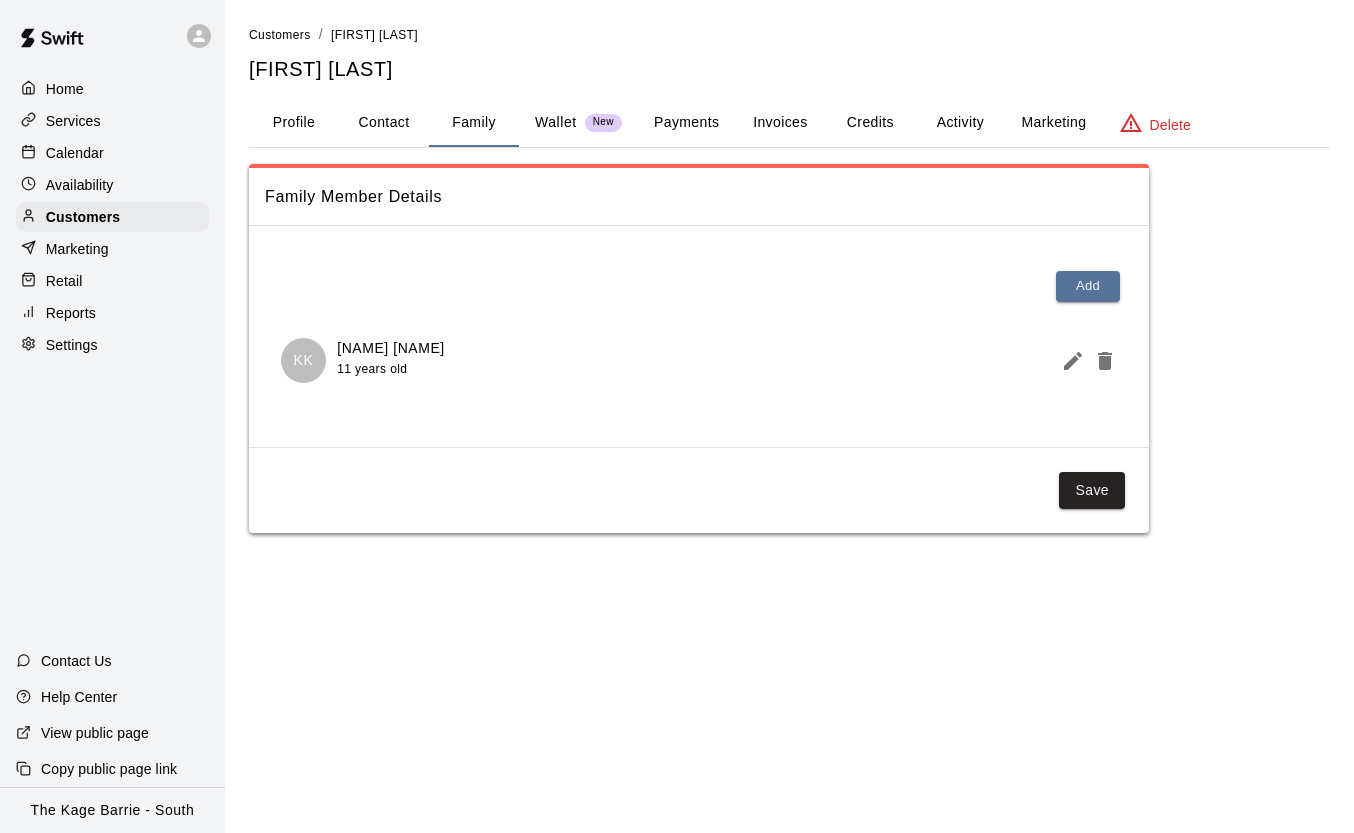 click on "Contact" at bounding box center [384, 123] 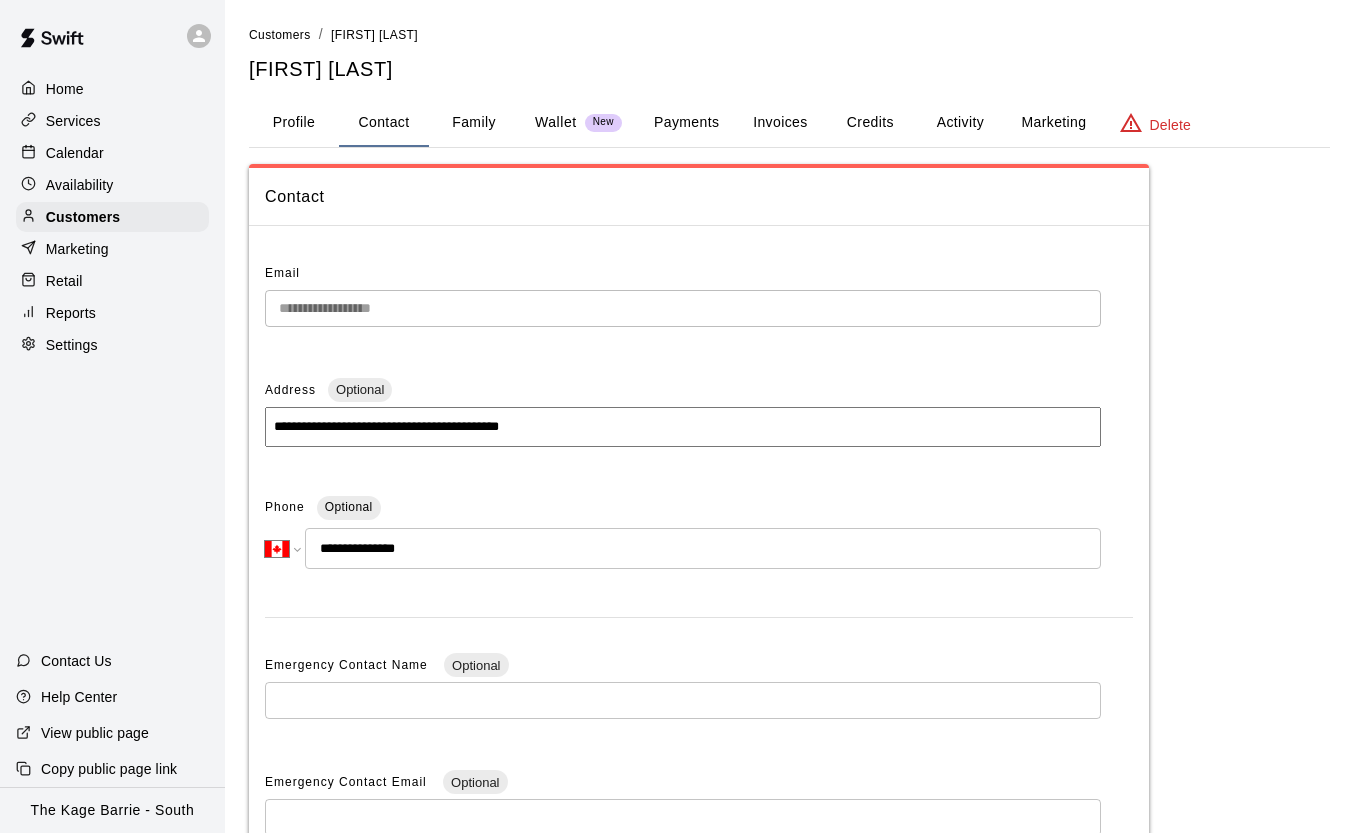 click on "**********" at bounding box center (699, 633) 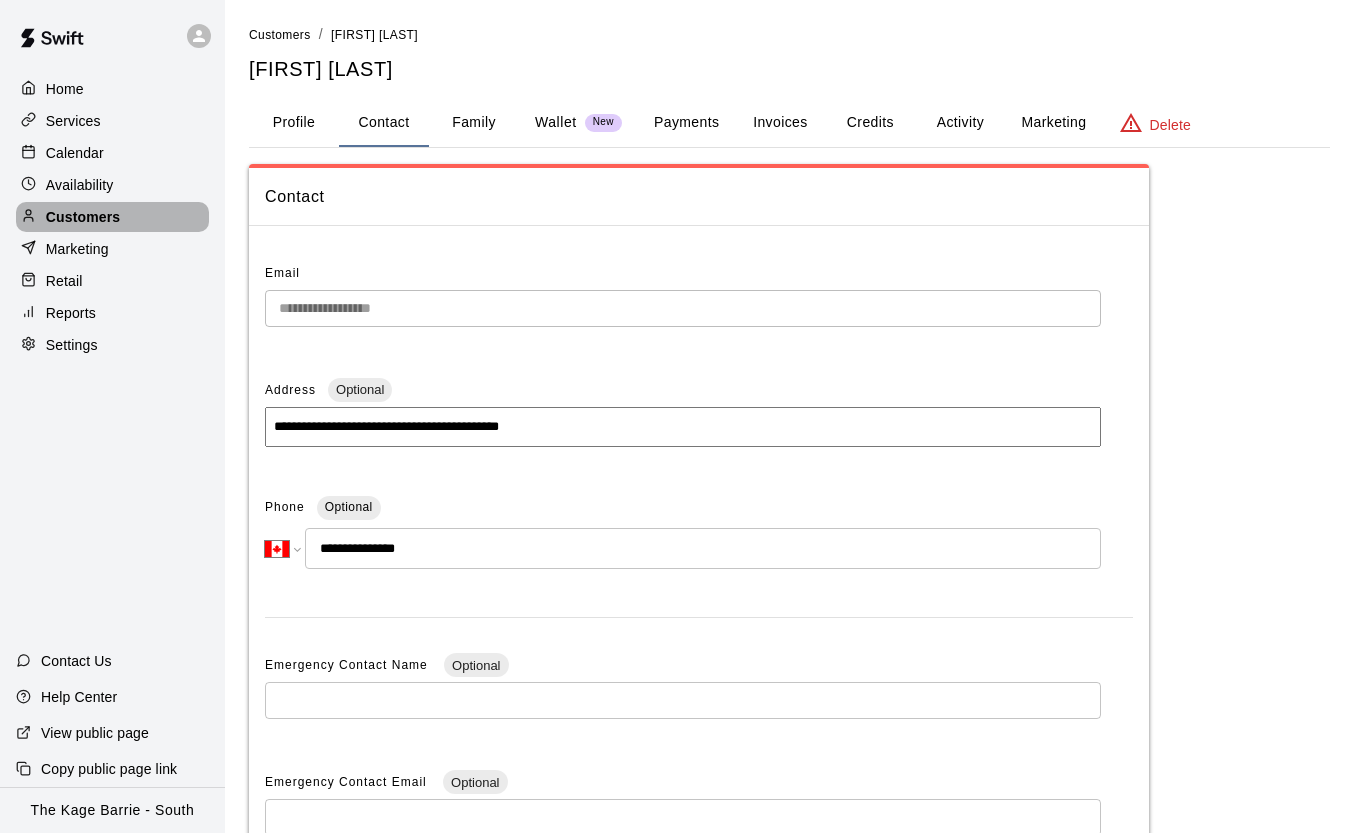 click on "Customers" at bounding box center (112, 217) 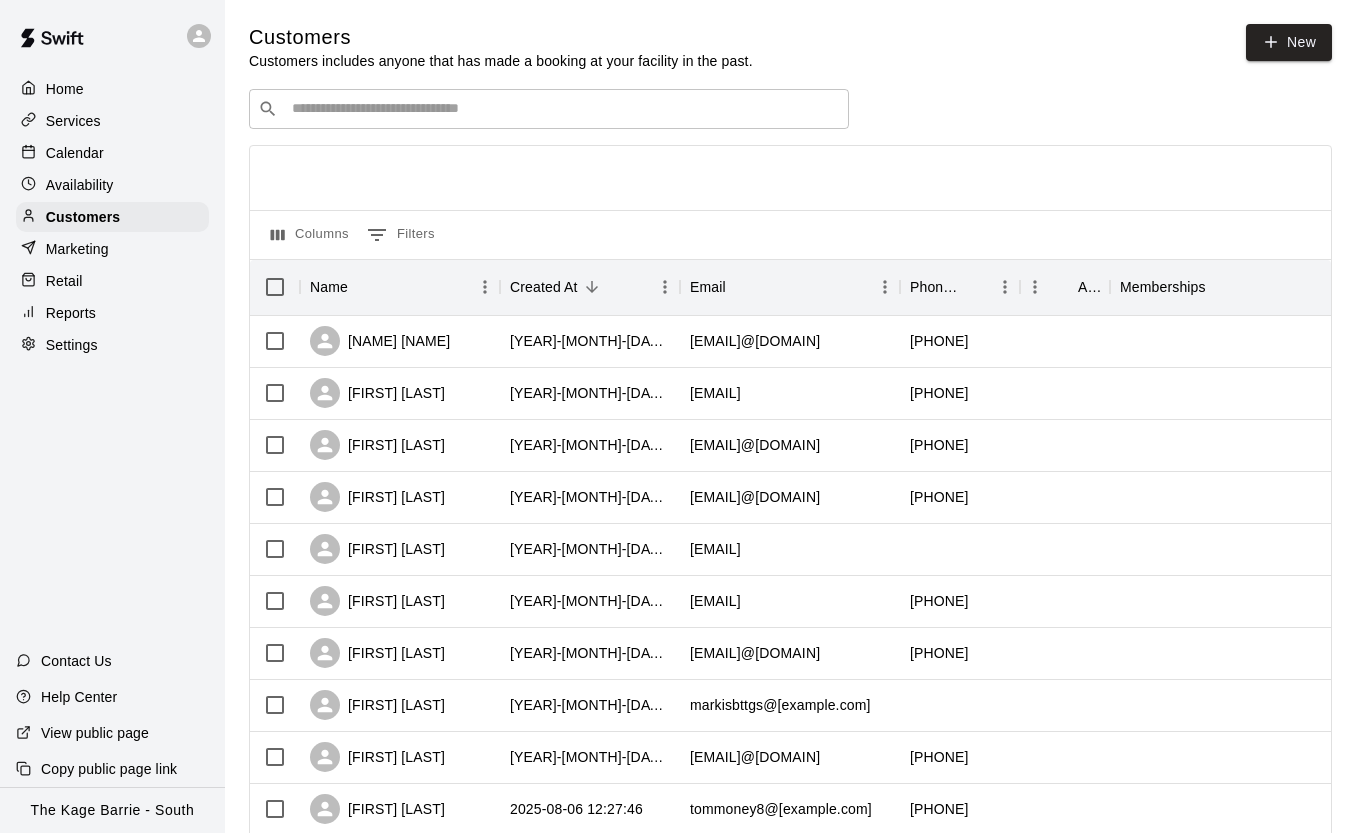 click at bounding box center (563, 109) 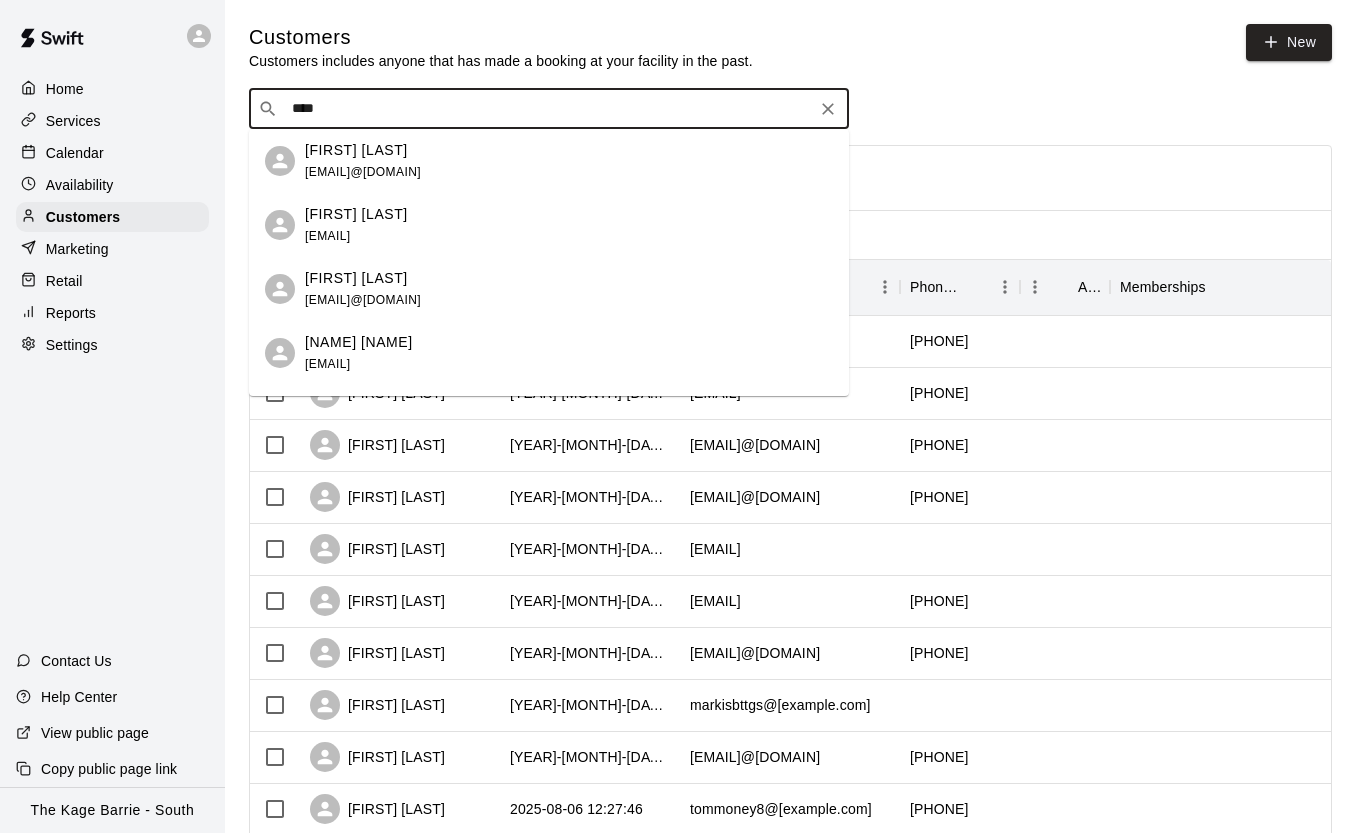 type on "*****" 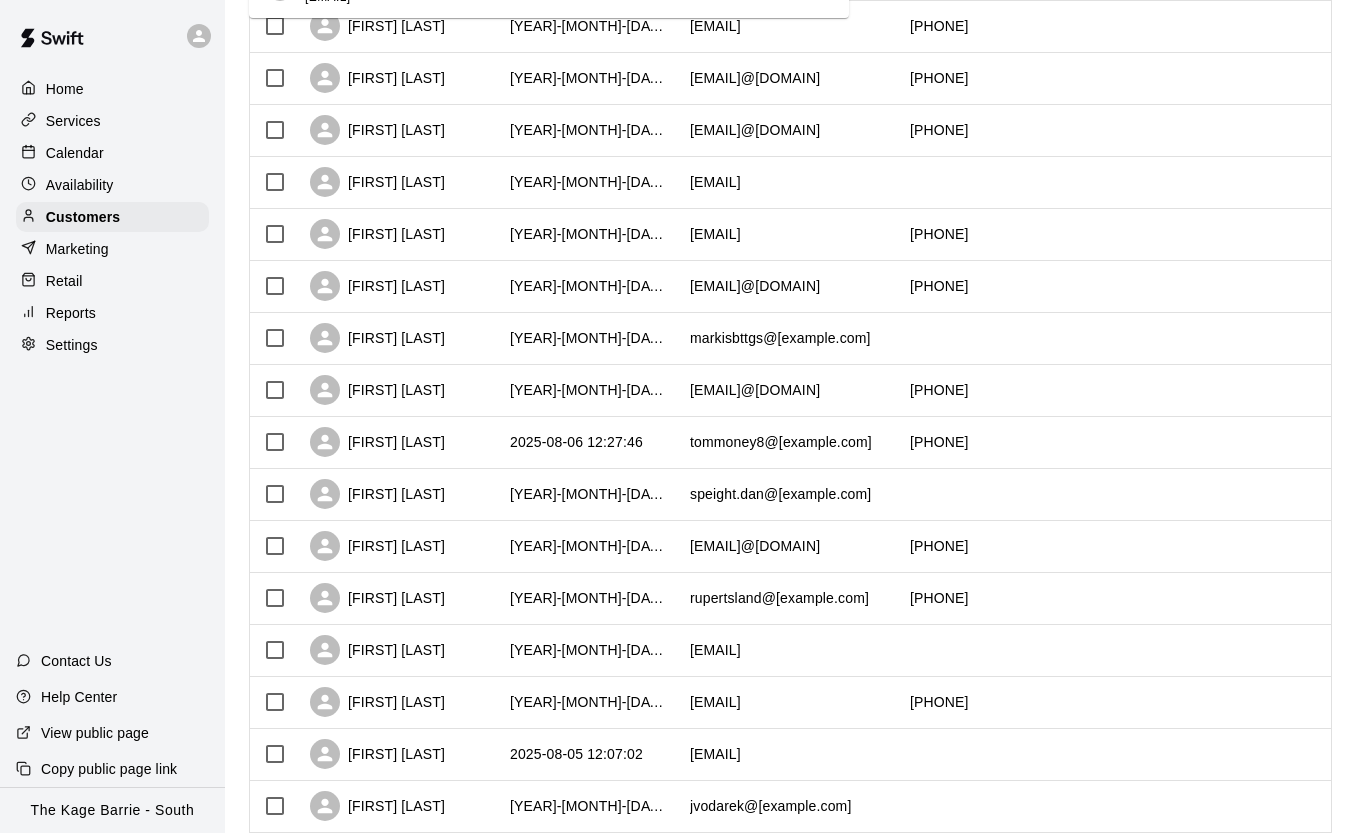 scroll, scrollTop: 0, scrollLeft: 0, axis: both 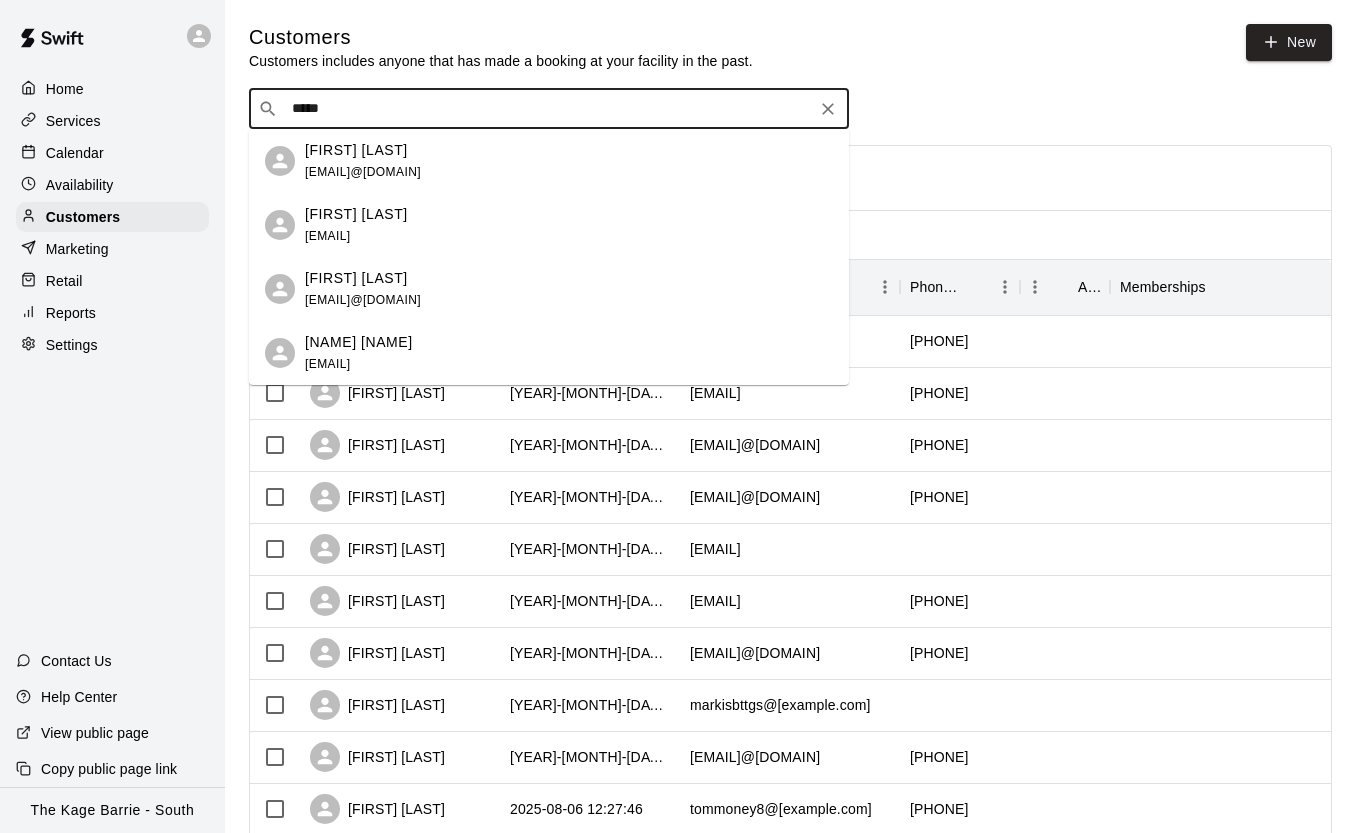 click on "[FIRST] [LAST]" at bounding box center [356, 214] 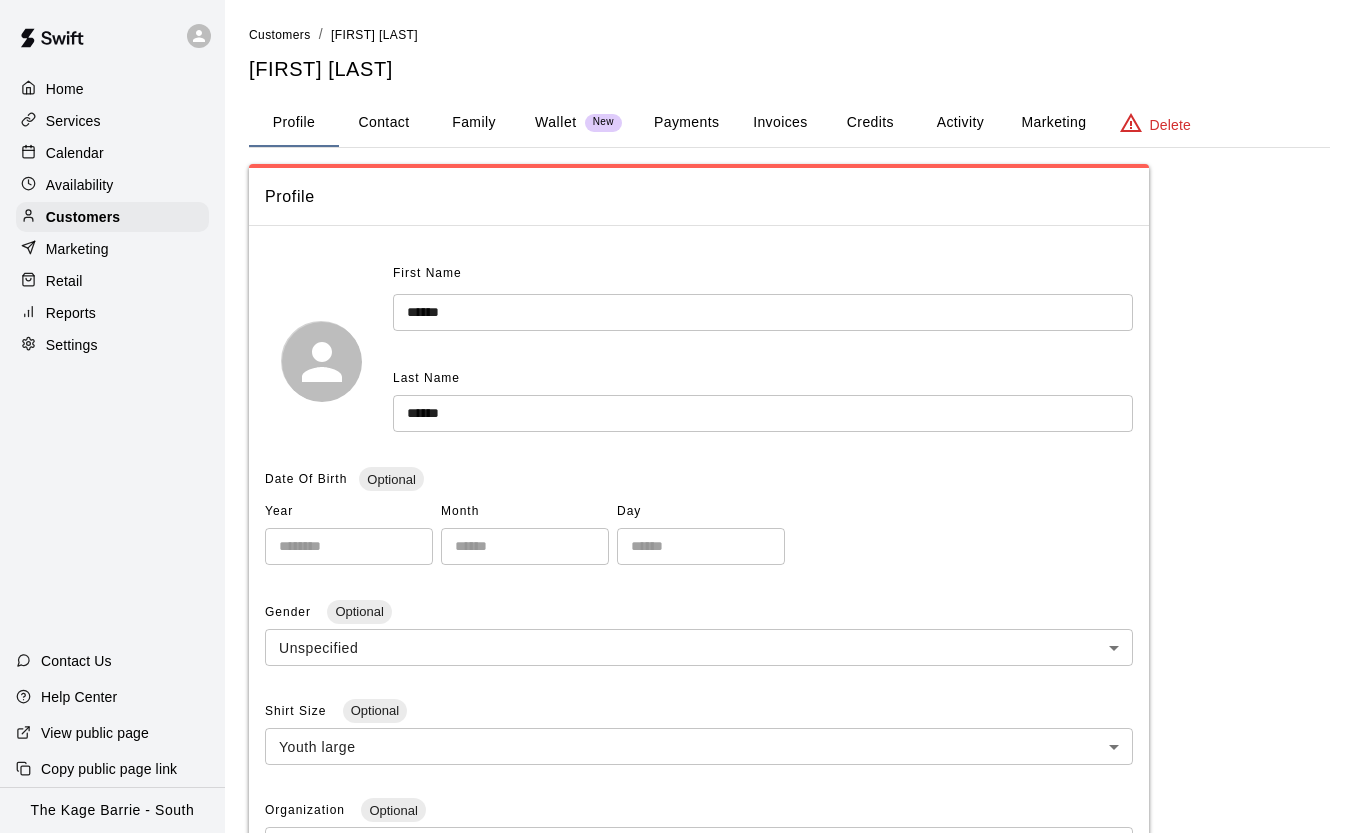 click on "Contact" at bounding box center (384, 123) 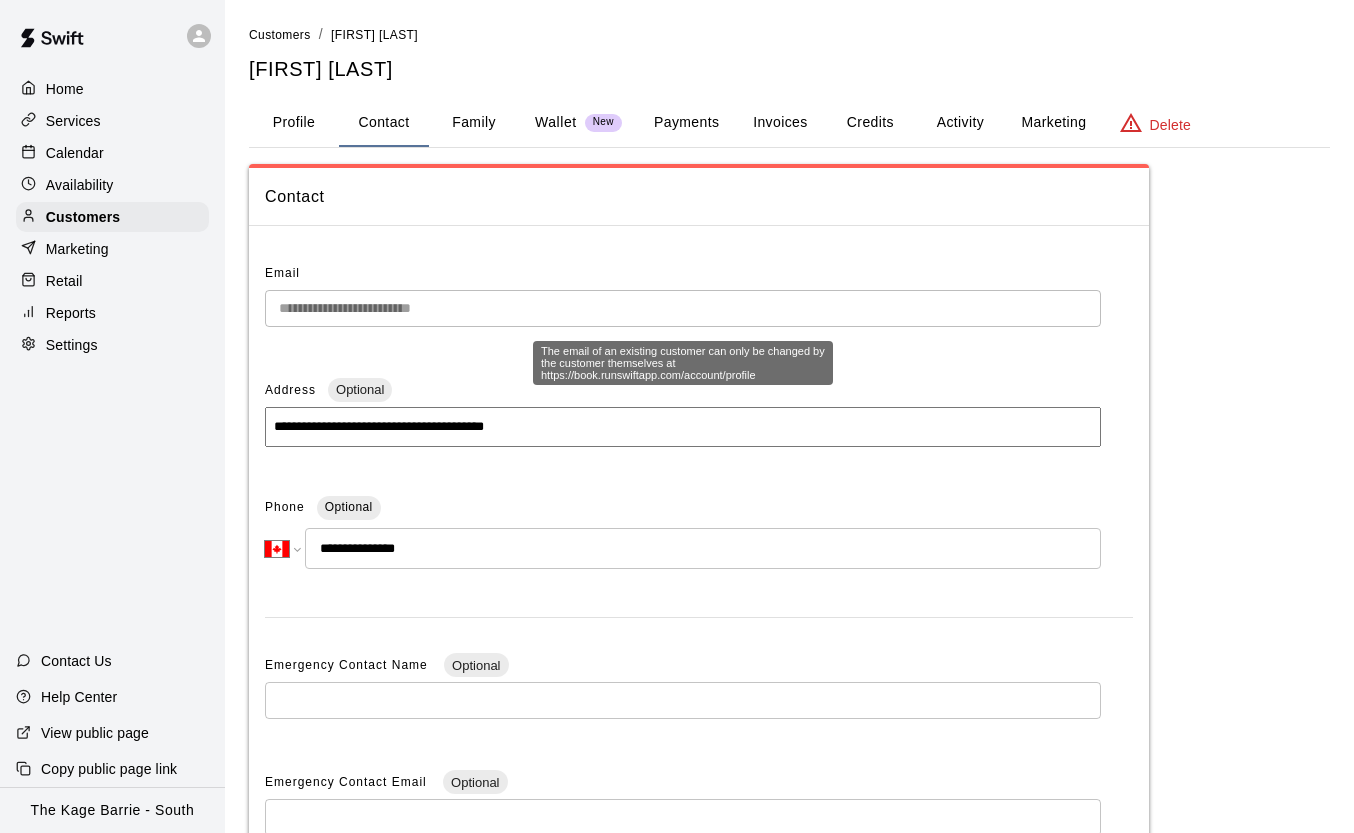 click on "**********" at bounding box center (699, 633) 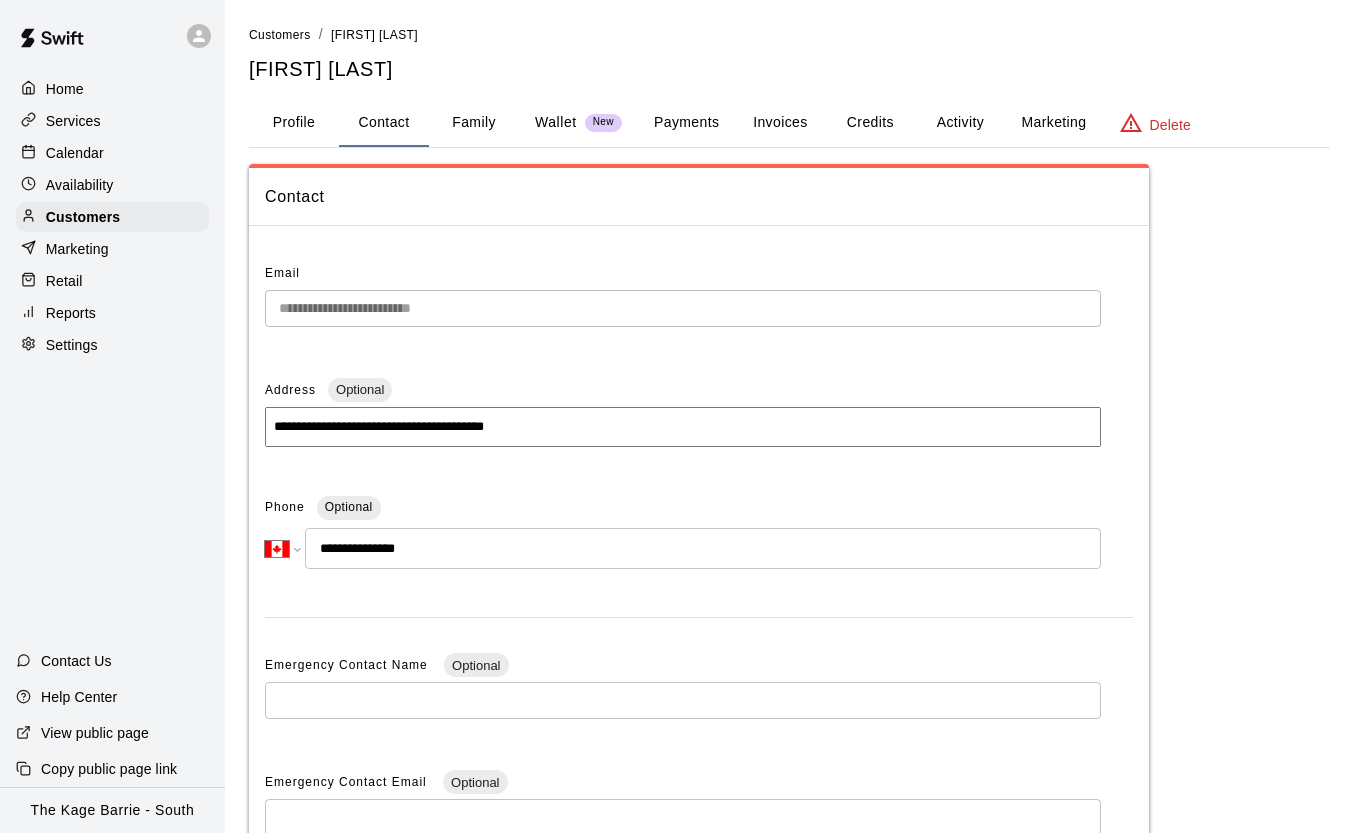 click on "Family" at bounding box center [474, 123] 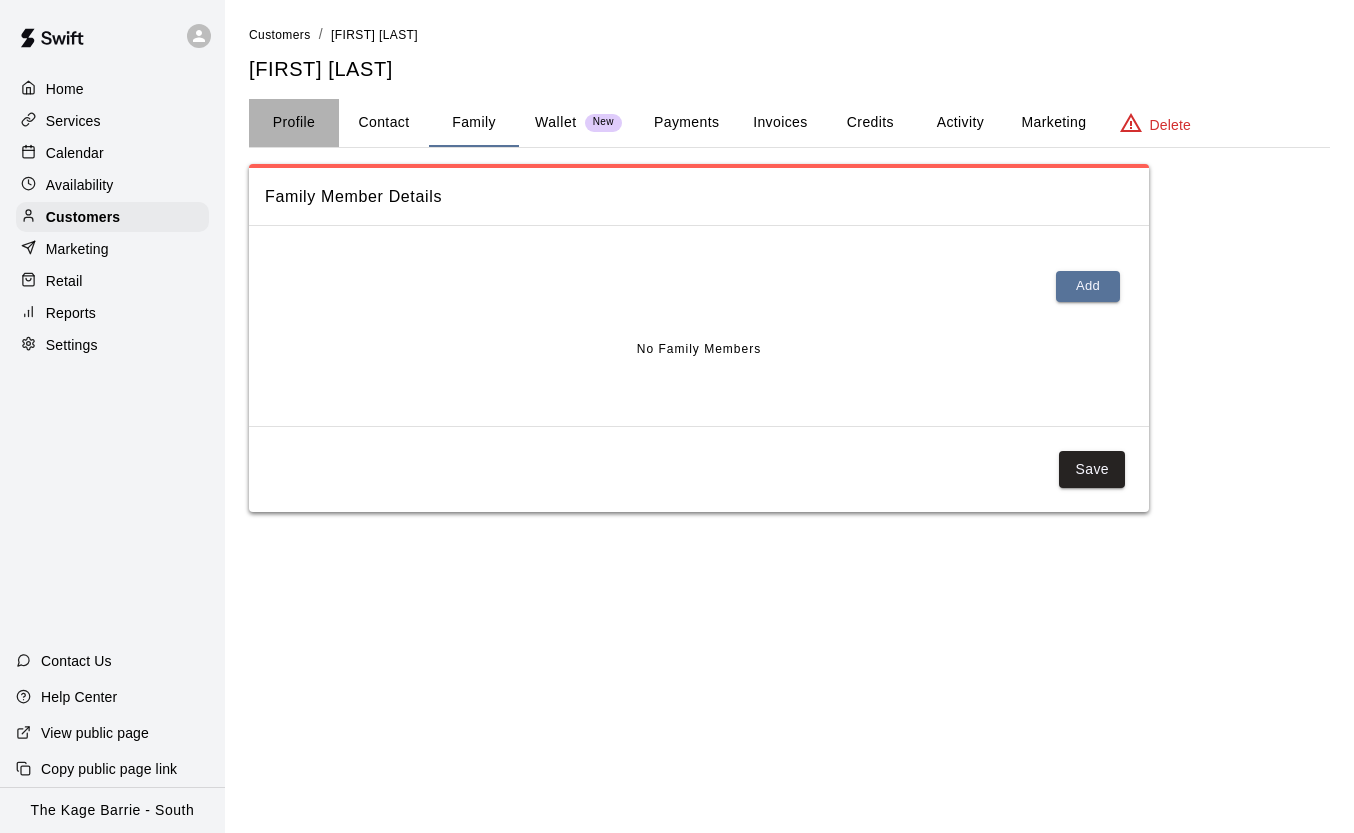 click on "Profile" at bounding box center [294, 123] 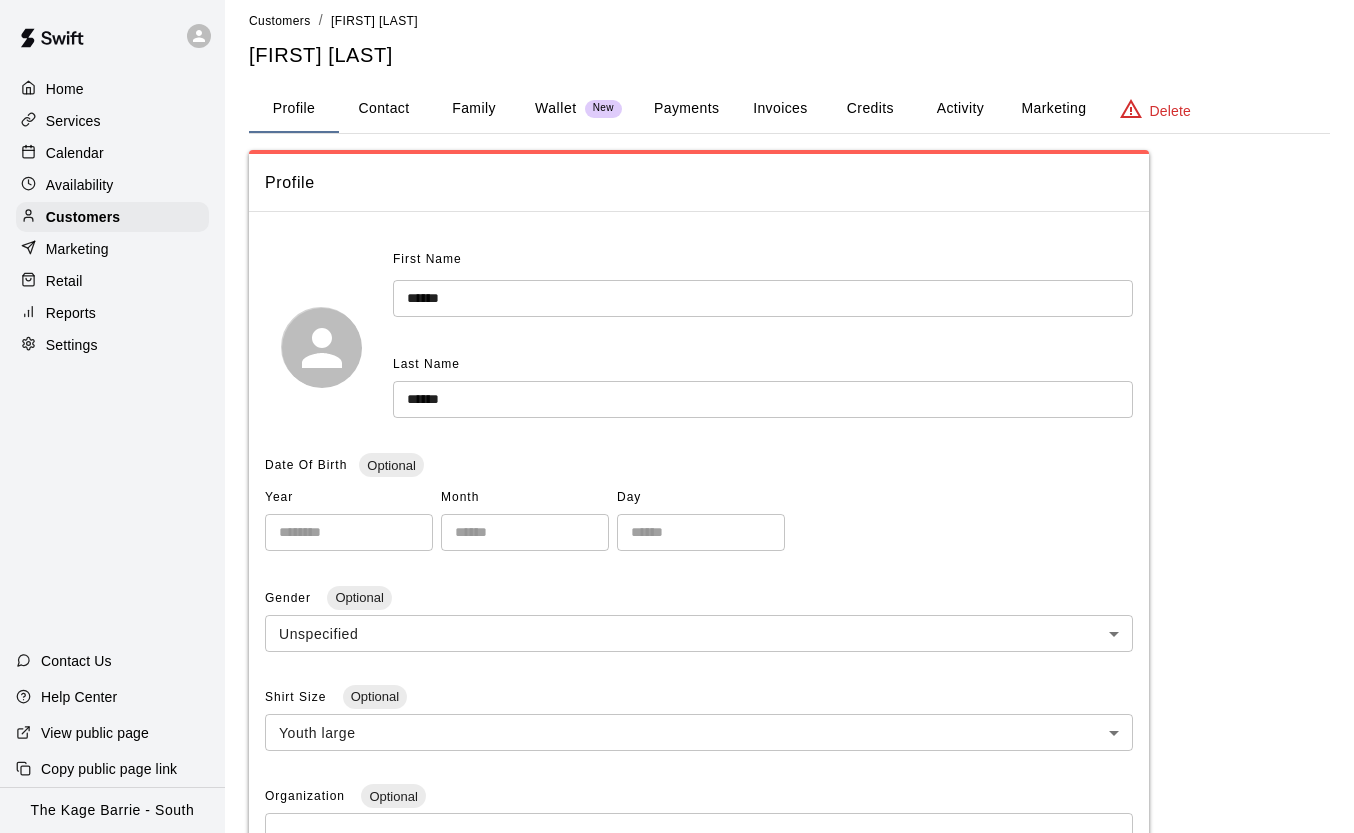 scroll, scrollTop: 0, scrollLeft: 0, axis: both 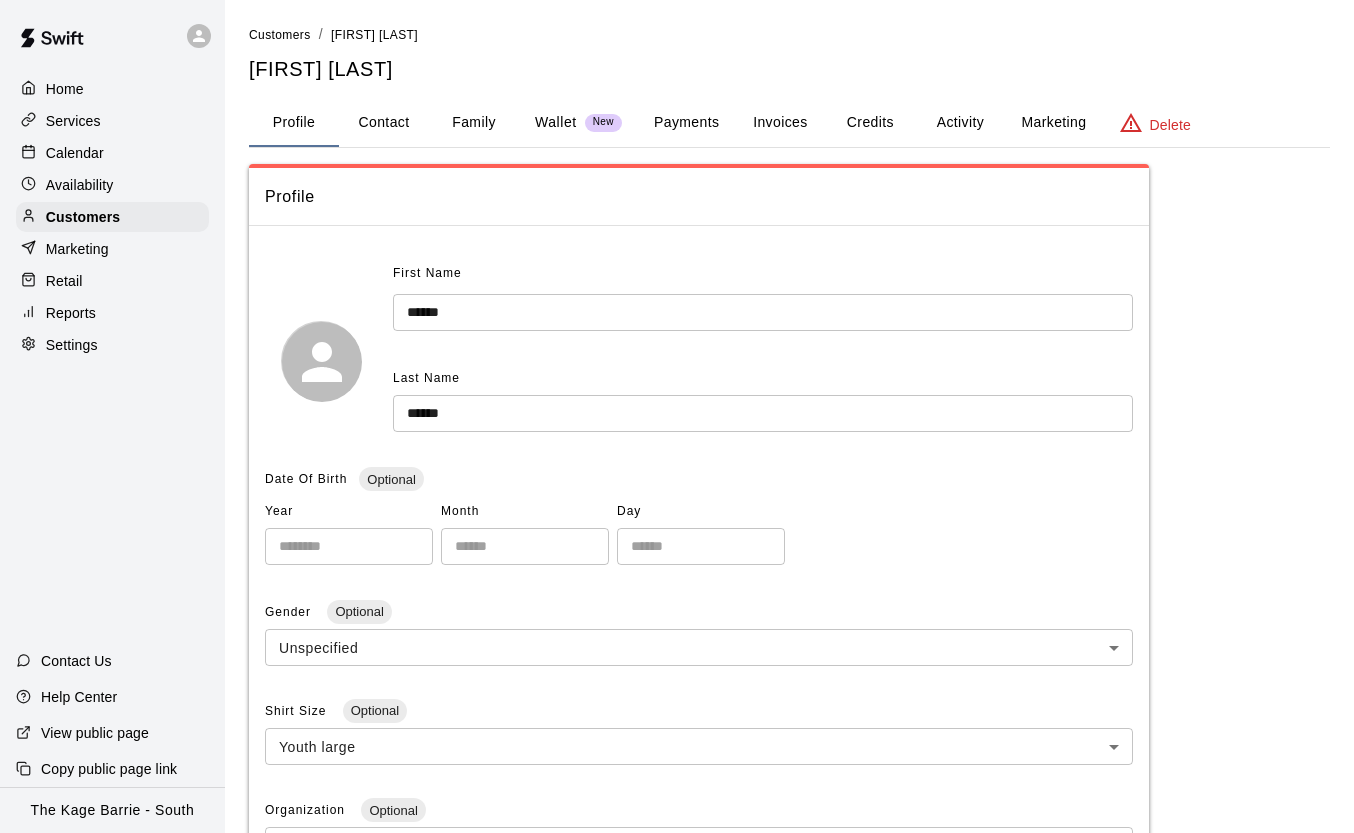 click on "Calendar" at bounding box center (75, 153) 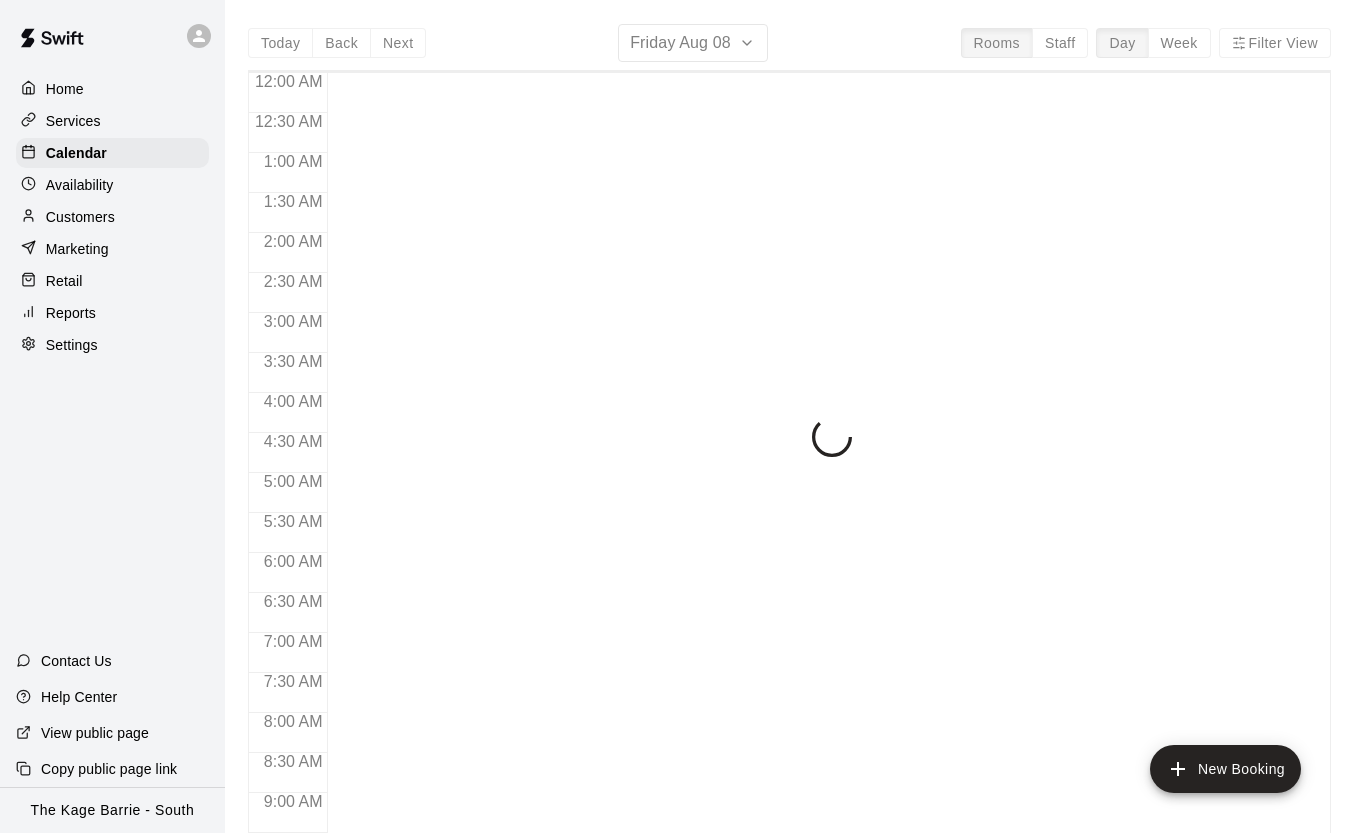 scroll, scrollTop: 1137, scrollLeft: 0, axis: vertical 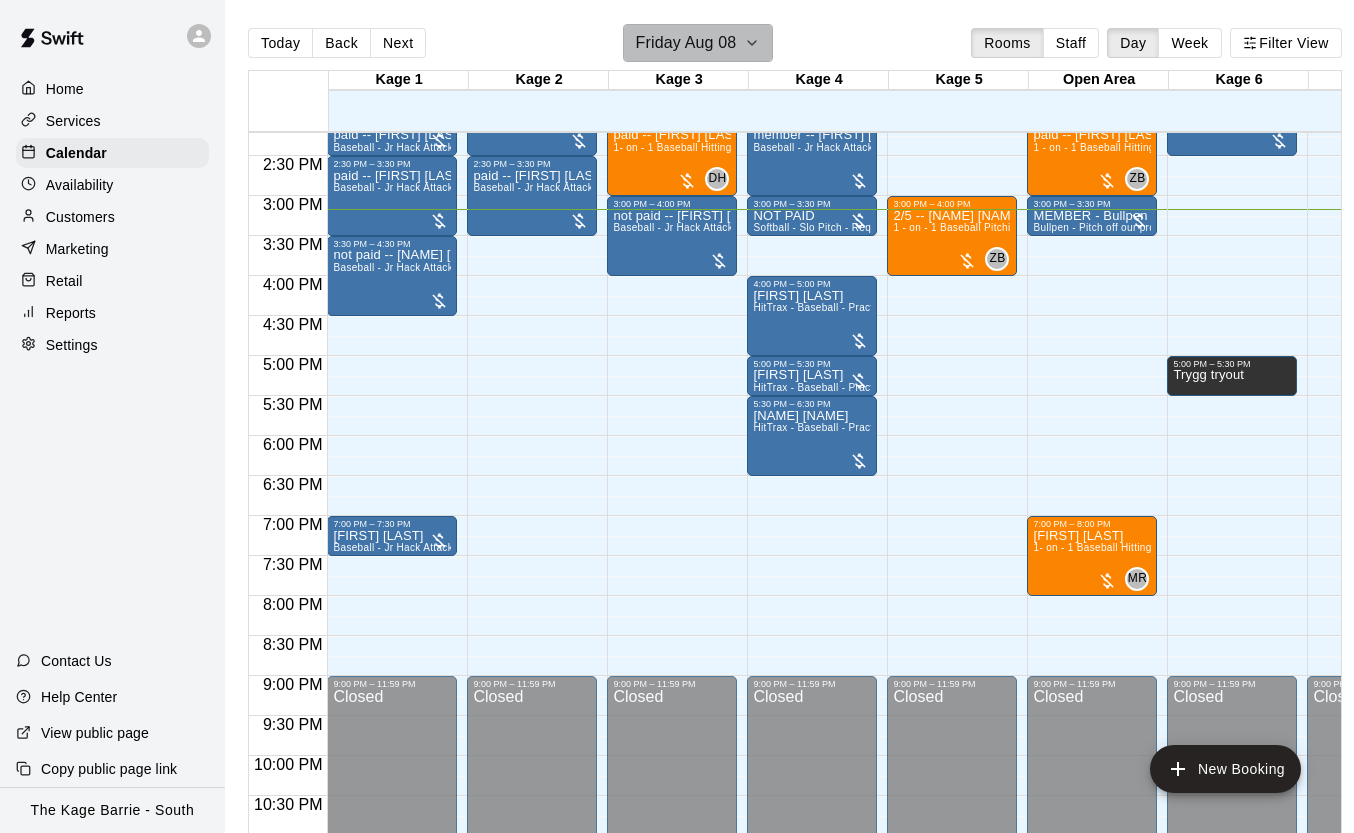 click 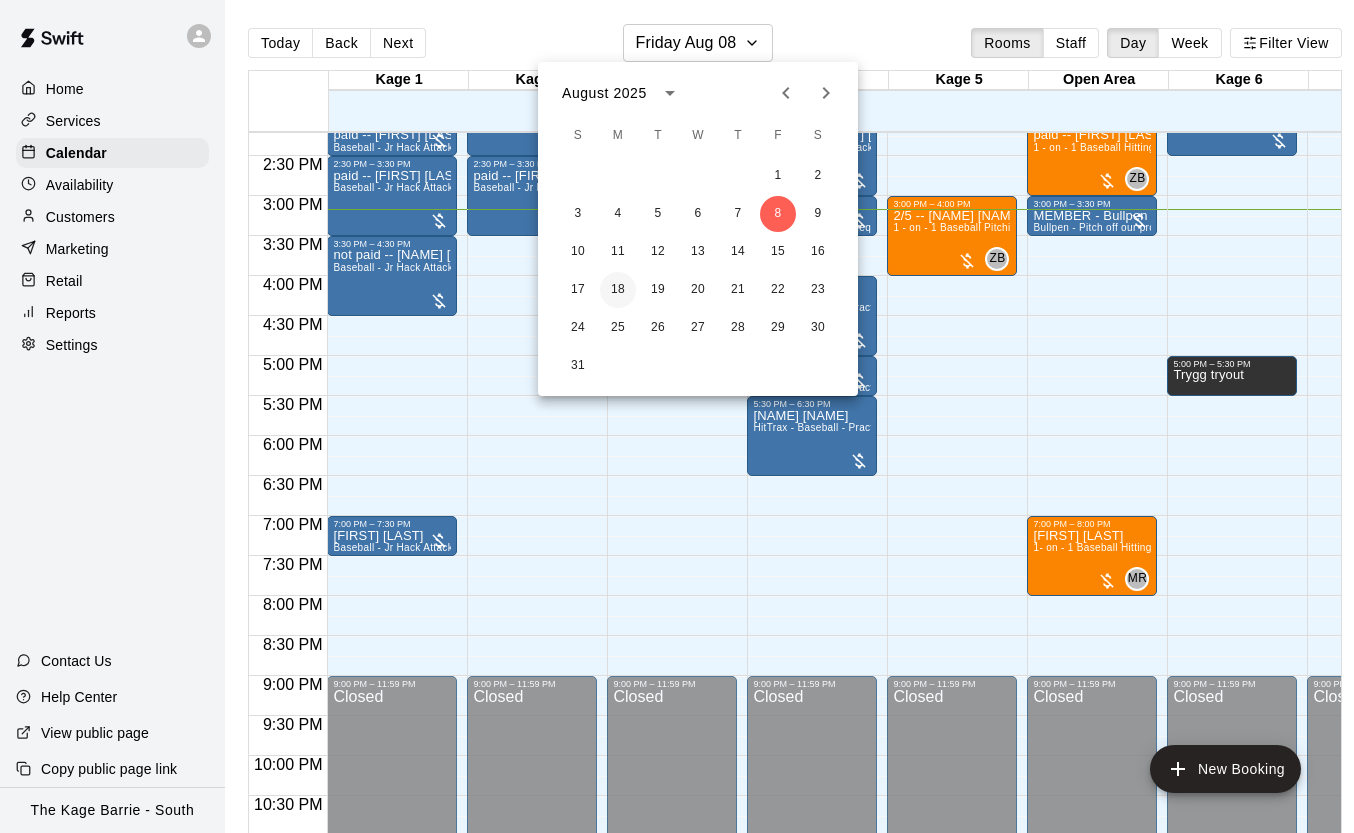 click on "18" at bounding box center (618, 290) 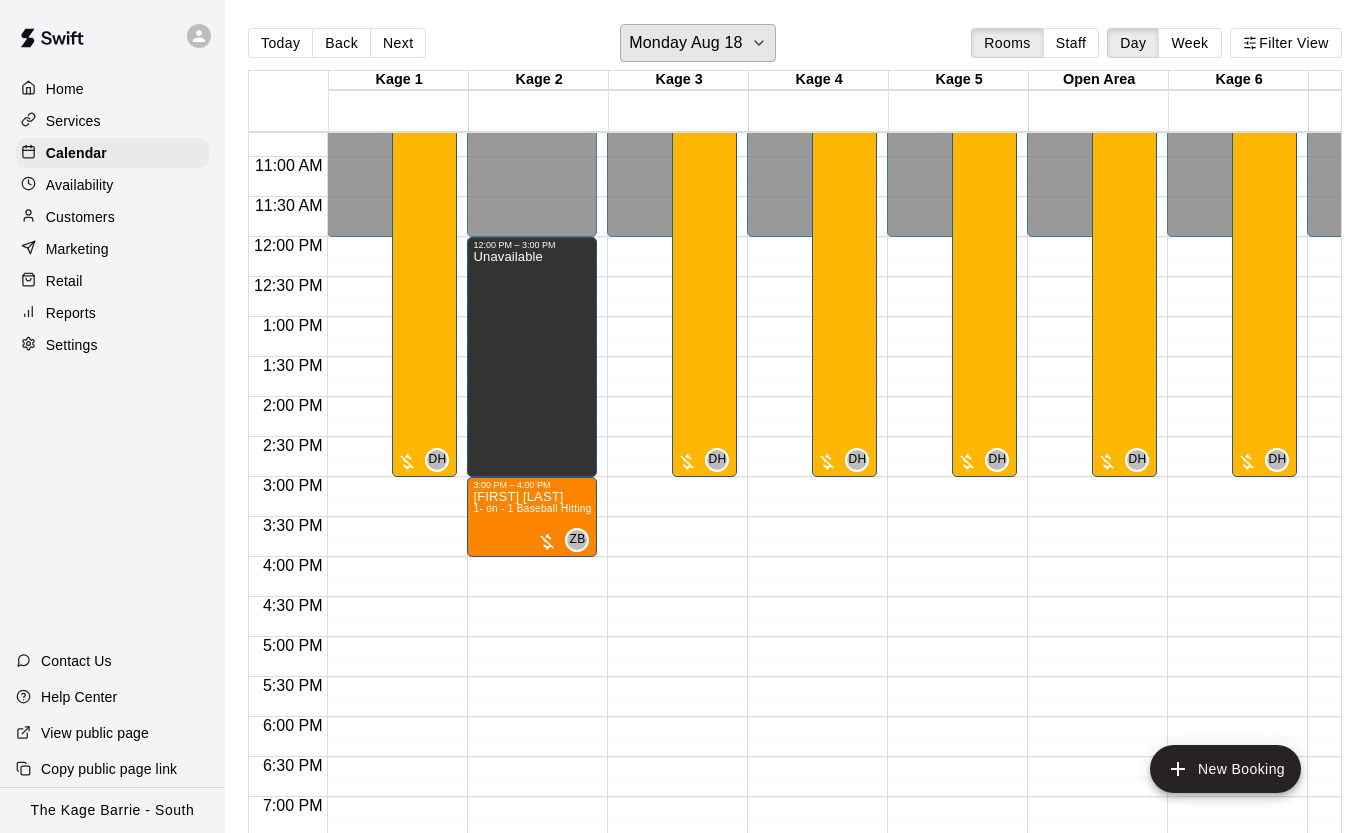 scroll, scrollTop: 809, scrollLeft: 0, axis: vertical 